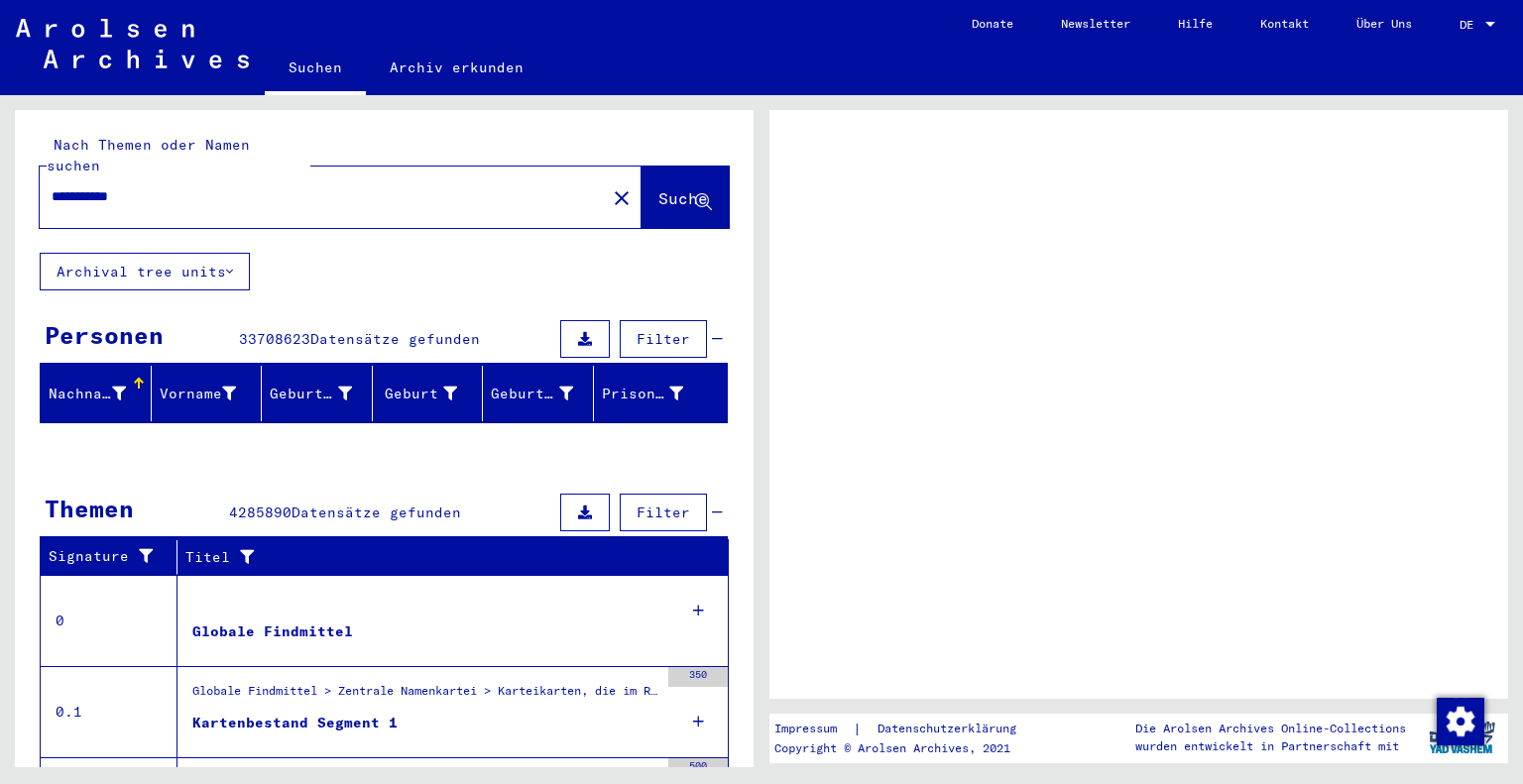scroll, scrollTop: 0, scrollLeft: 0, axis: both 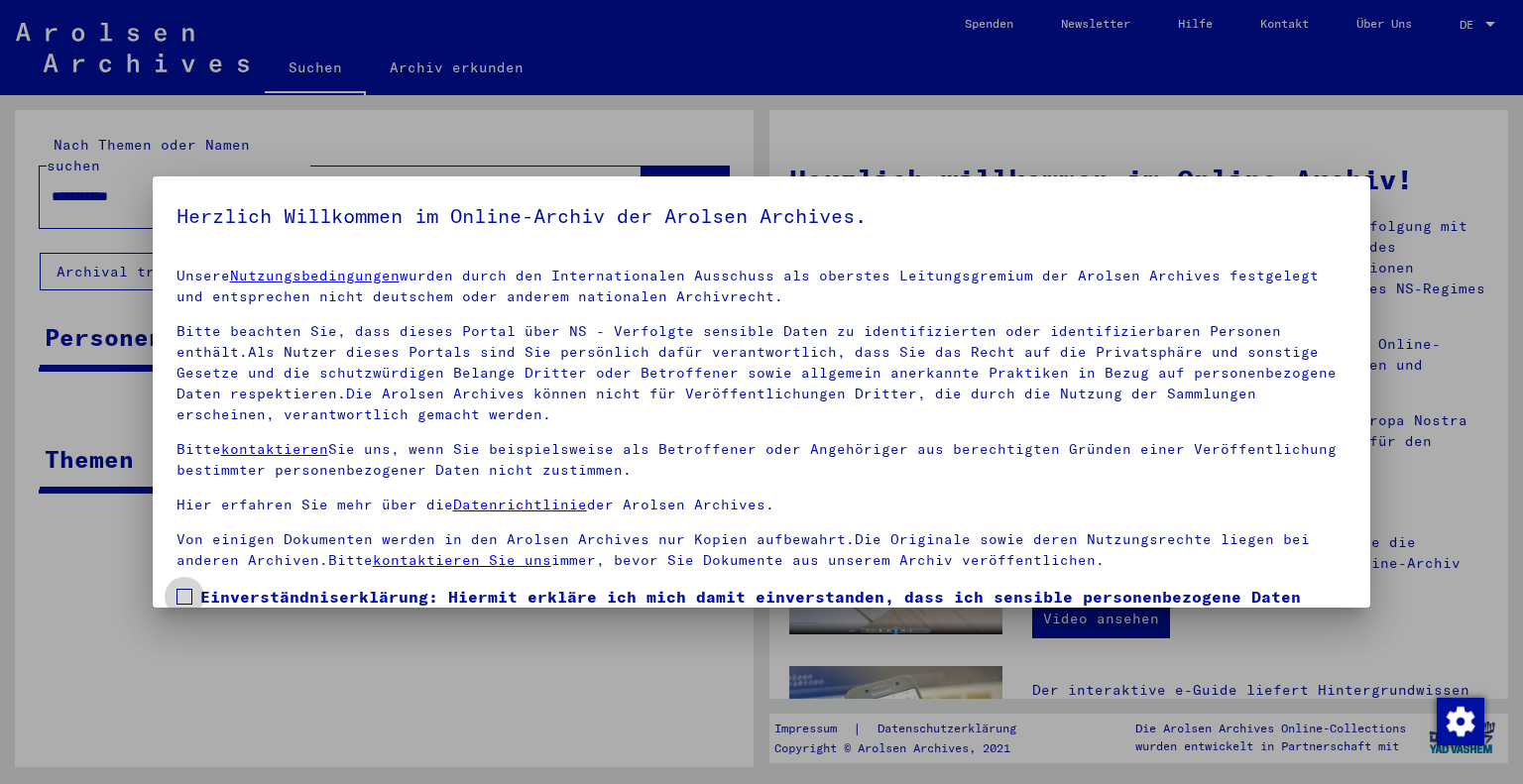 click at bounding box center [184, 597] 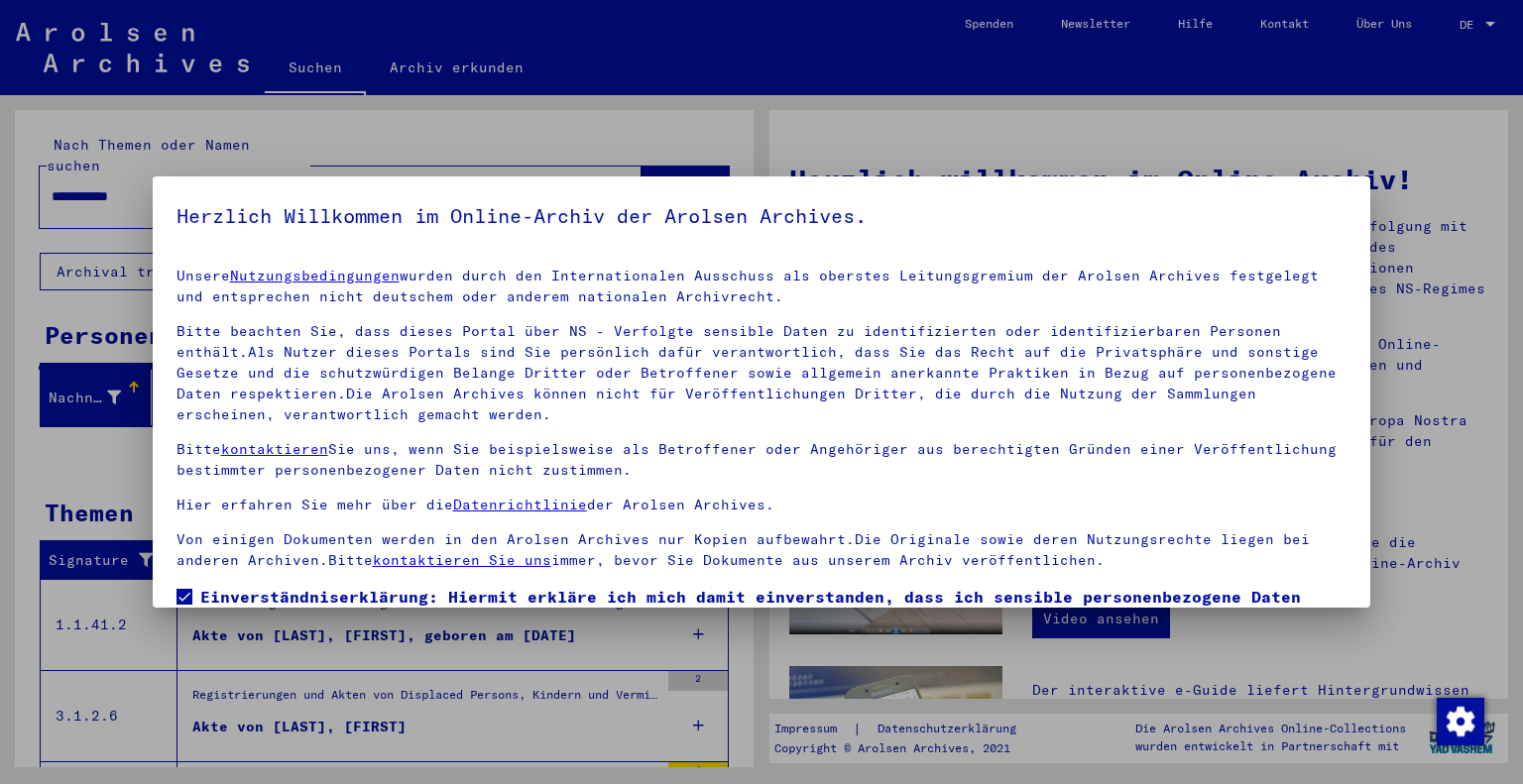 scroll, scrollTop: 143, scrollLeft: 0, axis: vertical 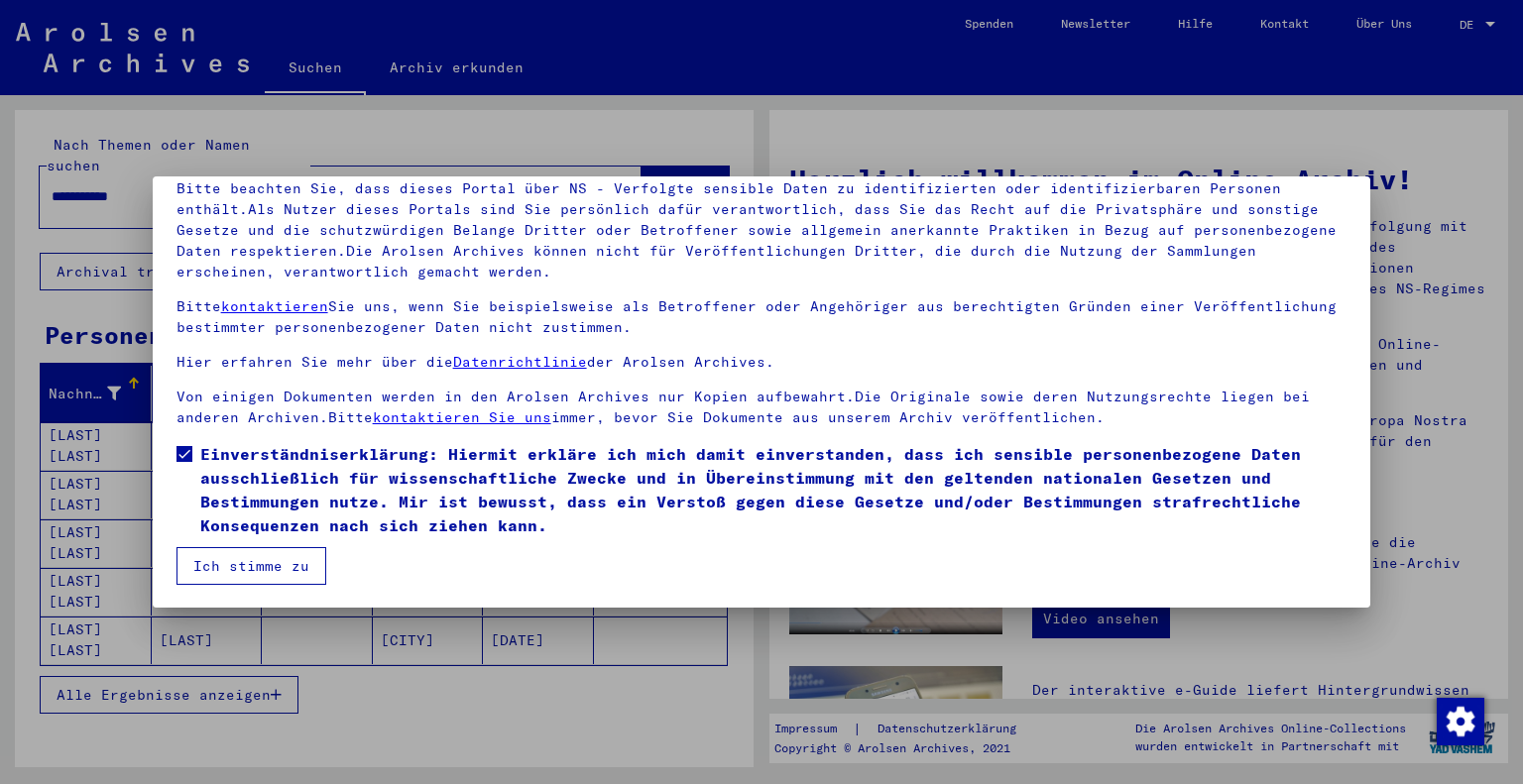 click on "Ich stimme zu" at bounding box center (251, 566) 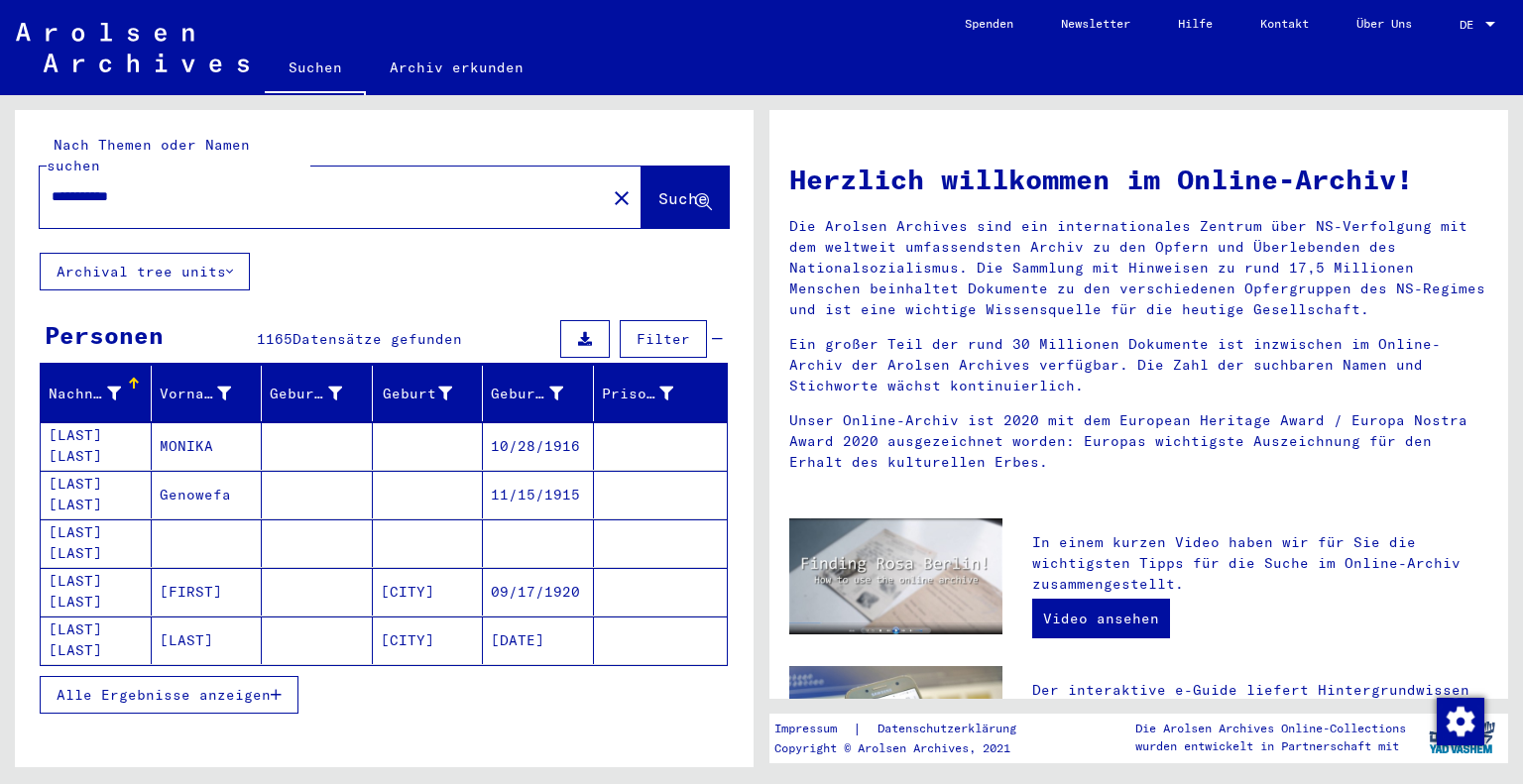 click on "**********" at bounding box center [316, 196] 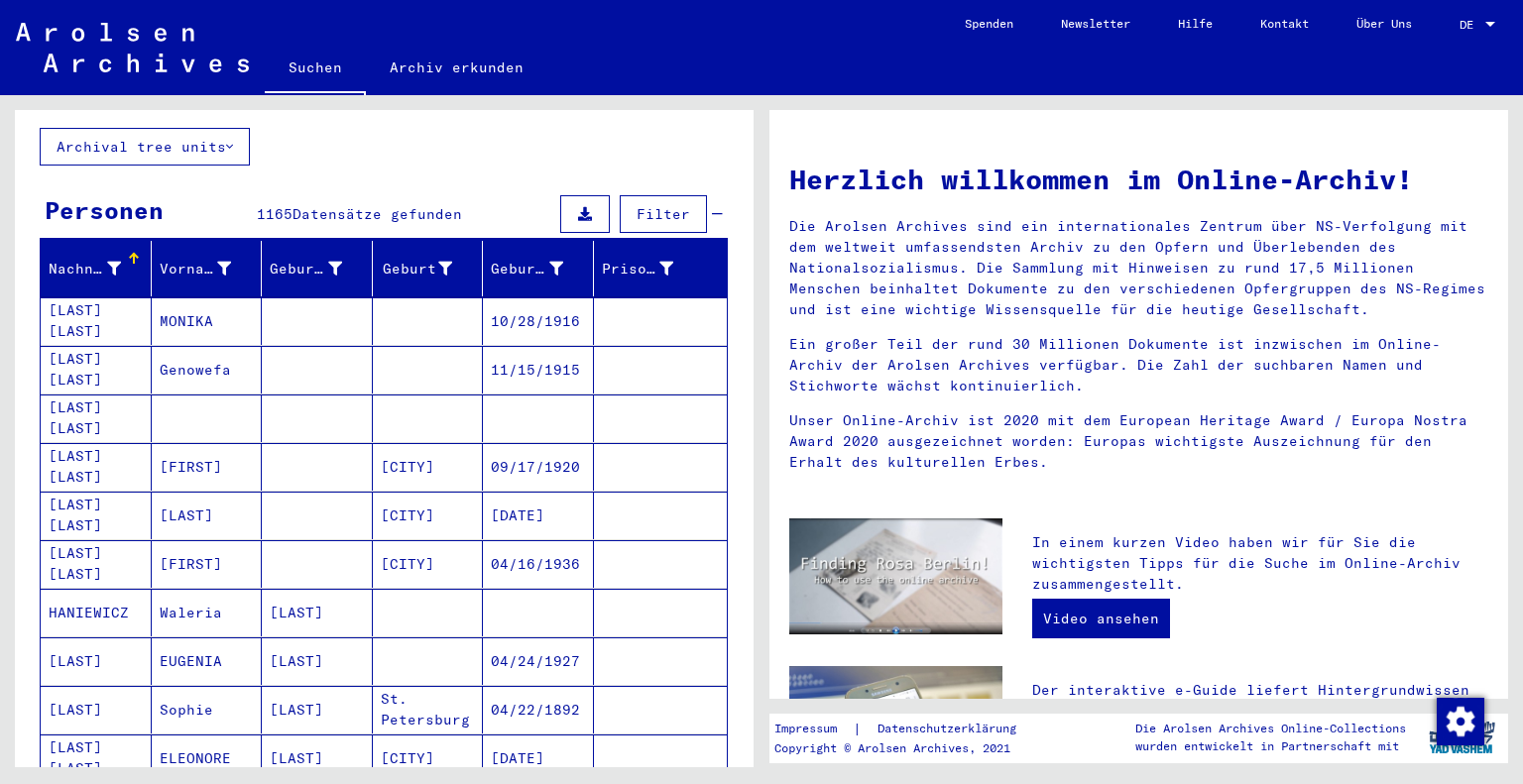 scroll, scrollTop: 88, scrollLeft: 0, axis: vertical 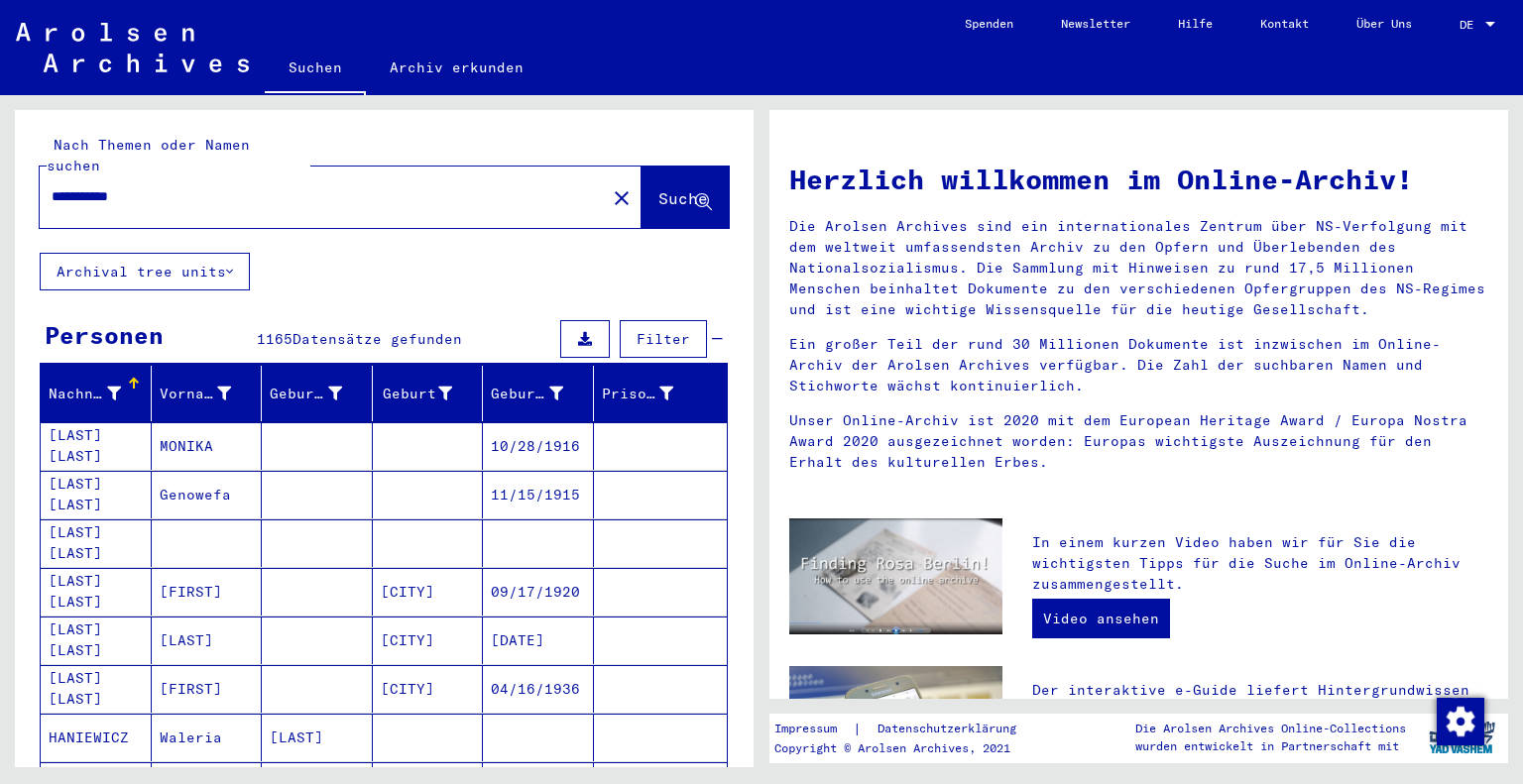 click on "**********" at bounding box center [316, 196] 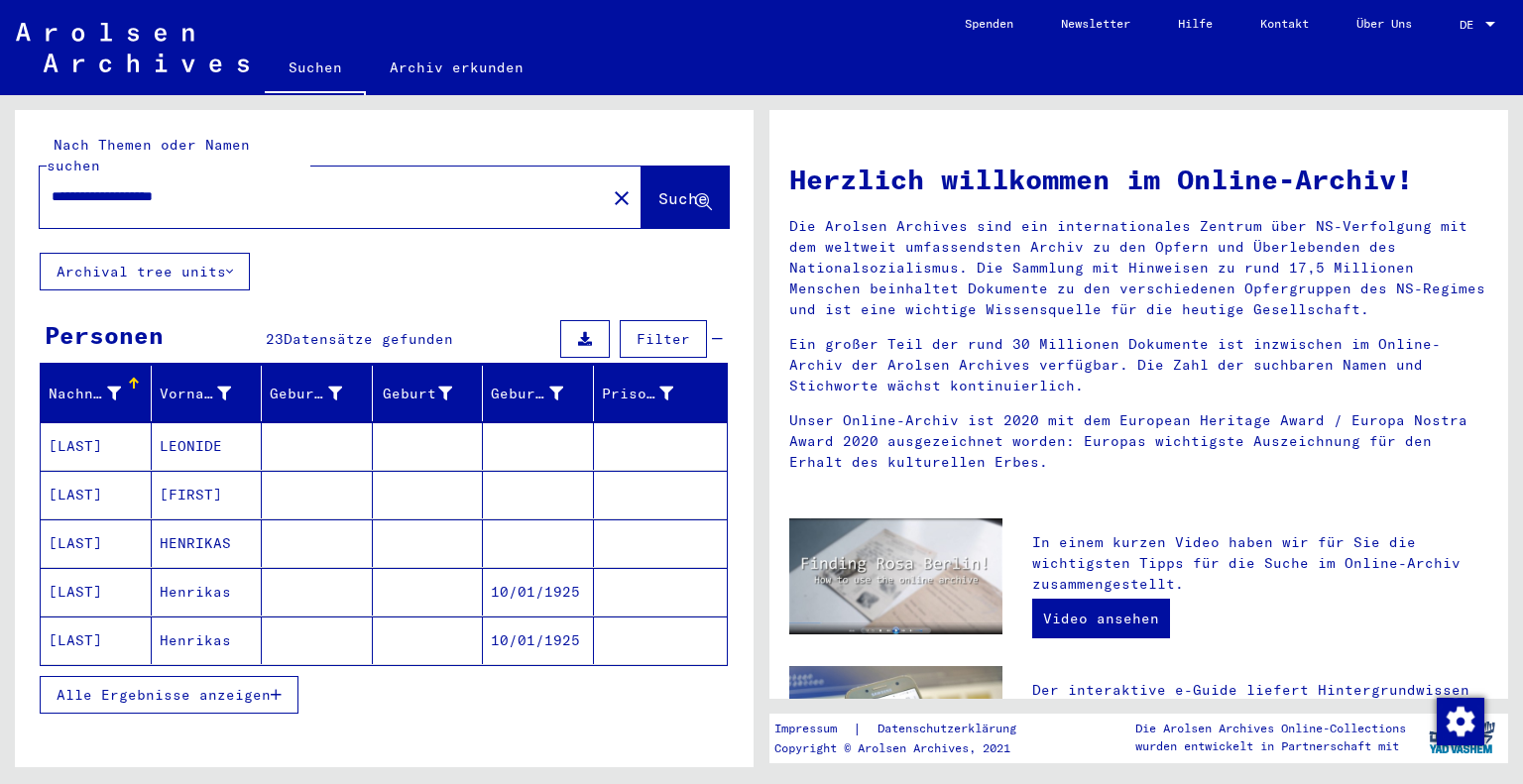 click on "[LAST]" at bounding box center [96, 640] 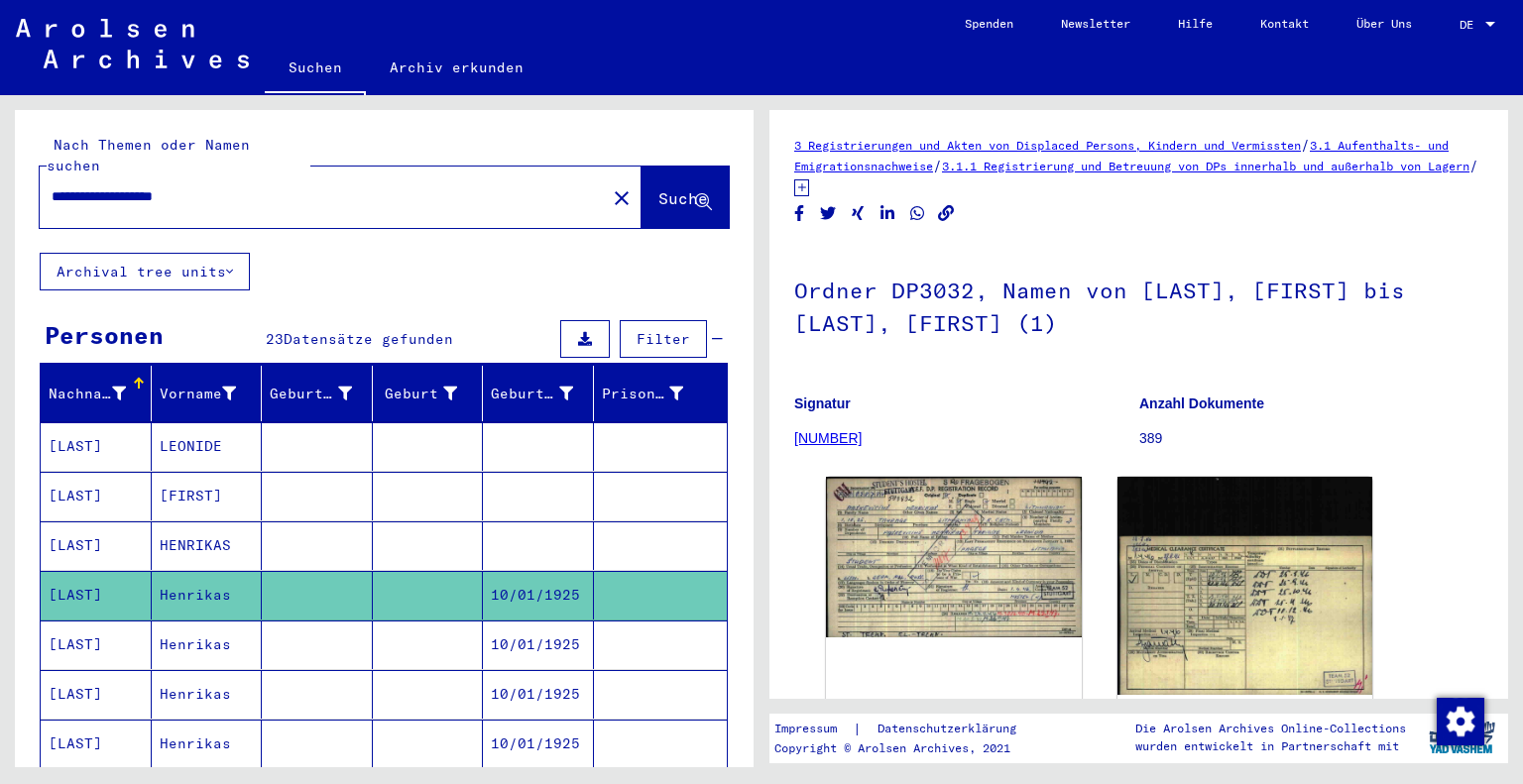 click on "[LAST]" at bounding box center (96, 595) 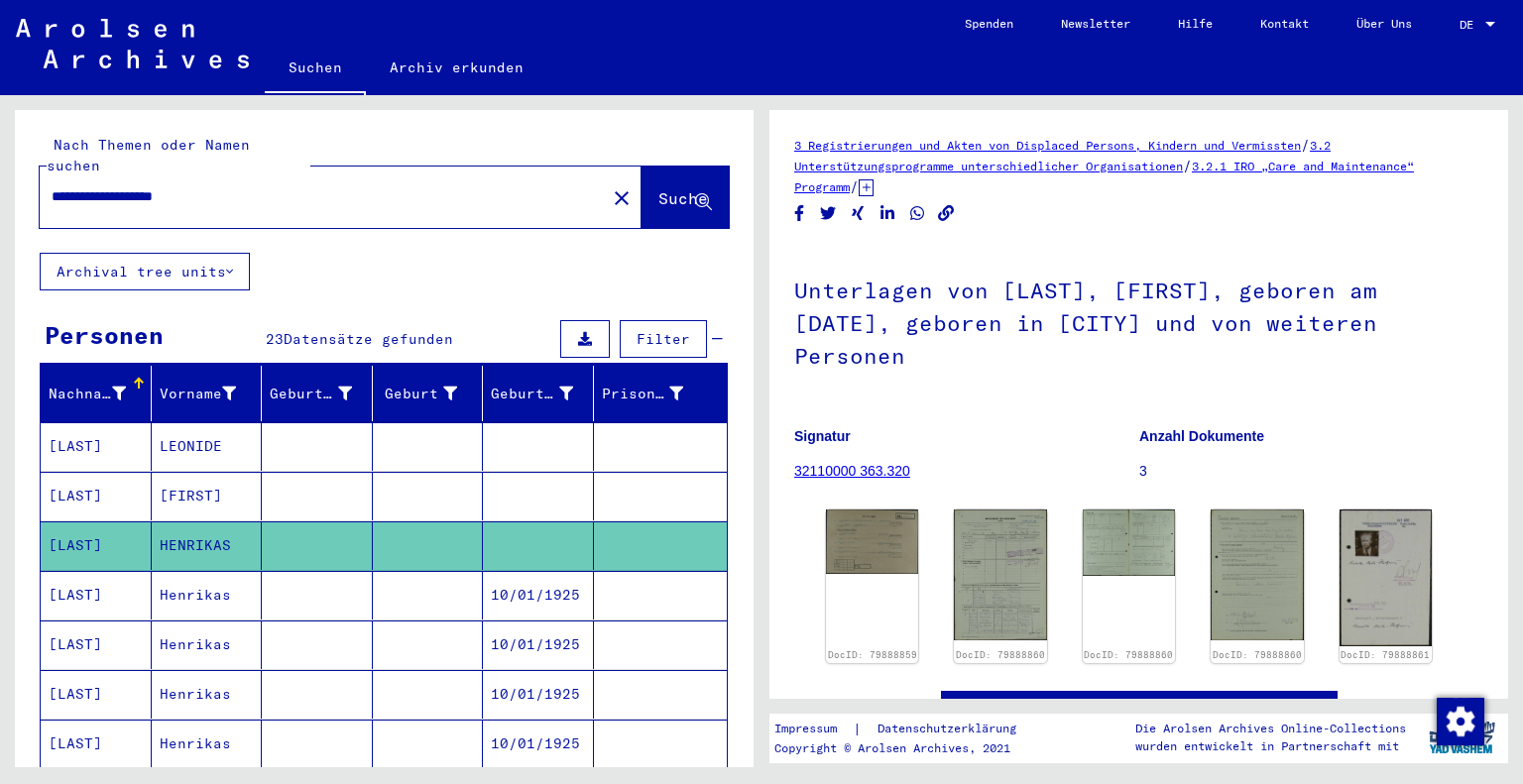 click on "[LAST]" at bounding box center (96, 644) 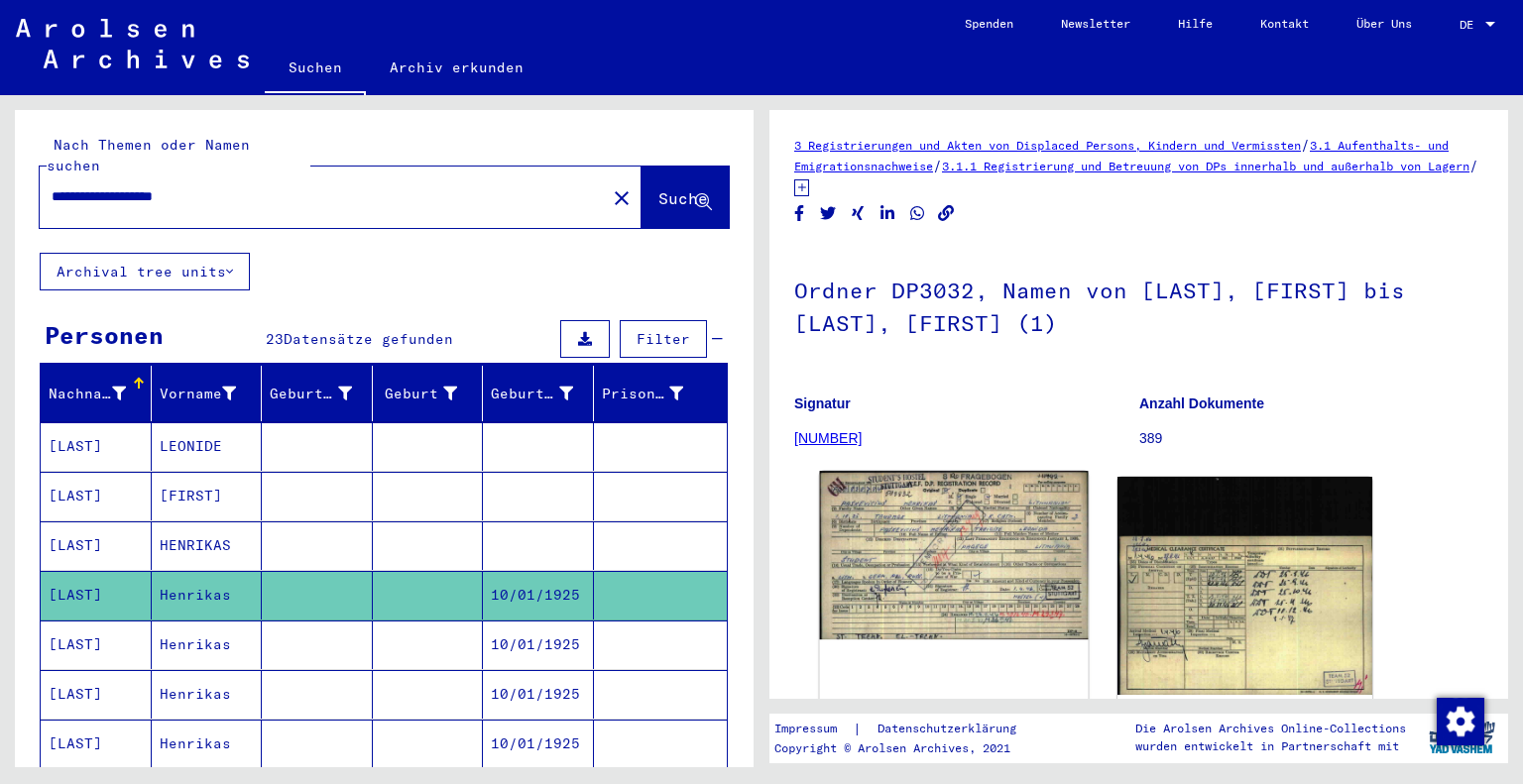 click 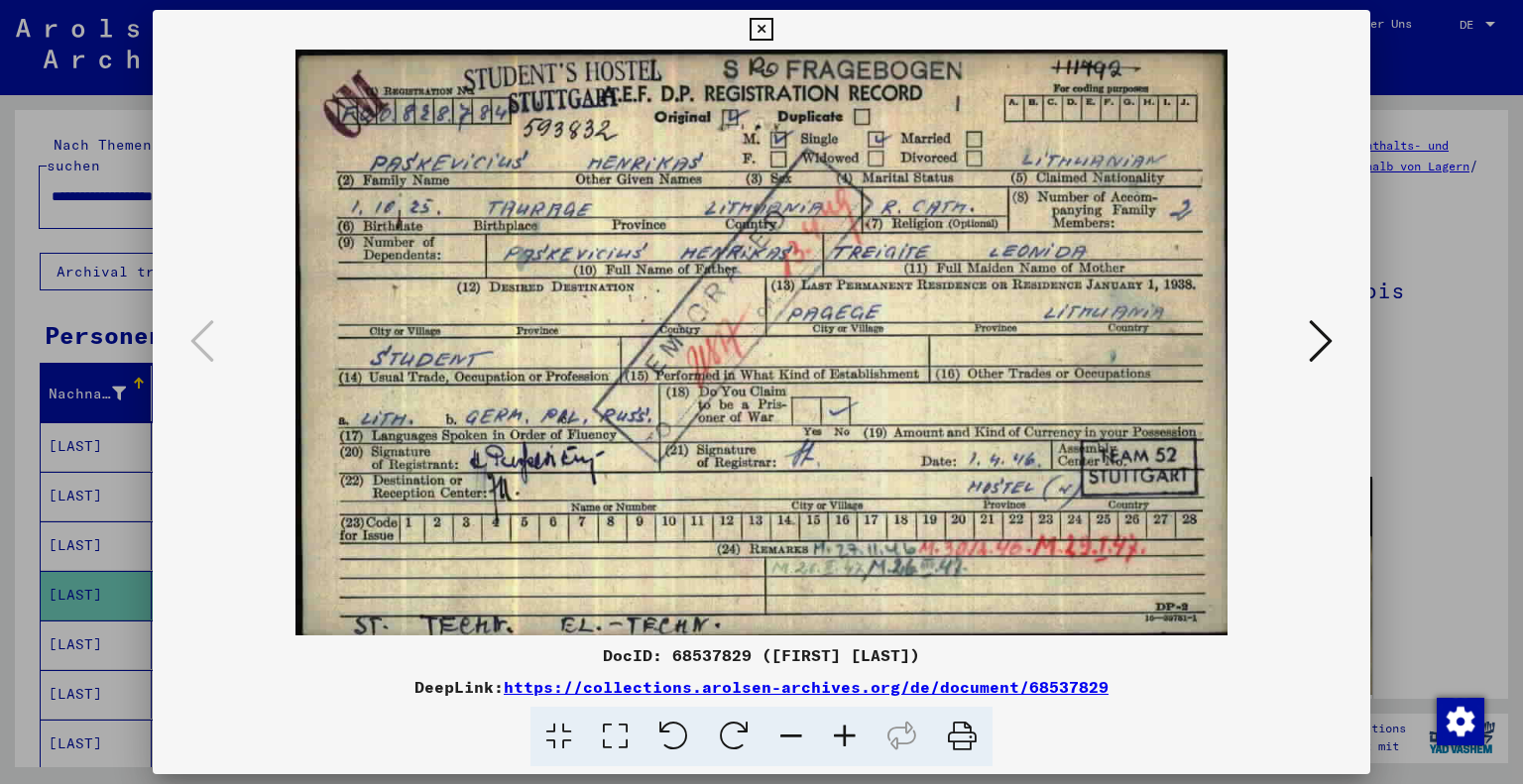 click at bounding box center [1321, 341] 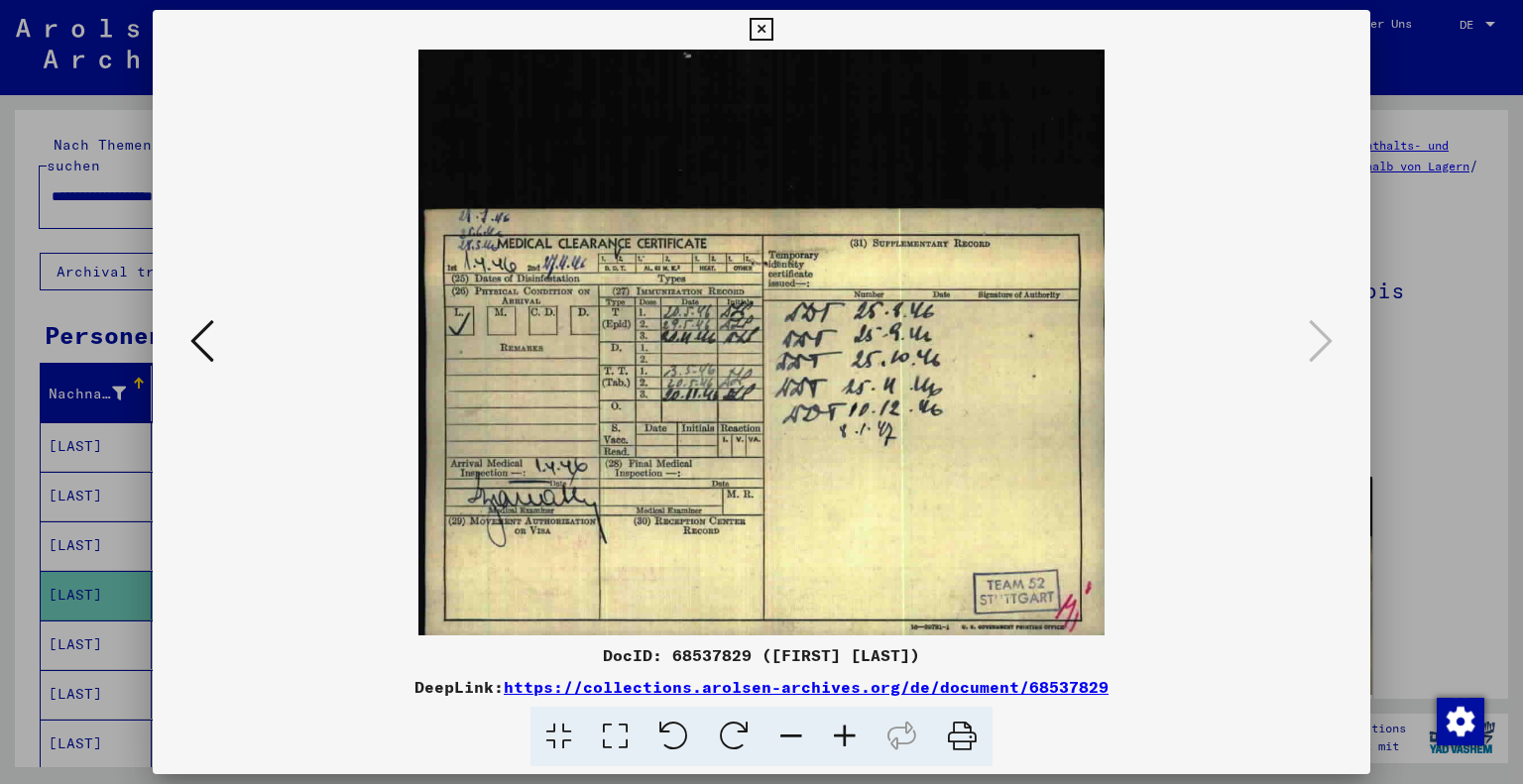 click at bounding box center [202, 341] 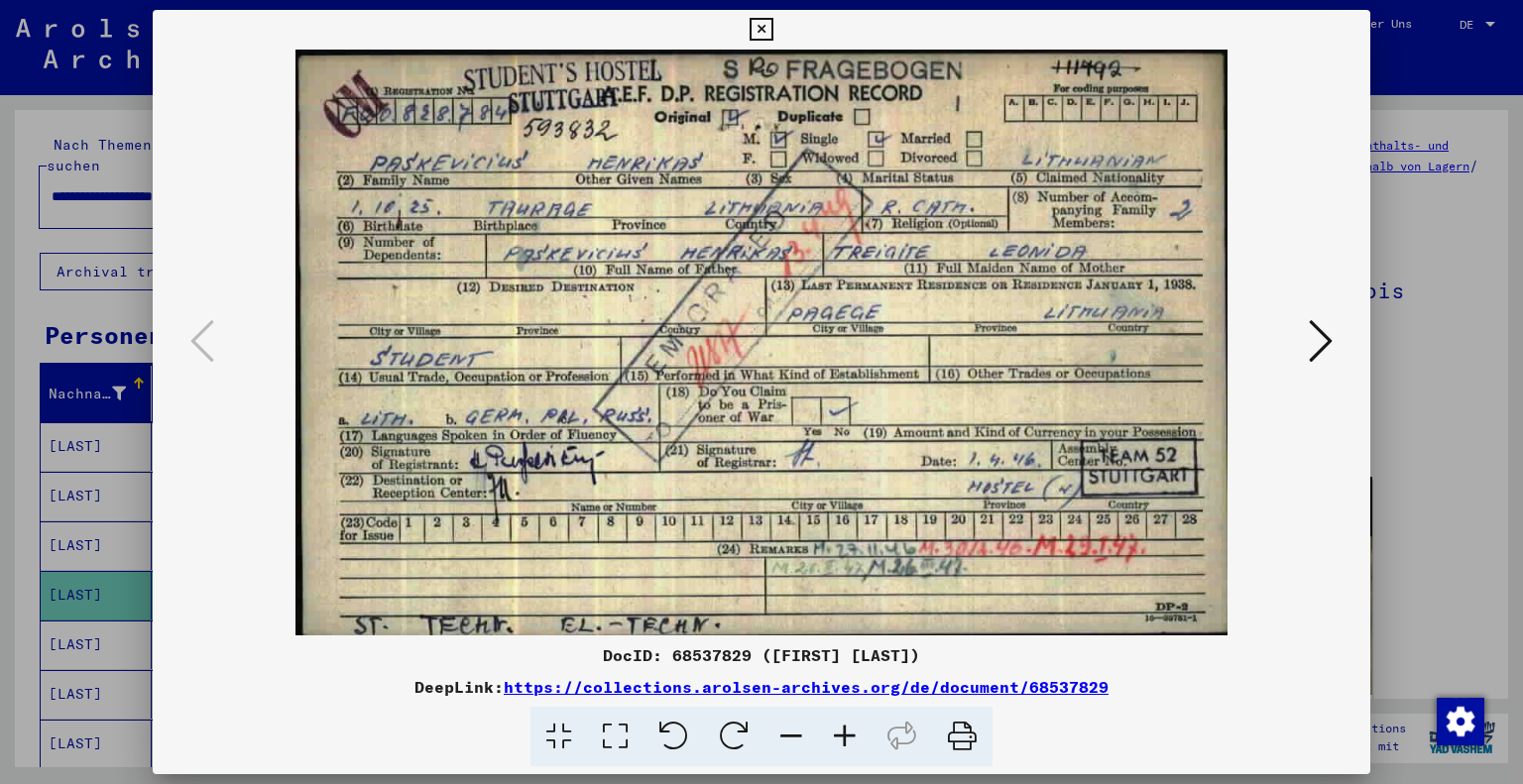 click at bounding box center [1321, 341] 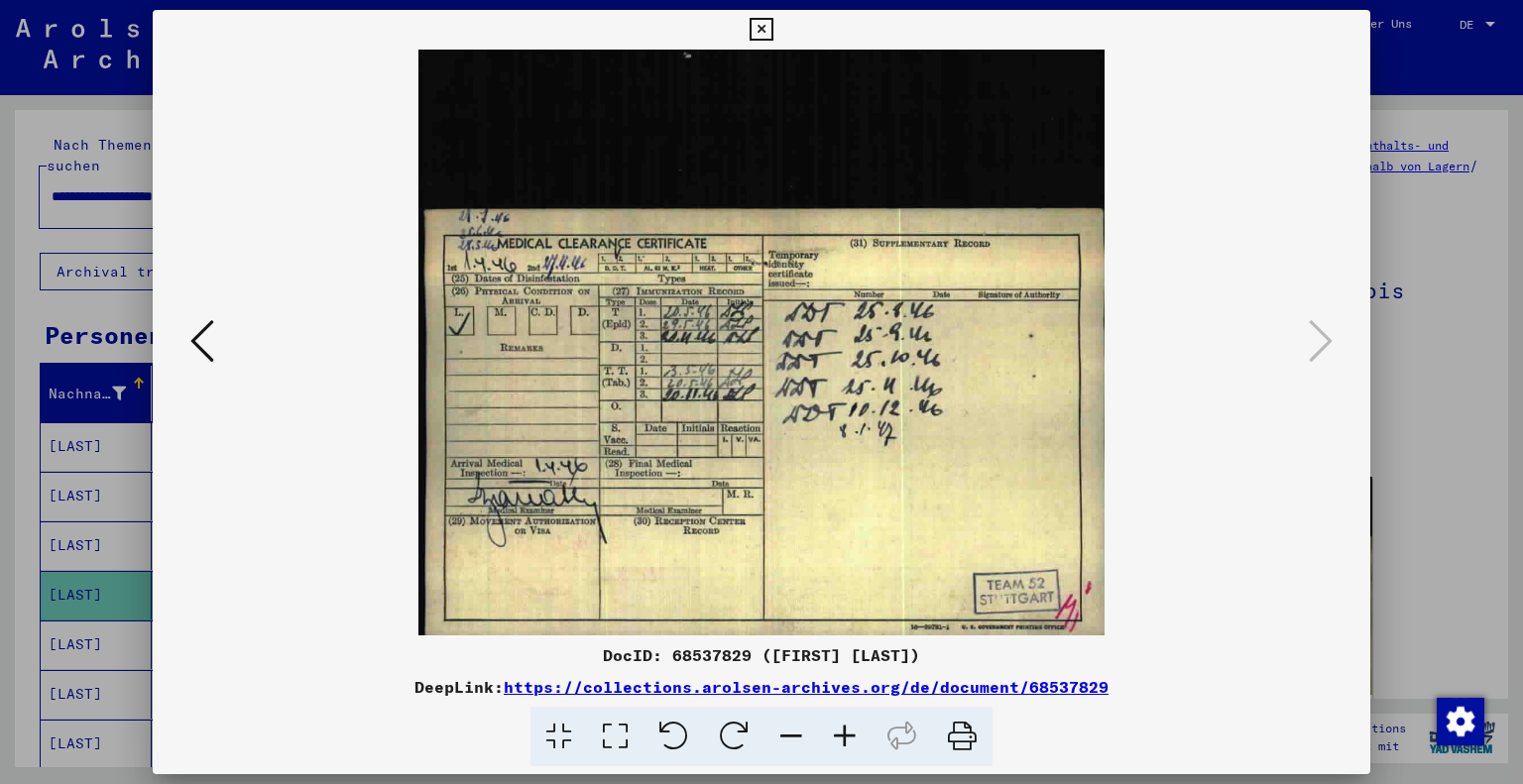 click at bounding box center (761, 30) 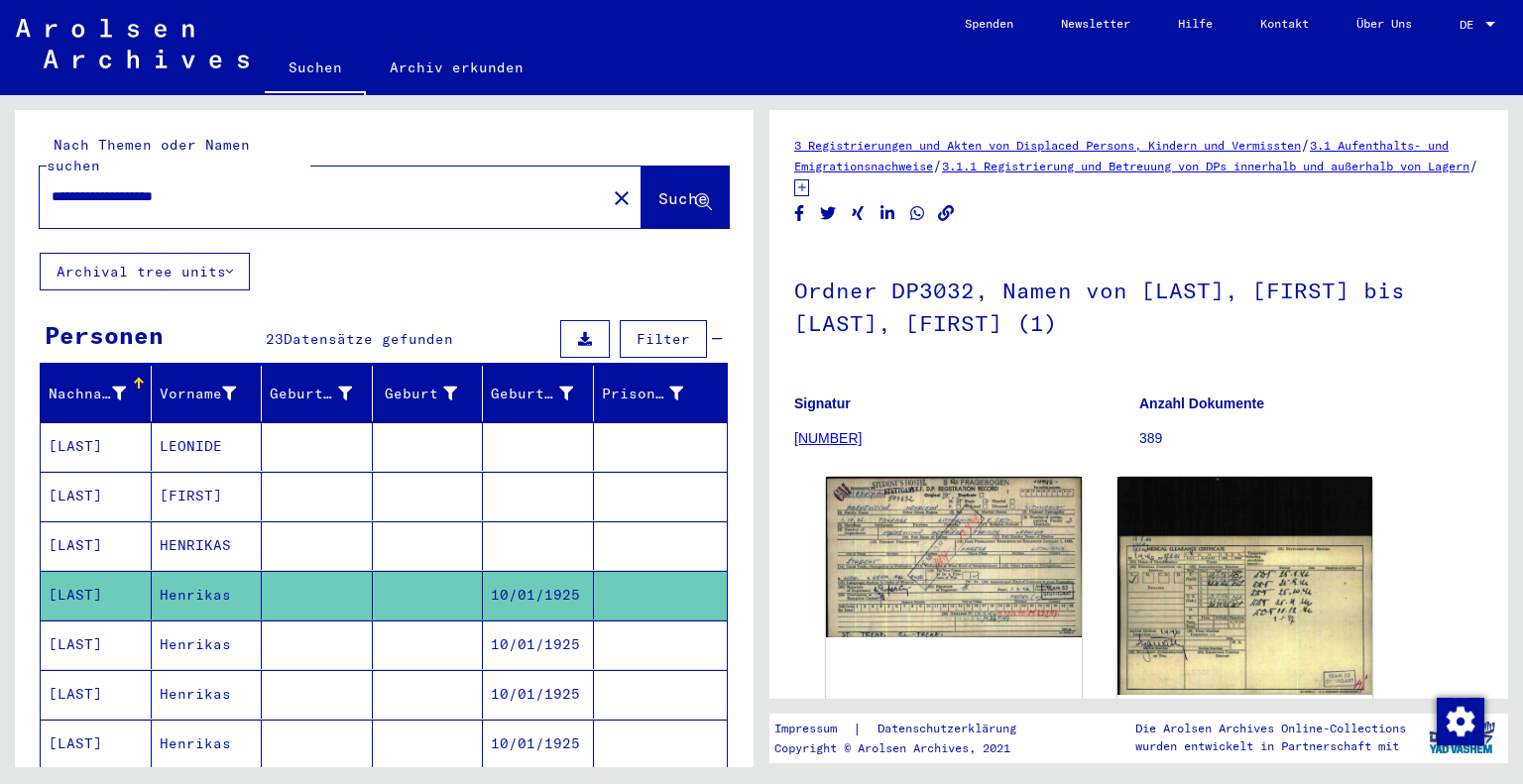 drag, startPoint x: 753, startPoint y: 30, endPoint x: 1006, endPoint y: 97, distance: 261.72123 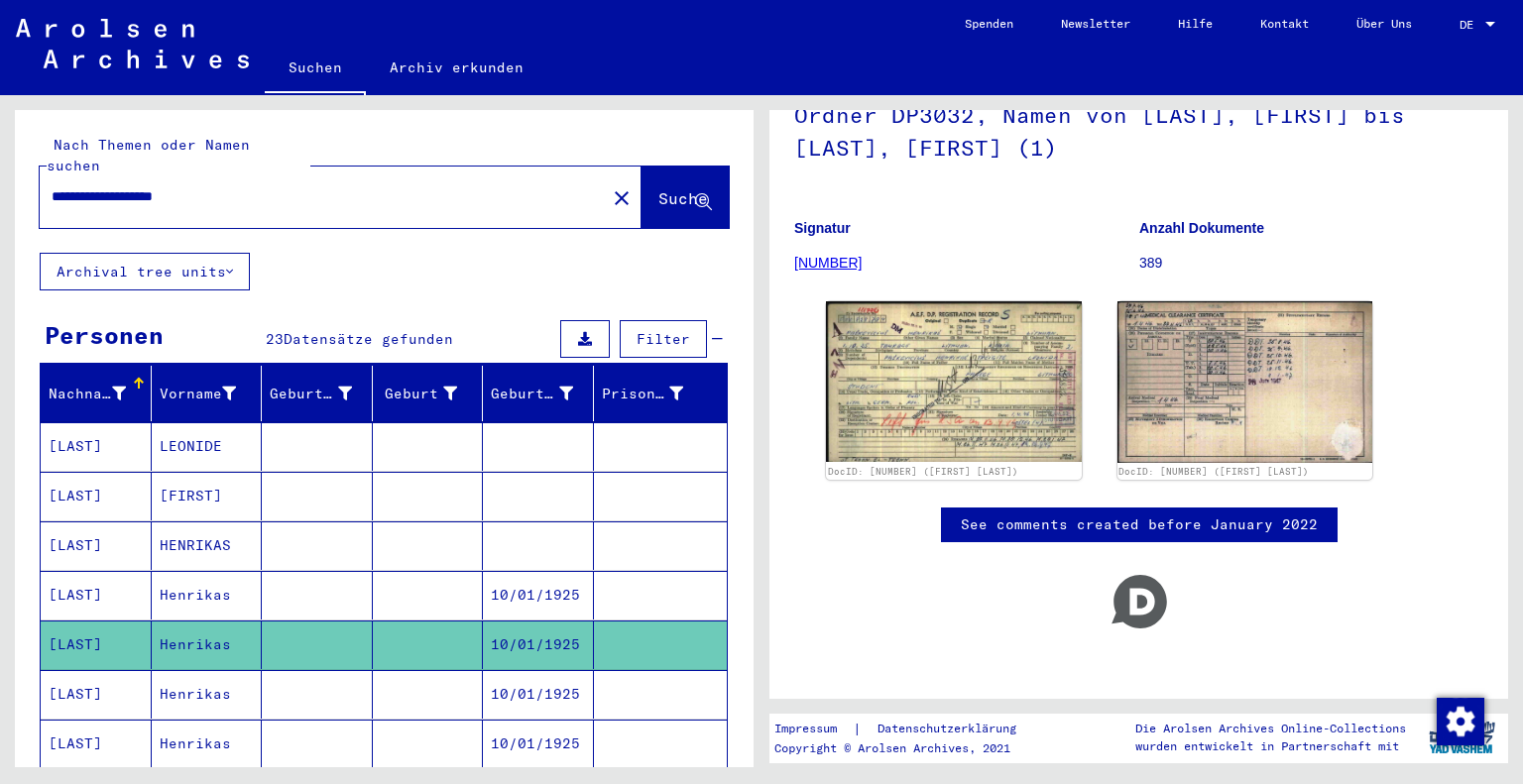 scroll, scrollTop: 190, scrollLeft: 0, axis: vertical 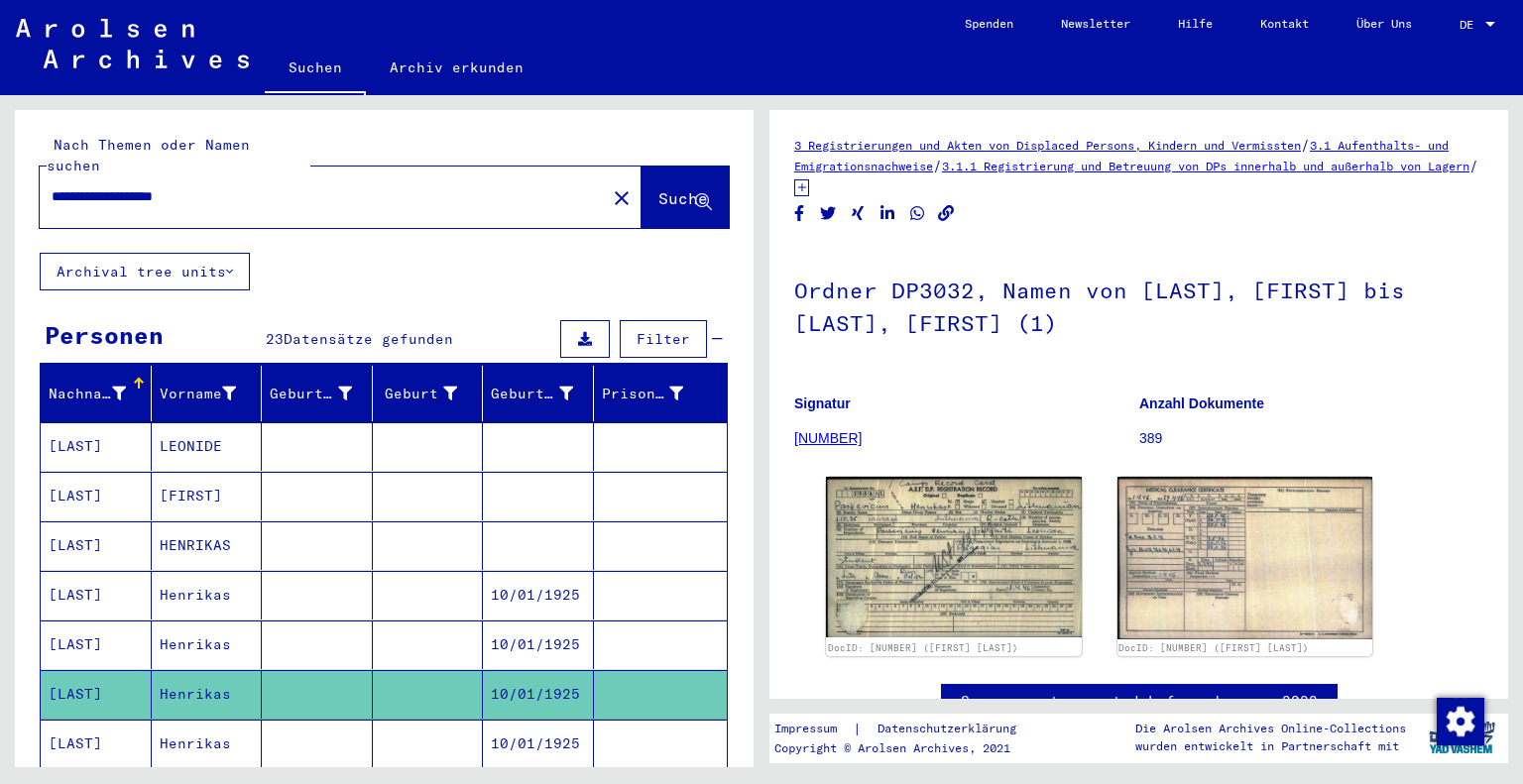 click on "[LAST]" at bounding box center (96, 595) 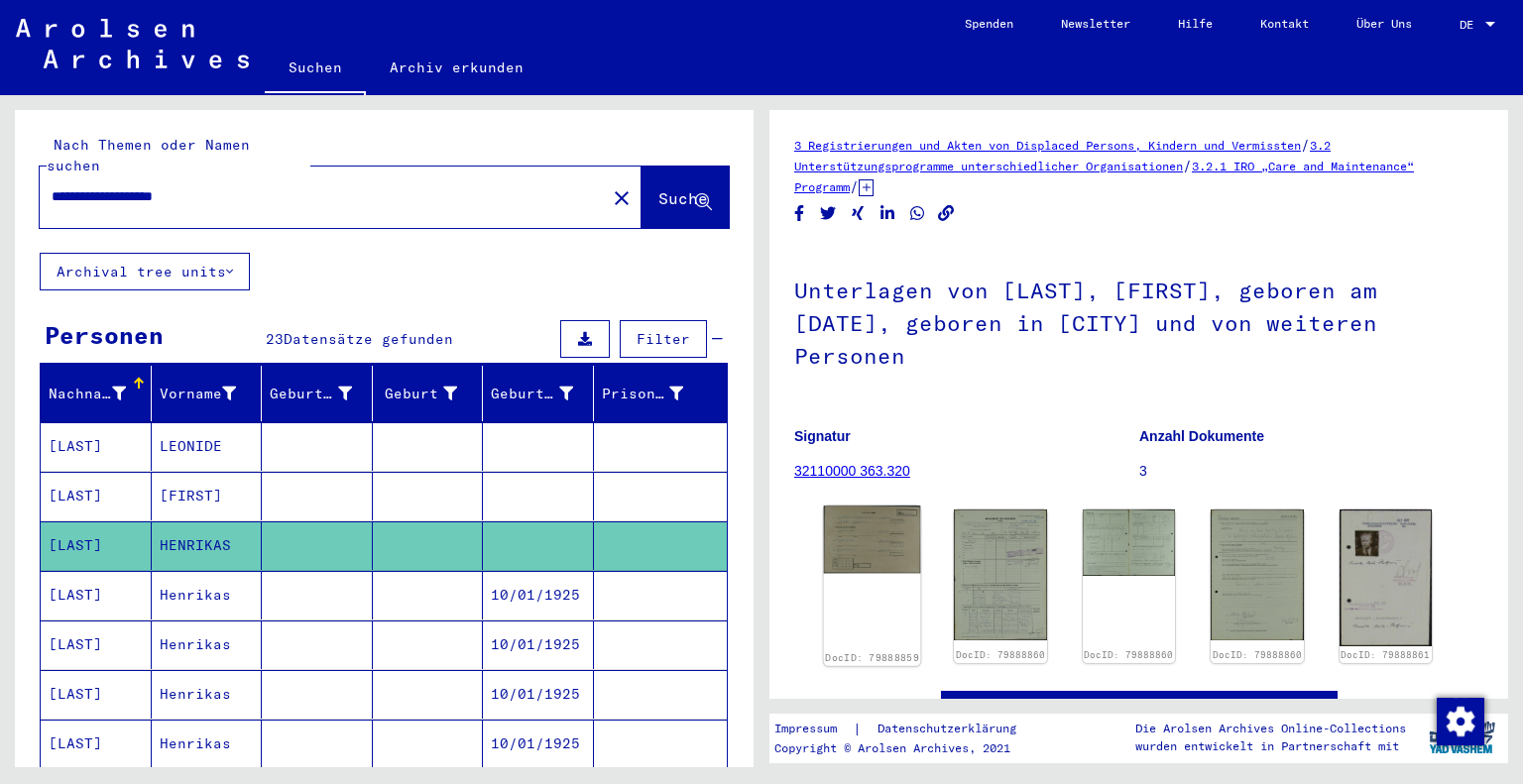 click 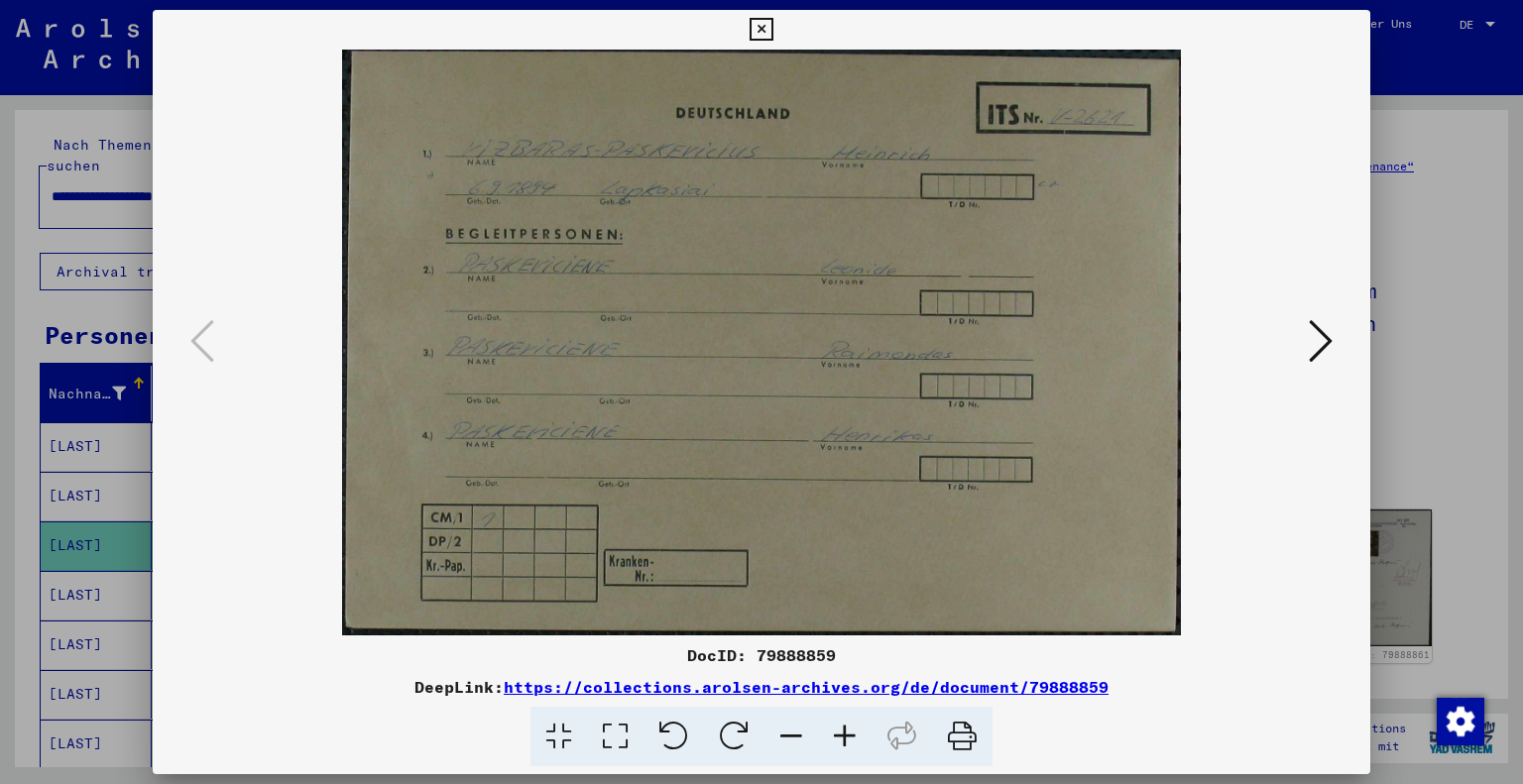click at bounding box center (1321, 341) 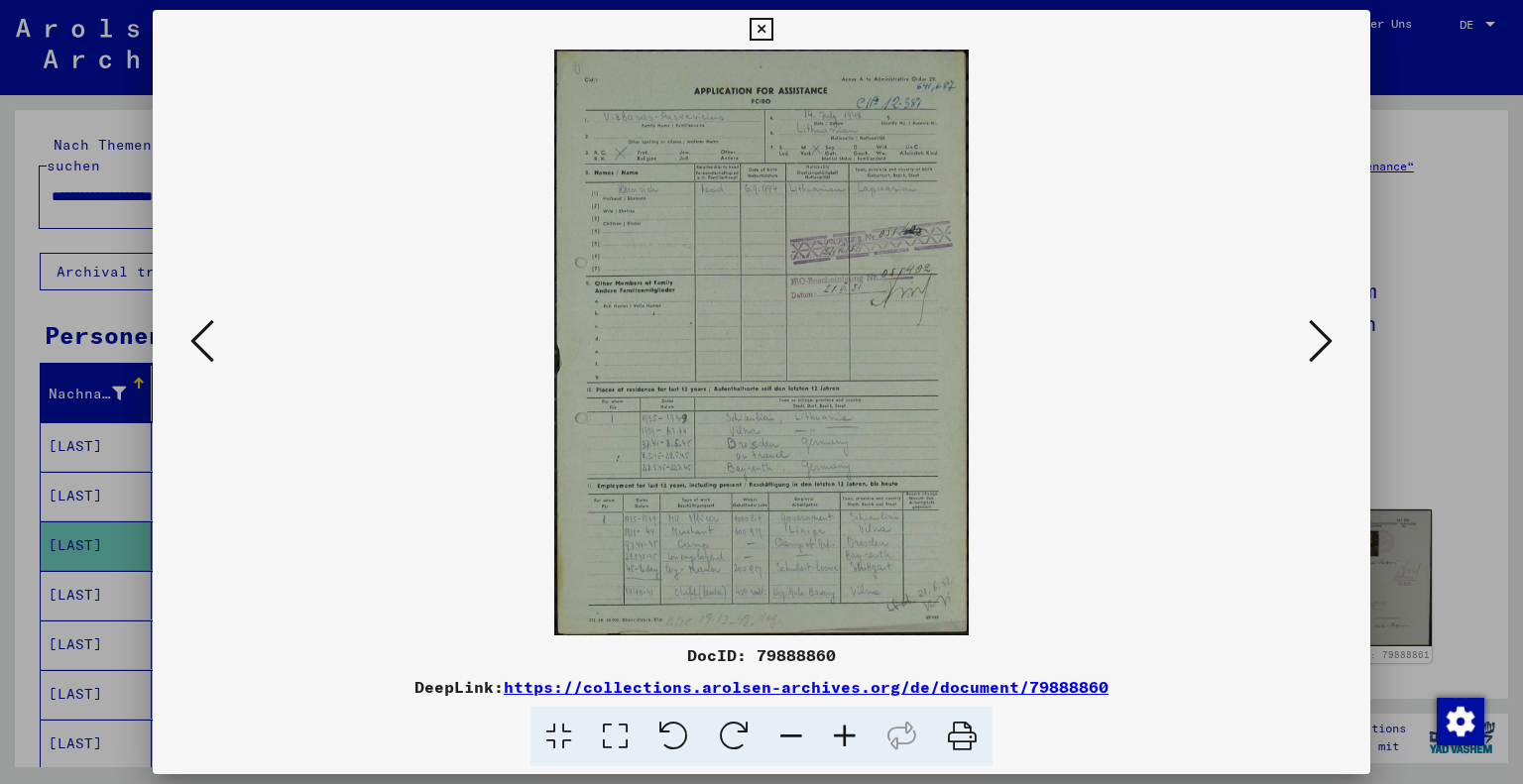 click at bounding box center [762, 342] 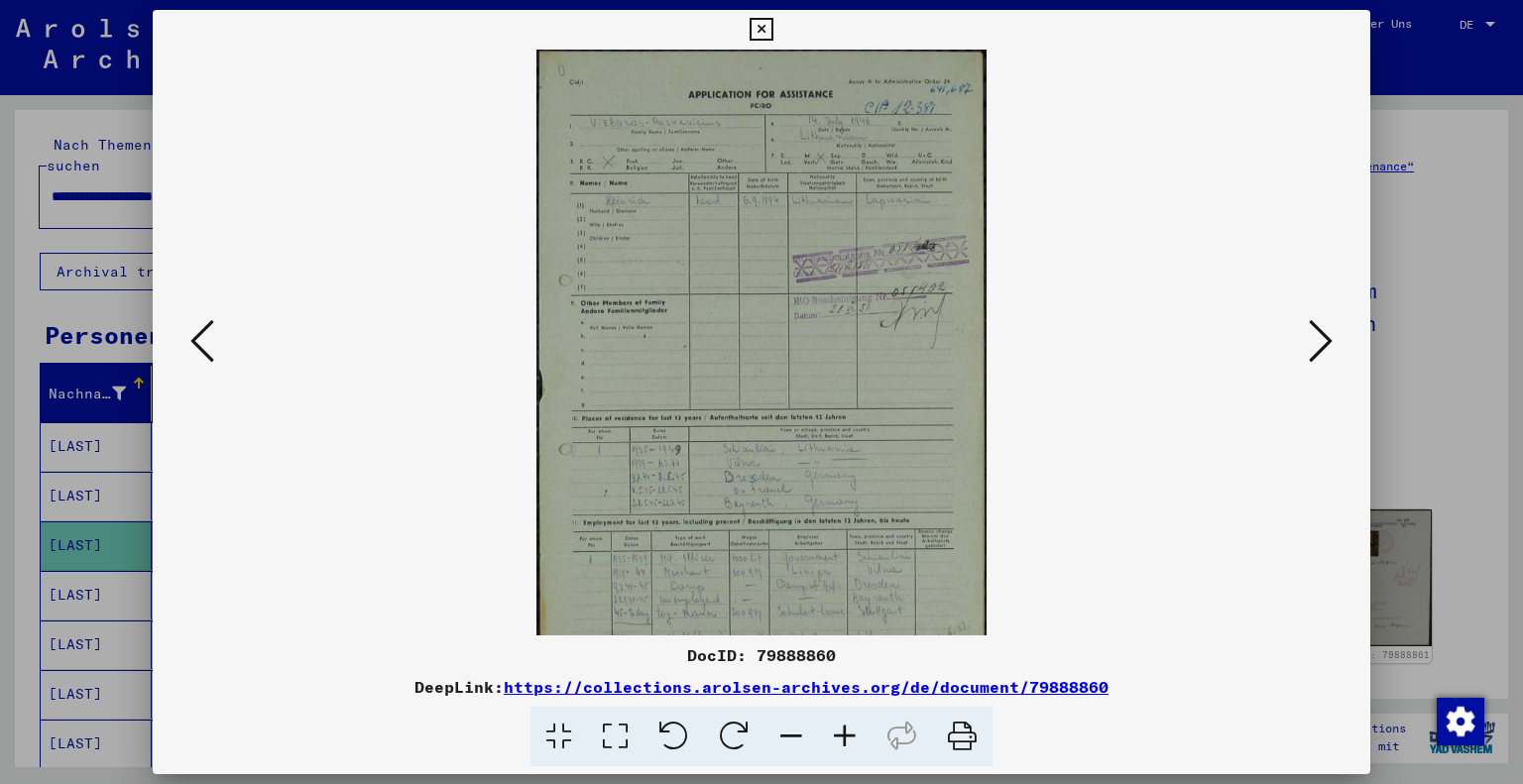click at bounding box center (845, 736) 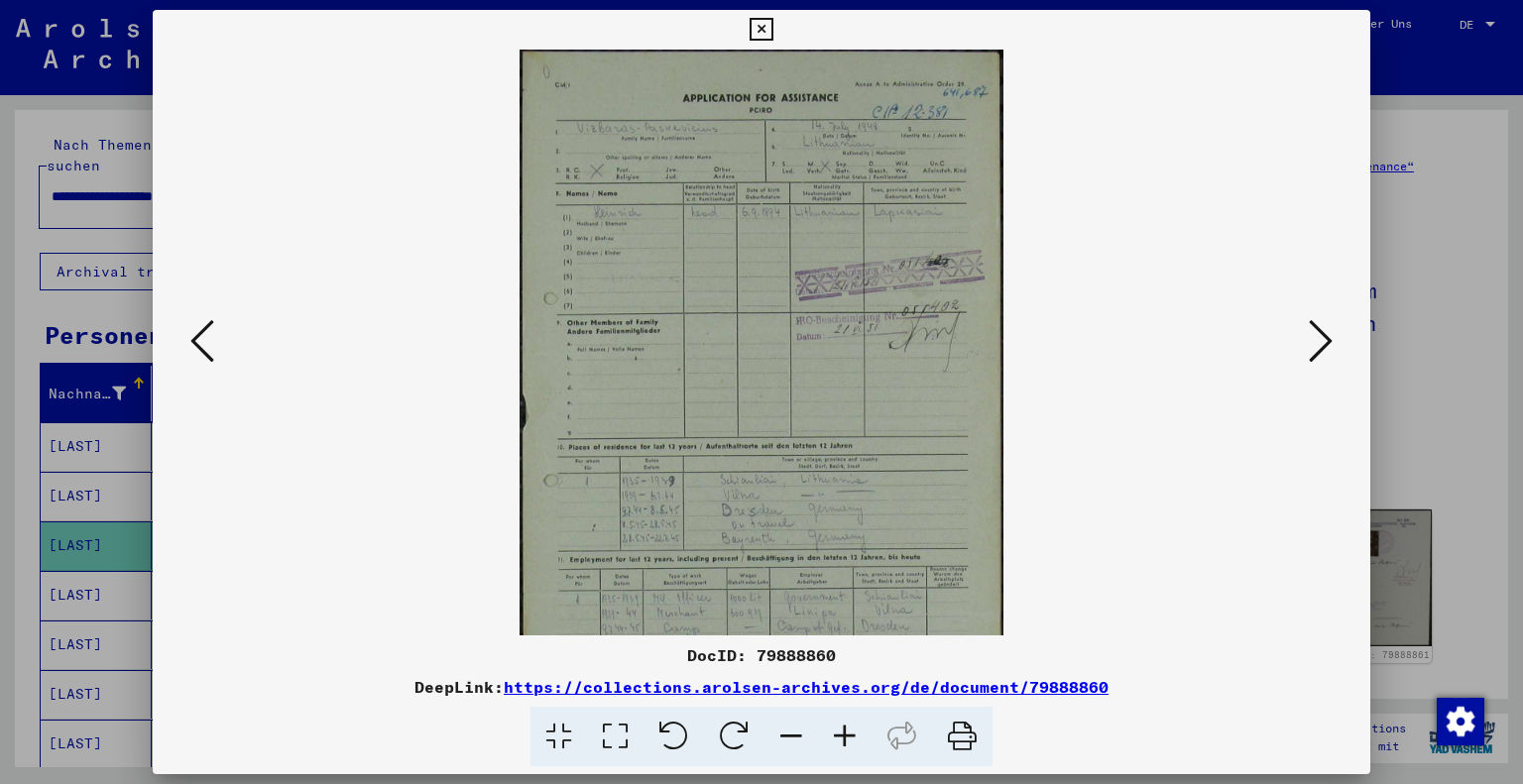 click at bounding box center [845, 736] 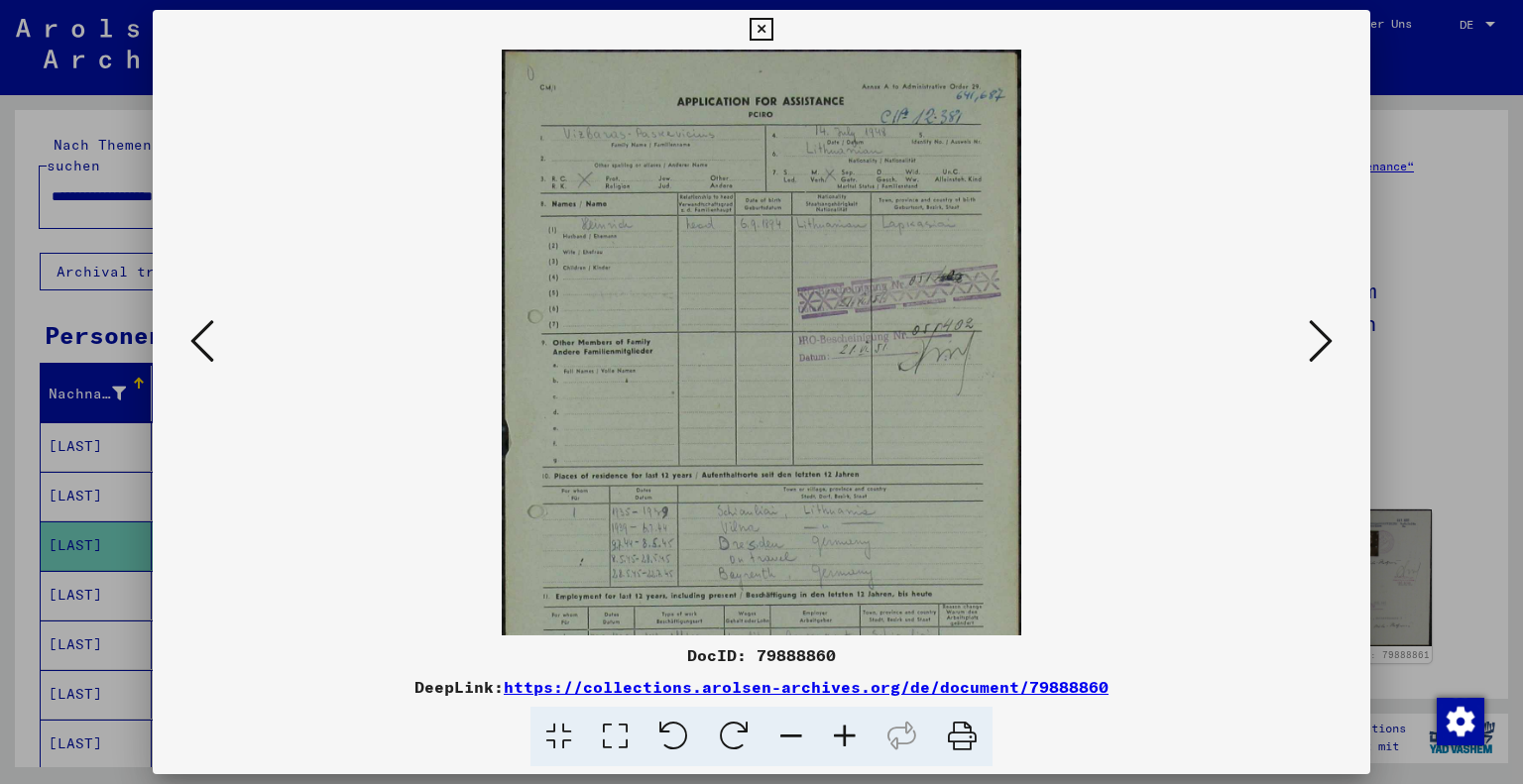 click at bounding box center [845, 736] 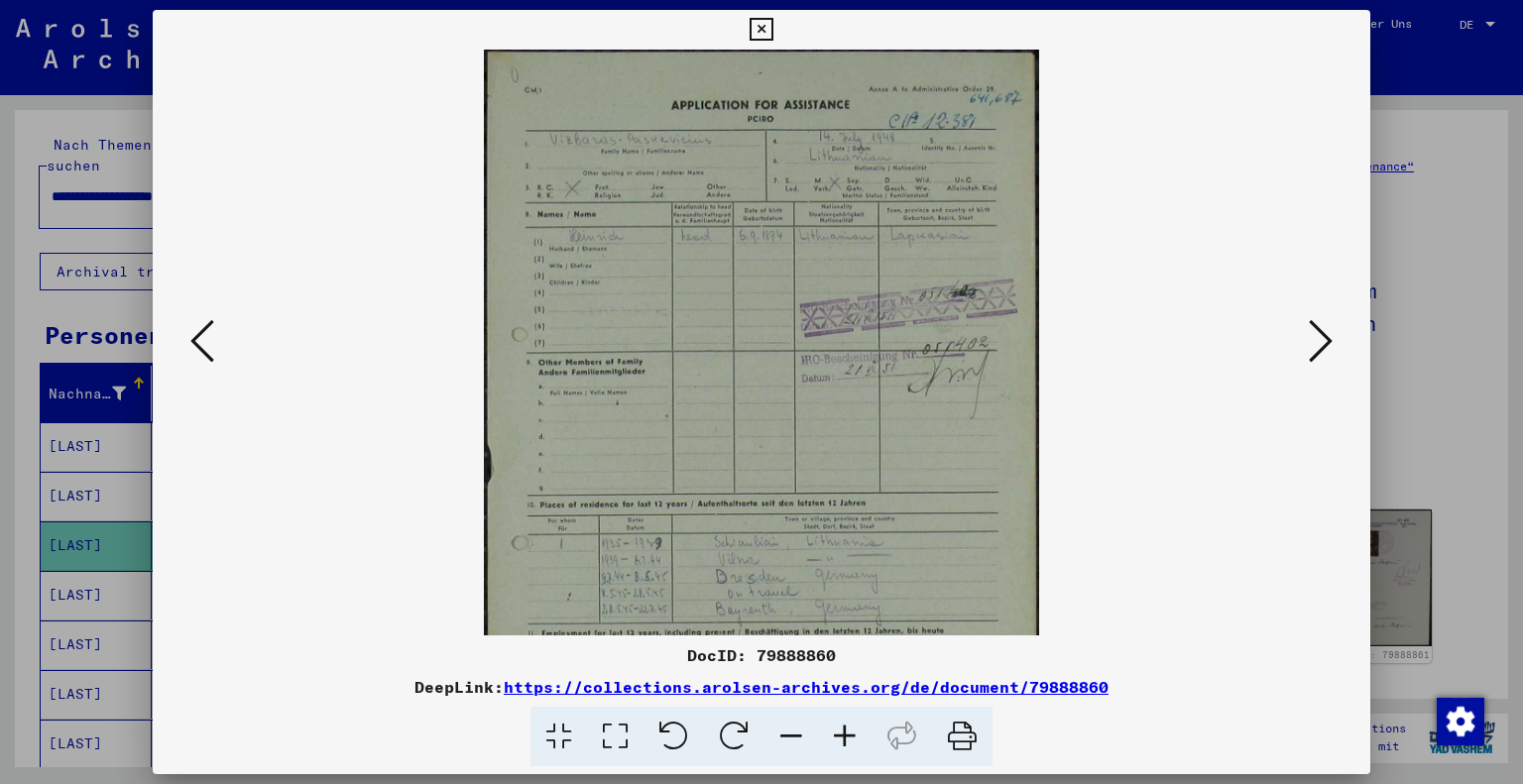 click at bounding box center [845, 736] 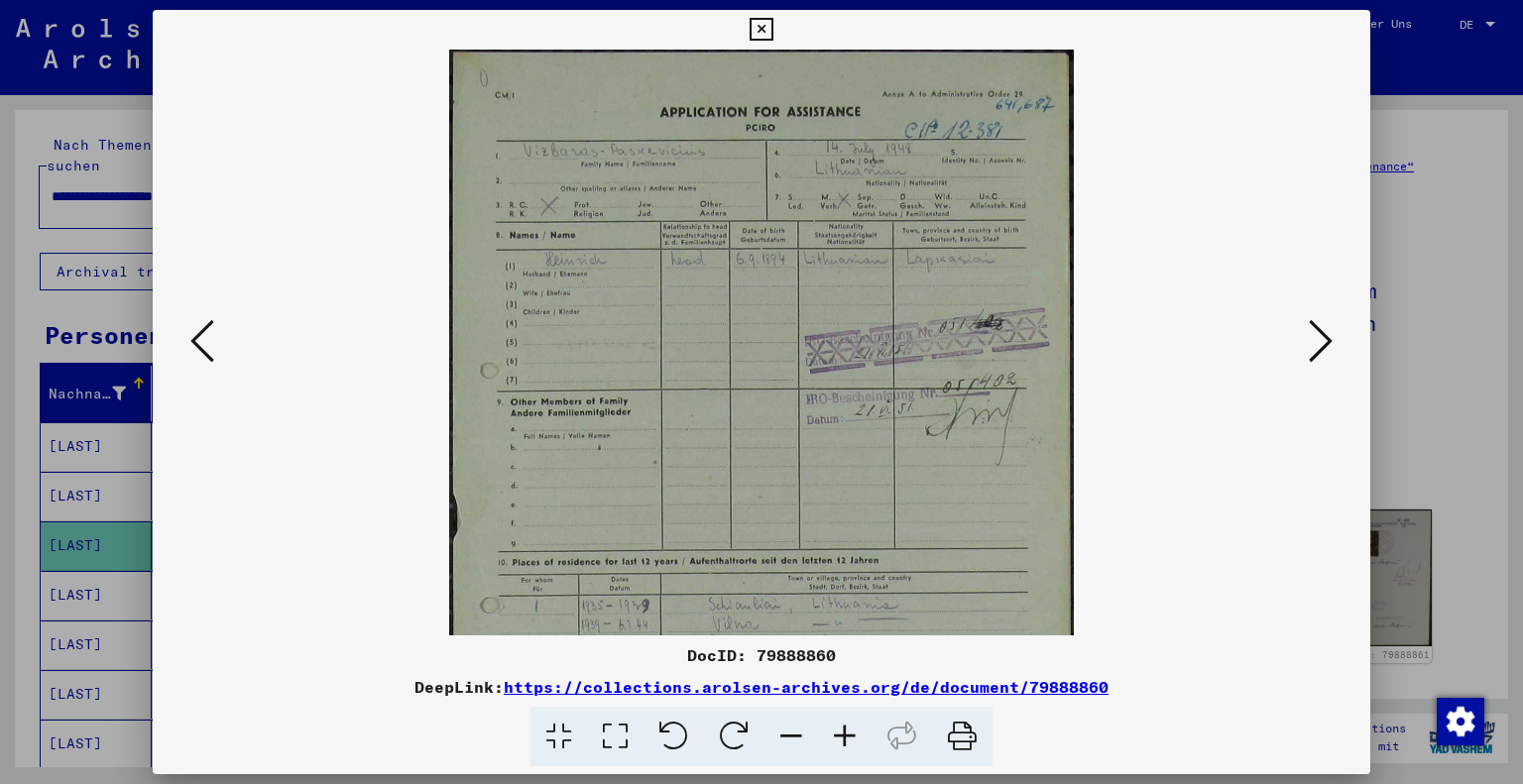 click at bounding box center [845, 736] 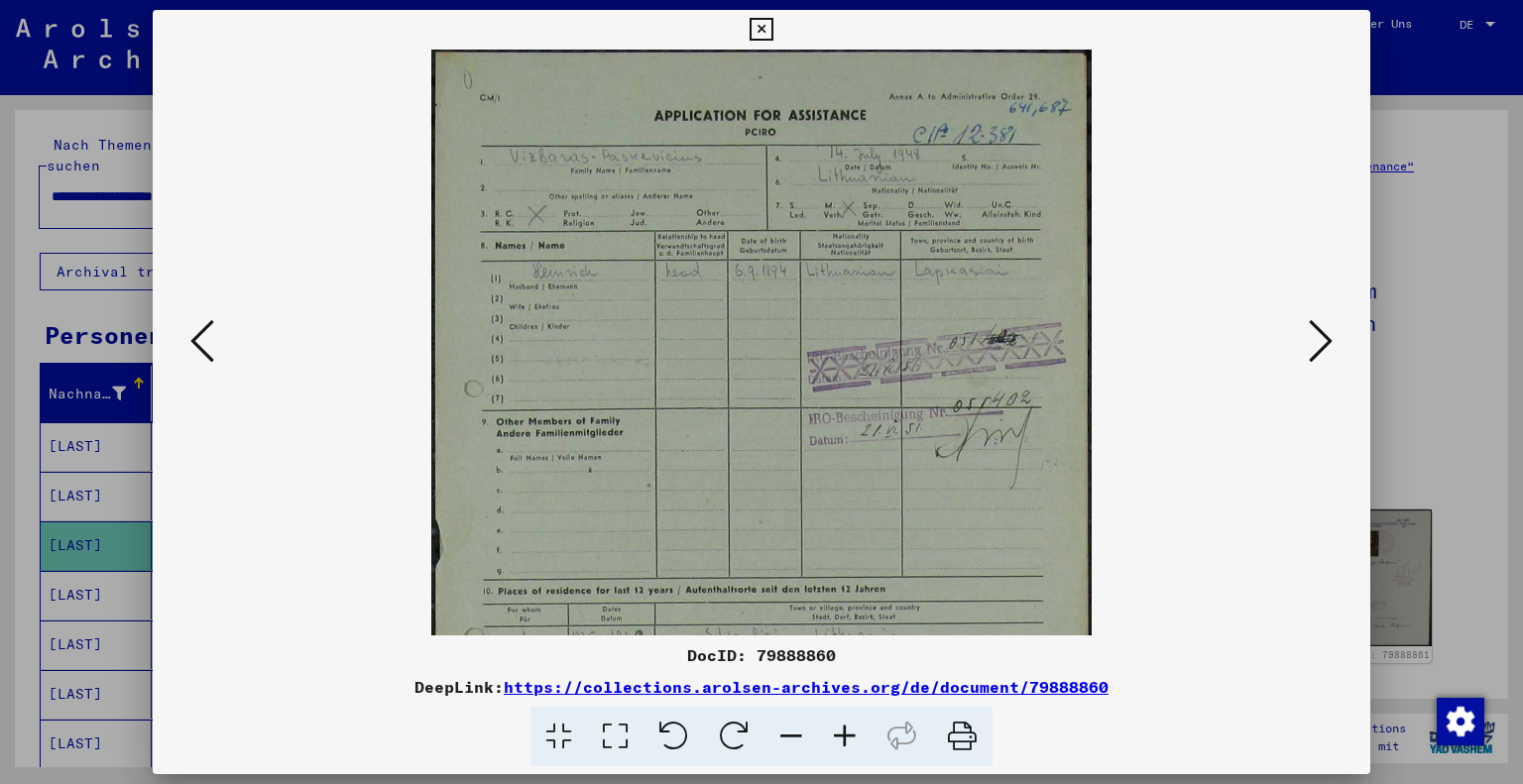 click at bounding box center (845, 736) 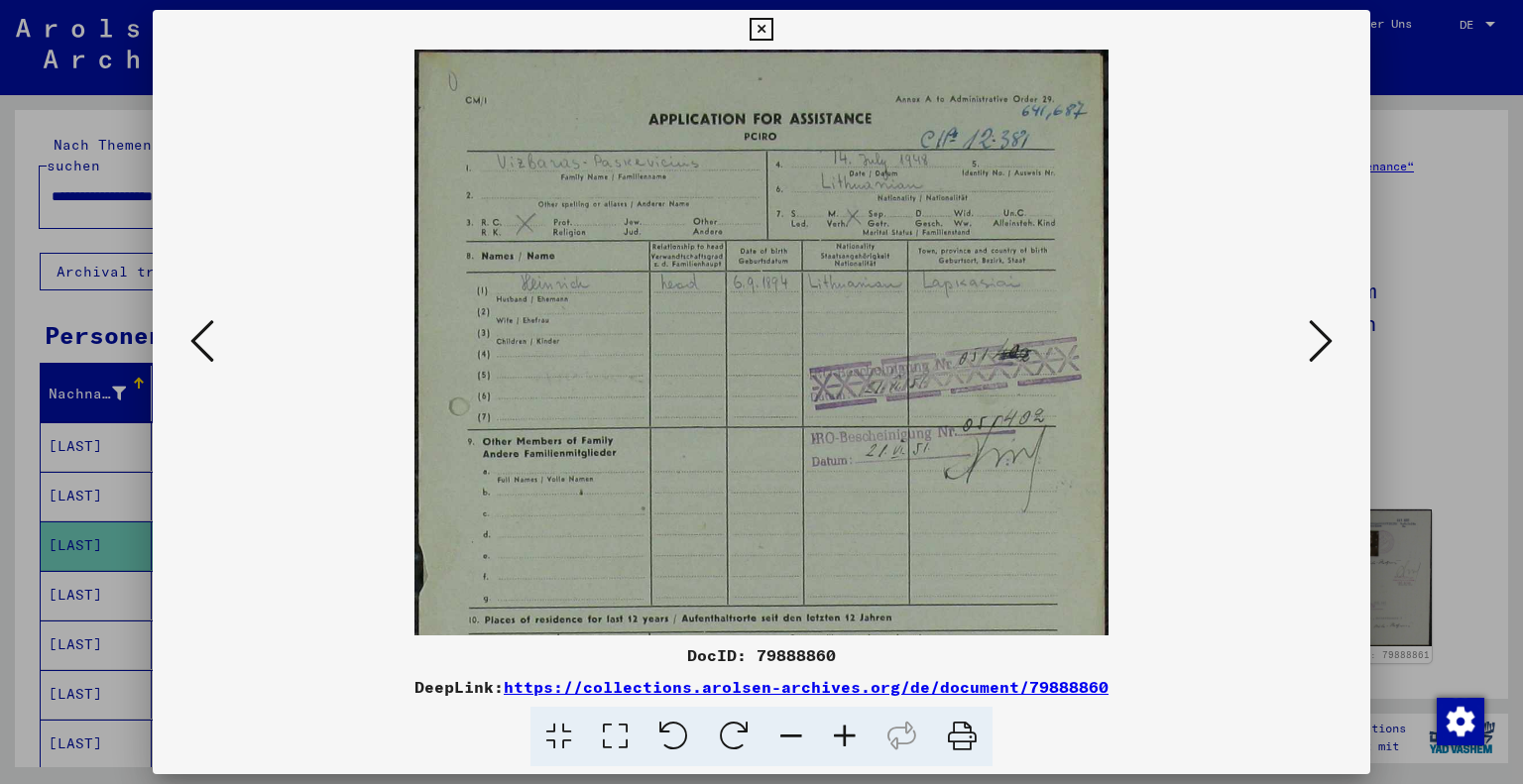 click at bounding box center (845, 736) 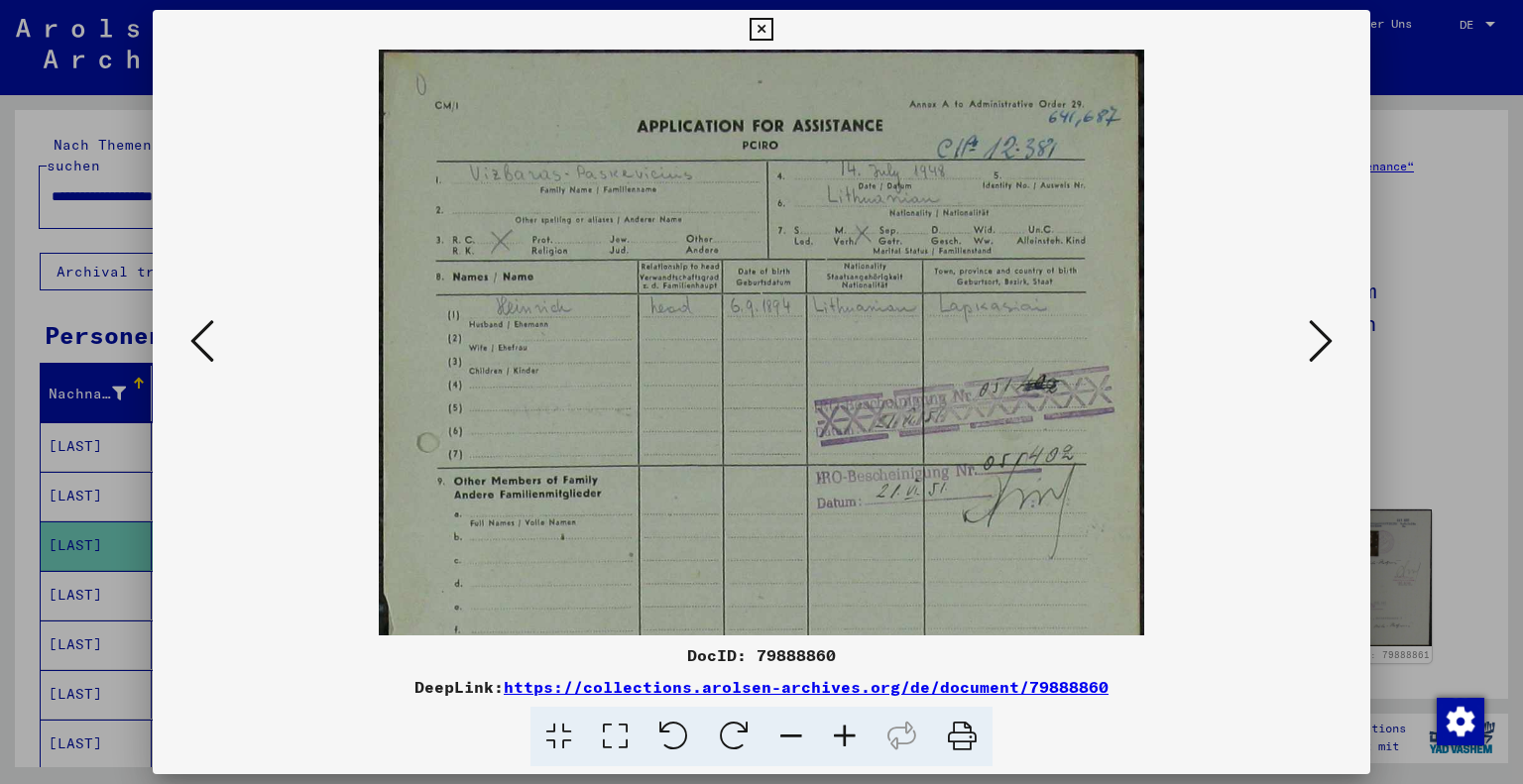 click at bounding box center (845, 736) 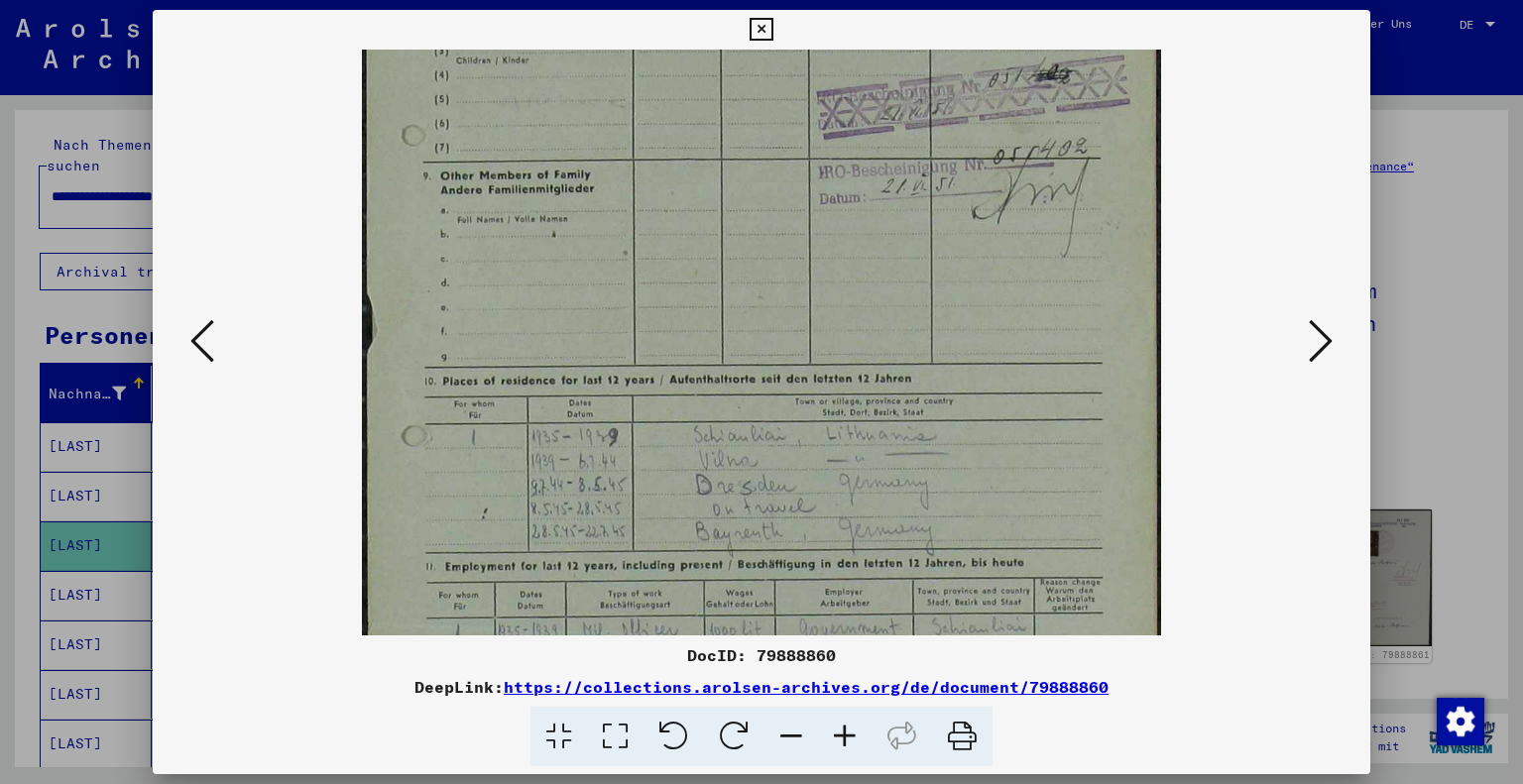 scroll, scrollTop: 346, scrollLeft: 0, axis: vertical 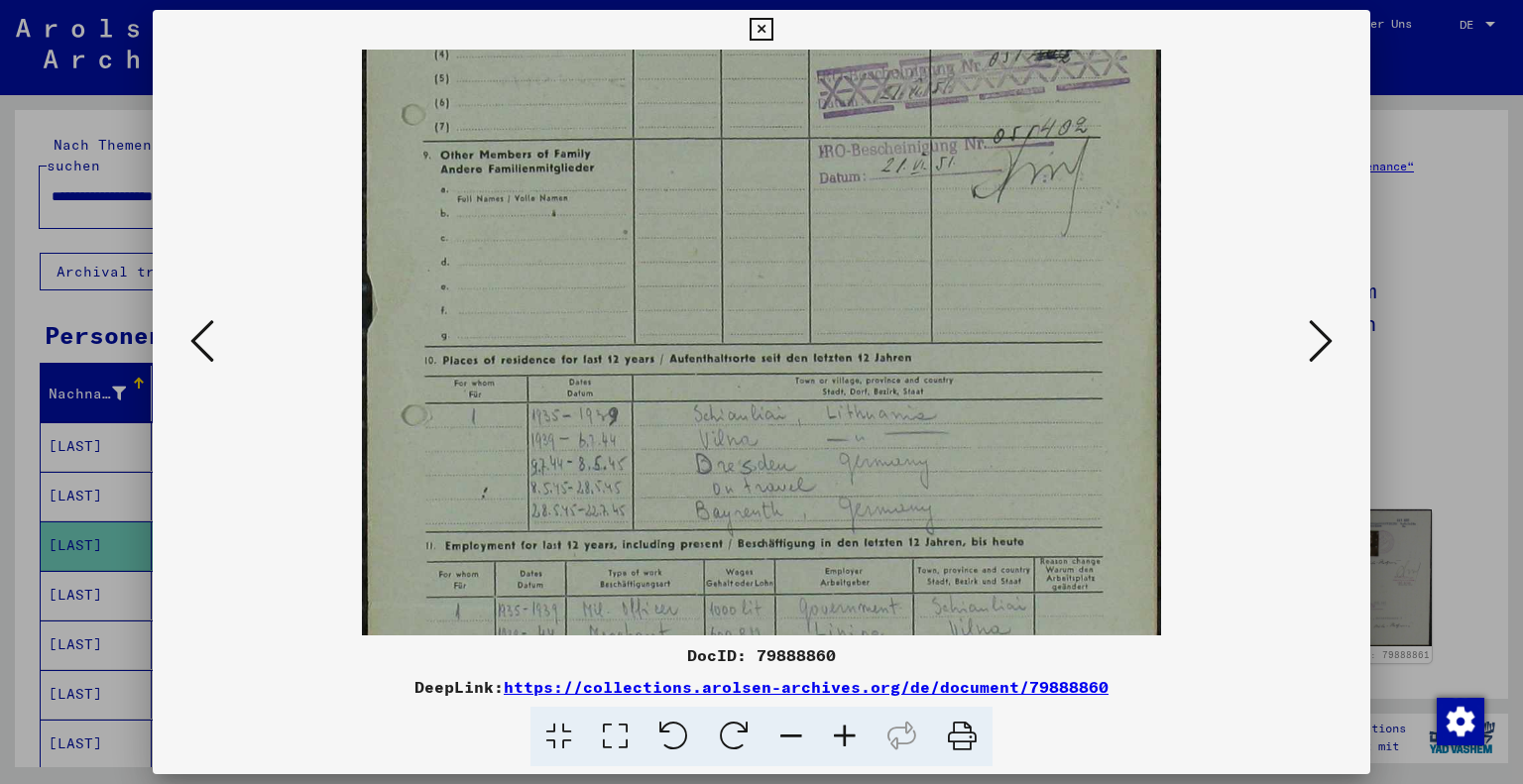 drag, startPoint x: 726, startPoint y: 410, endPoint x: 788, endPoint y: 73, distance: 342.6558 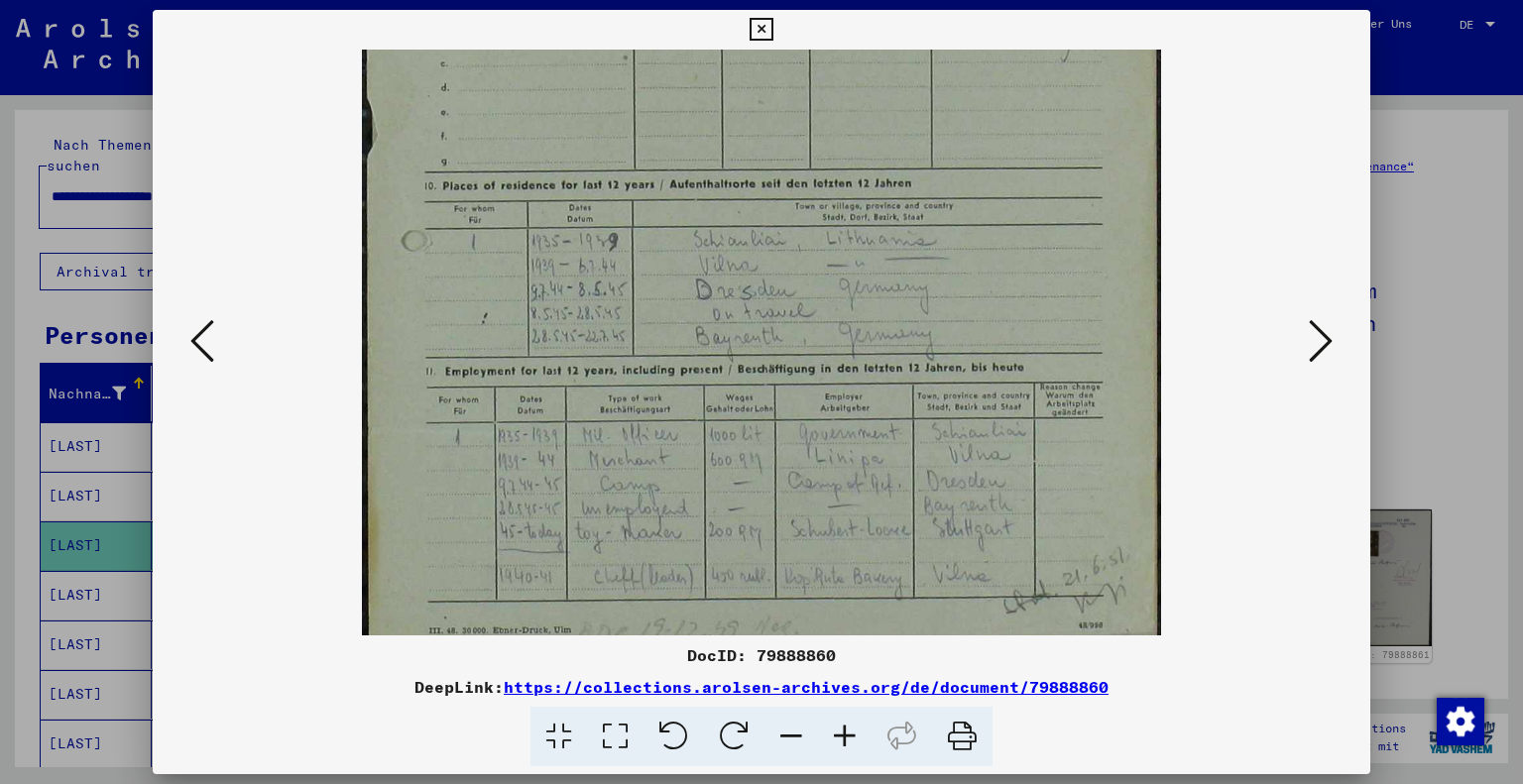 scroll, scrollTop: 541, scrollLeft: 0, axis: vertical 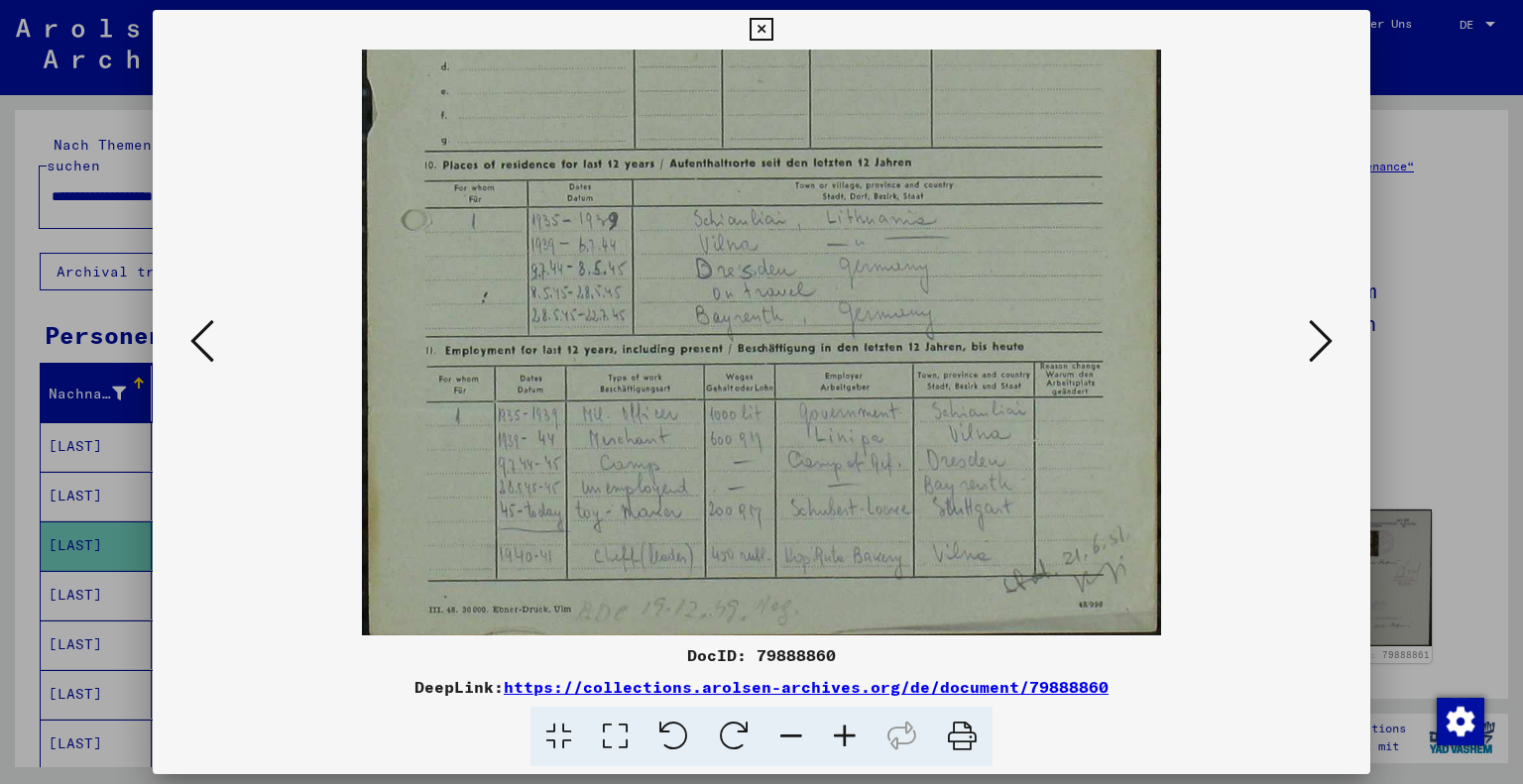 drag, startPoint x: 704, startPoint y: 347, endPoint x: 730, endPoint y: 156, distance: 192.76151 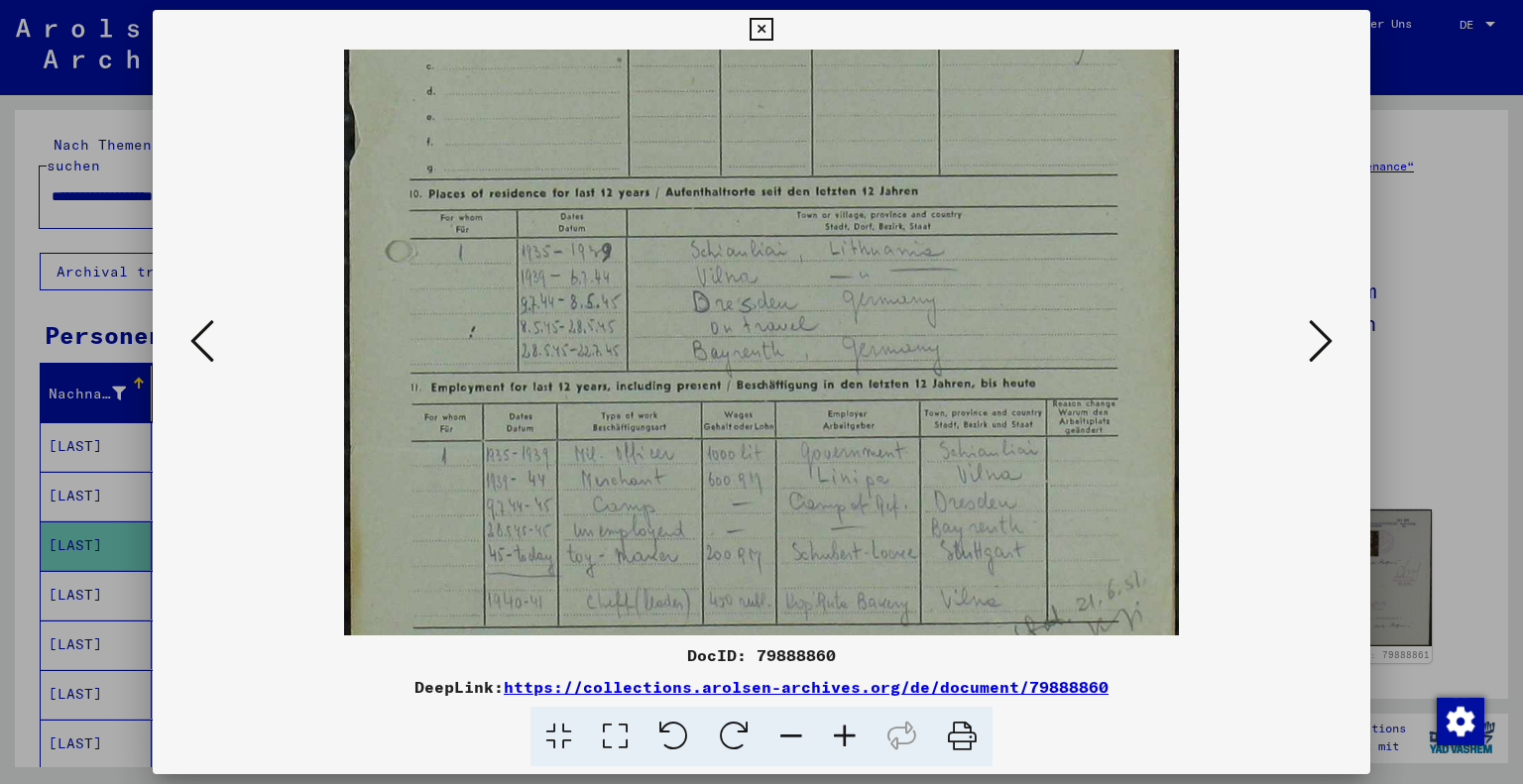 click at bounding box center (845, 736) 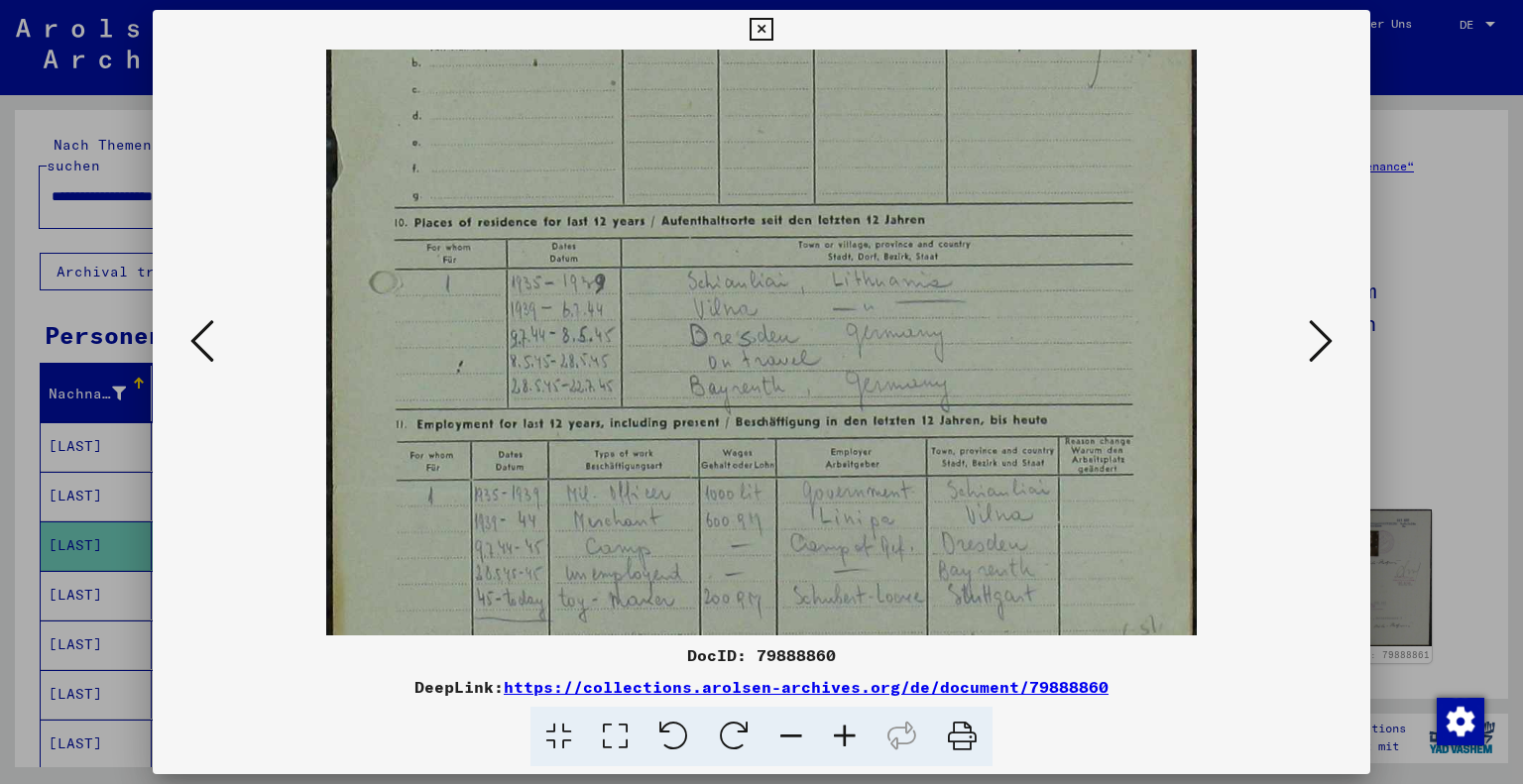 scroll, scrollTop: 643, scrollLeft: 0, axis: vertical 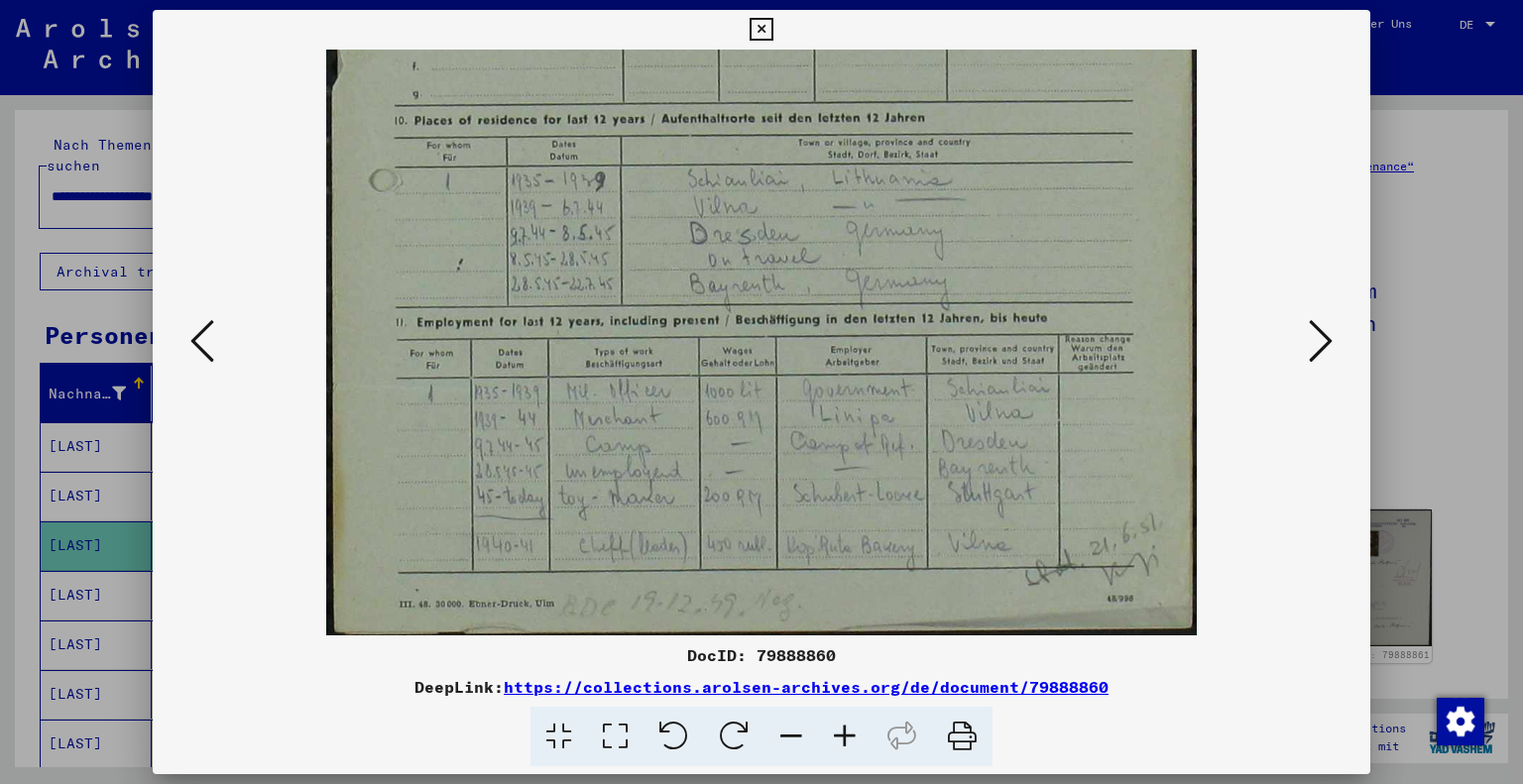 drag, startPoint x: 829, startPoint y: 443, endPoint x: 825, endPoint y: 250, distance: 193.04145 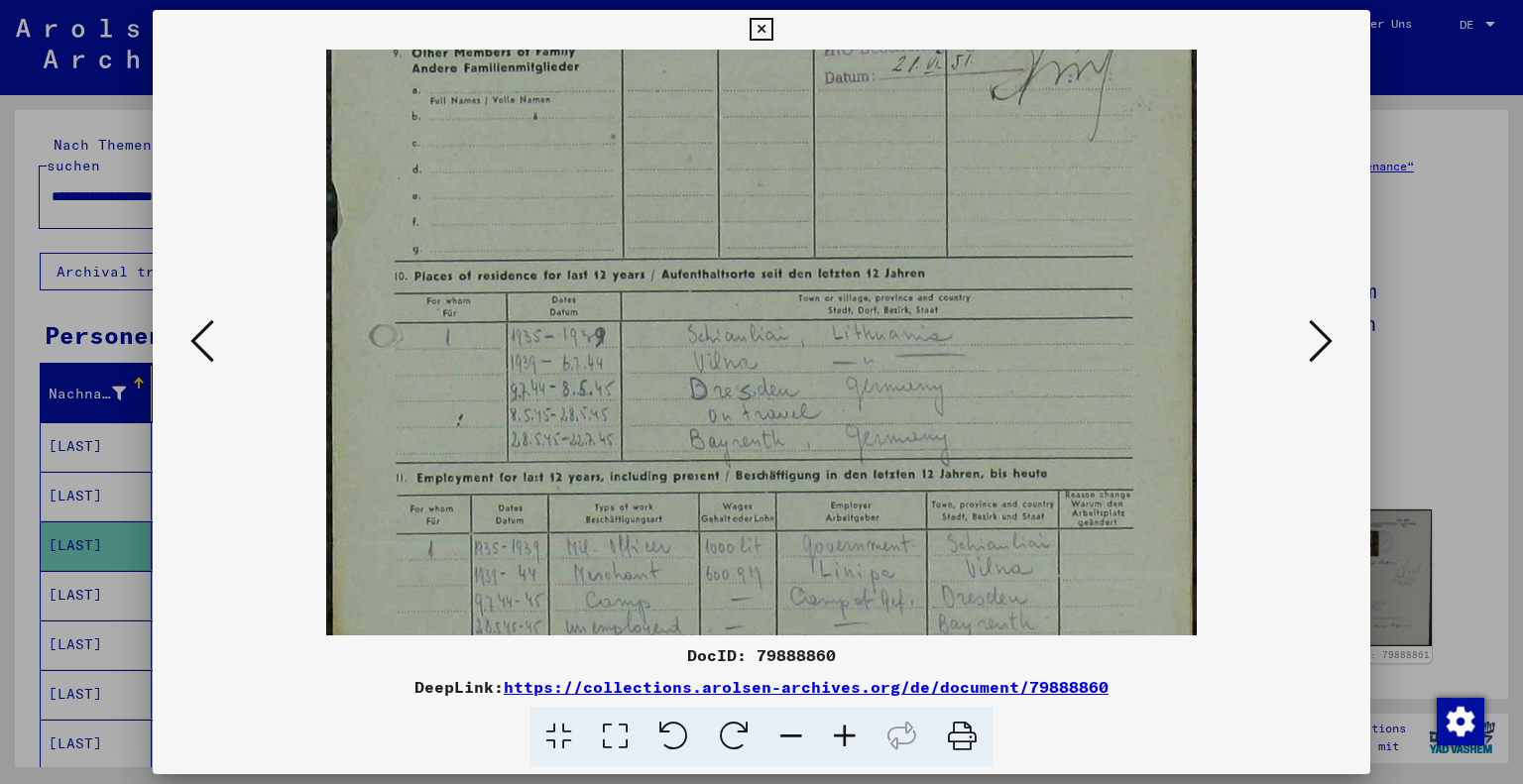 scroll, scrollTop: 434, scrollLeft: 0, axis: vertical 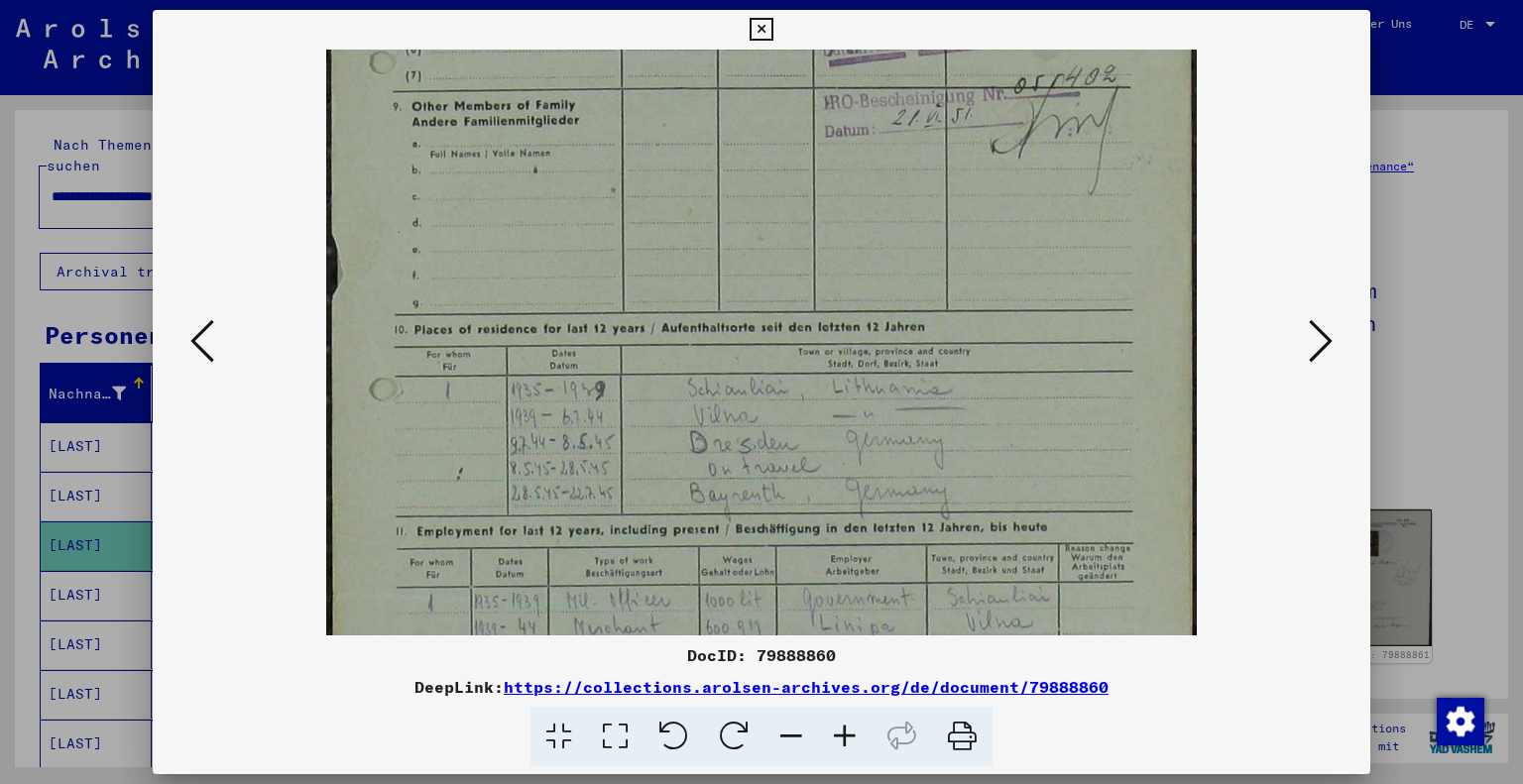 drag, startPoint x: 817, startPoint y: 296, endPoint x: 834, endPoint y: 505, distance: 209.69025 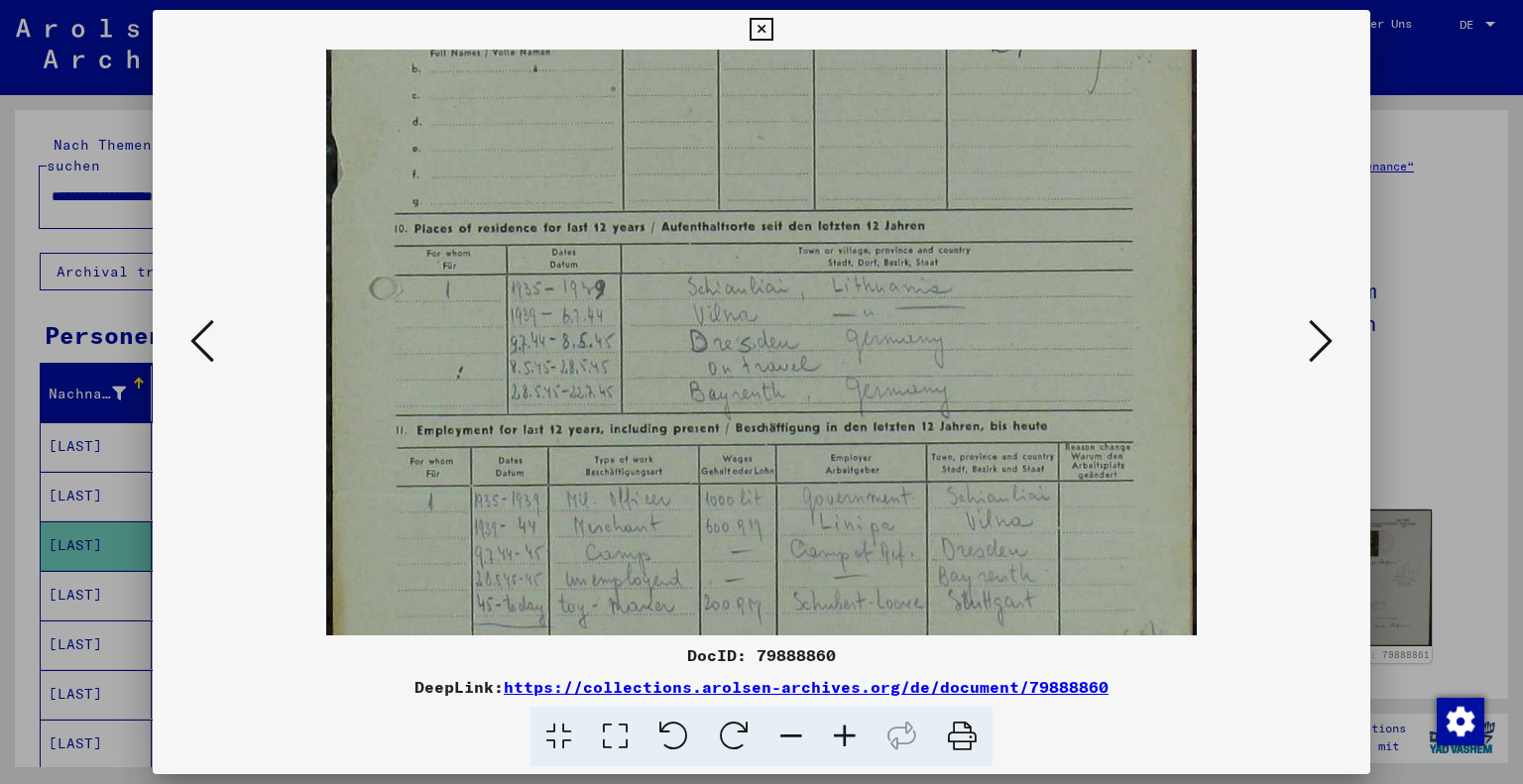 scroll, scrollTop: 536, scrollLeft: 0, axis: vertical 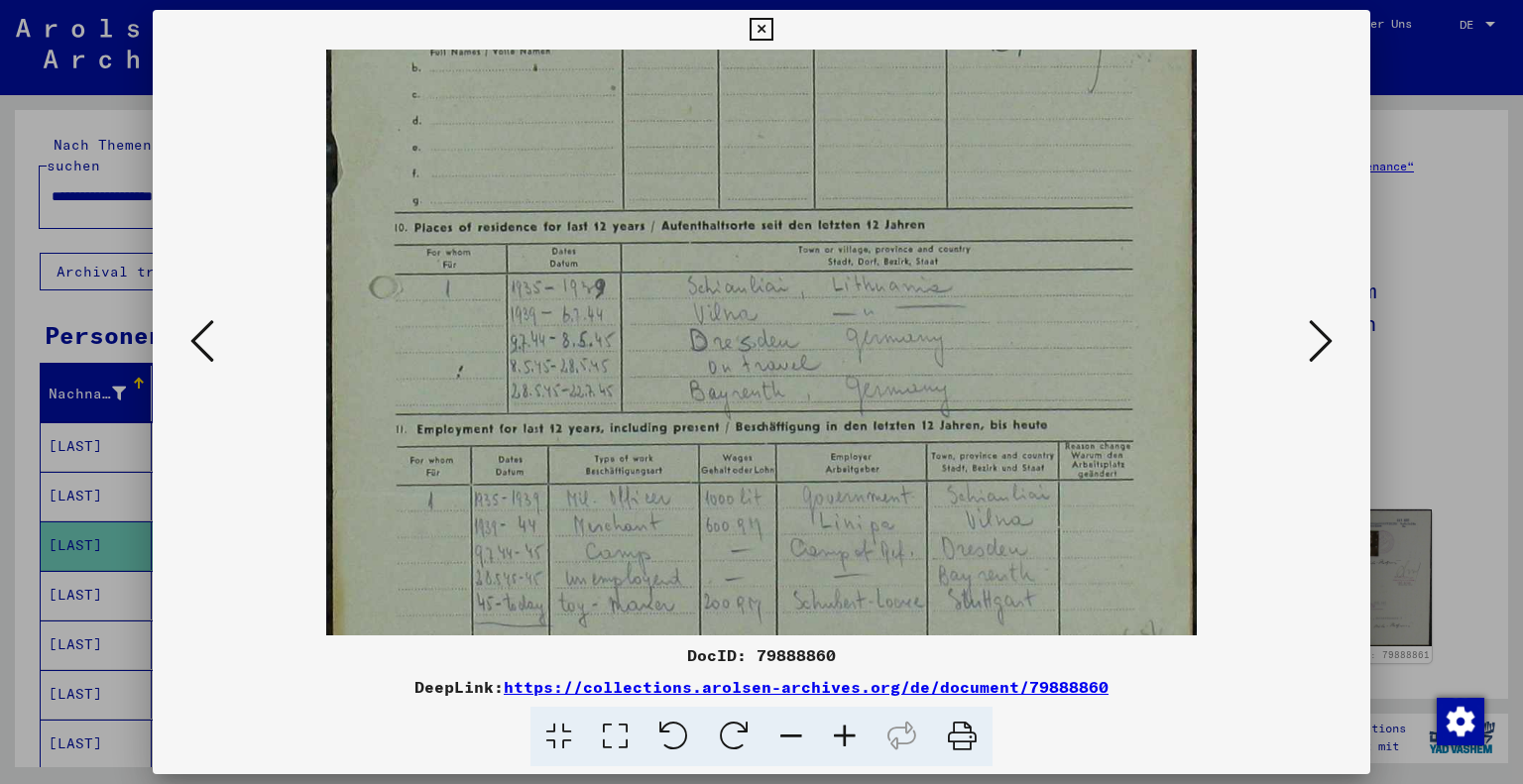 drag, startPoint x: 873, startPoint y: 221, endPoint x: 866, endPoint y: 120, distance: 101.242284 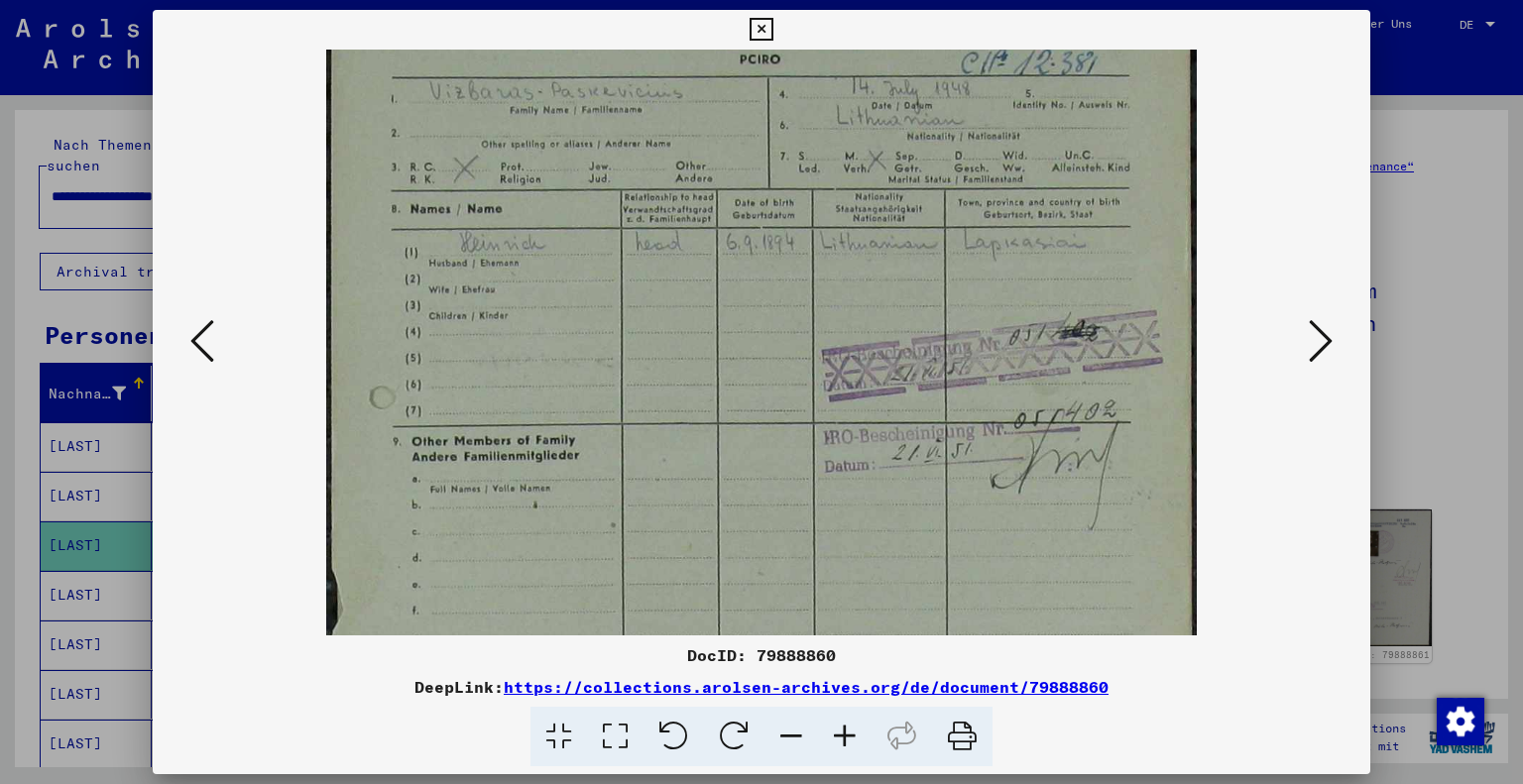scroll, scrollTop: 79, scrollLeft: 0, axis: vertical 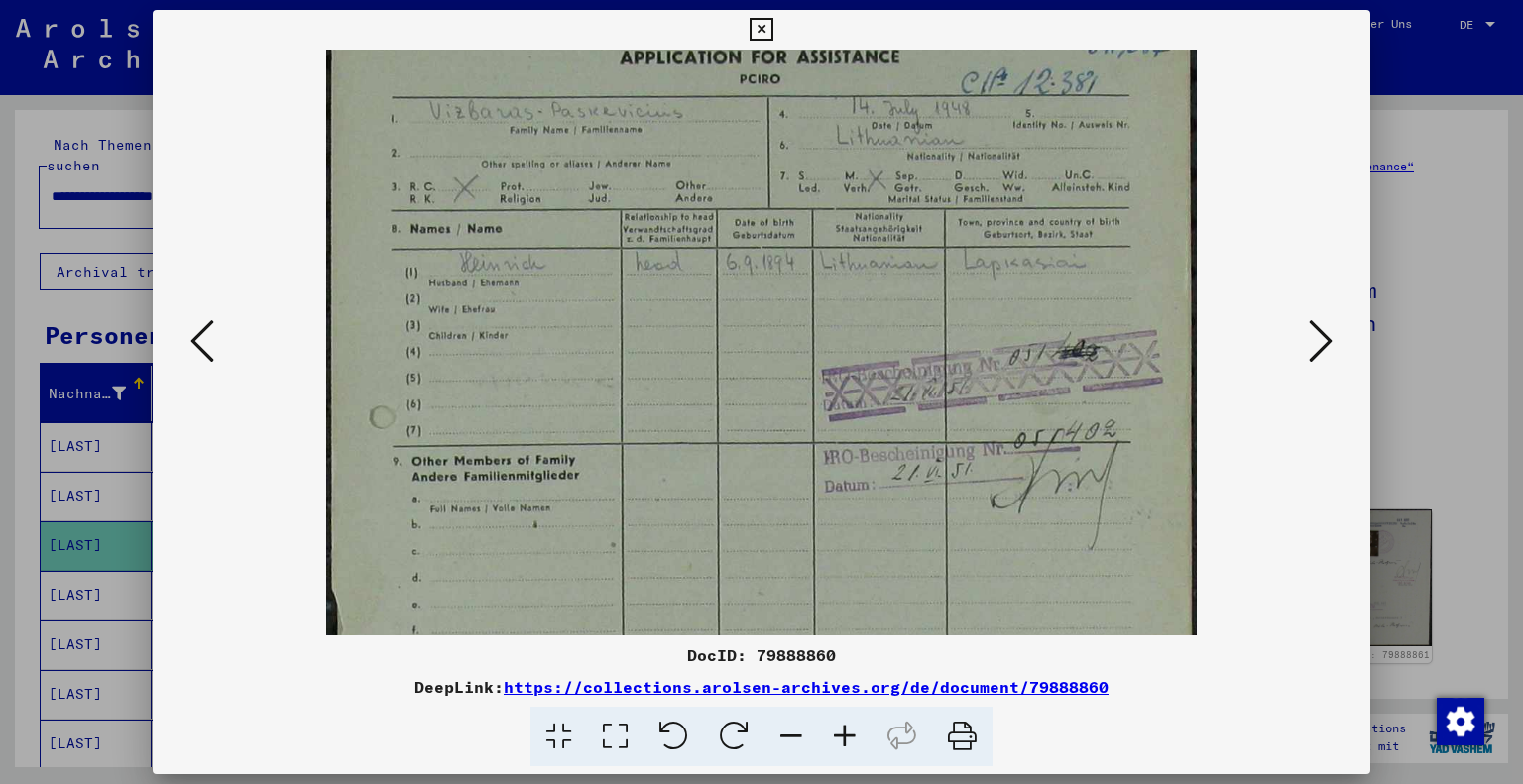 drag, startPoint x: 750, startPoint y: 156, endPoint x: 650, endPoint y: 614, distance: 468.78993 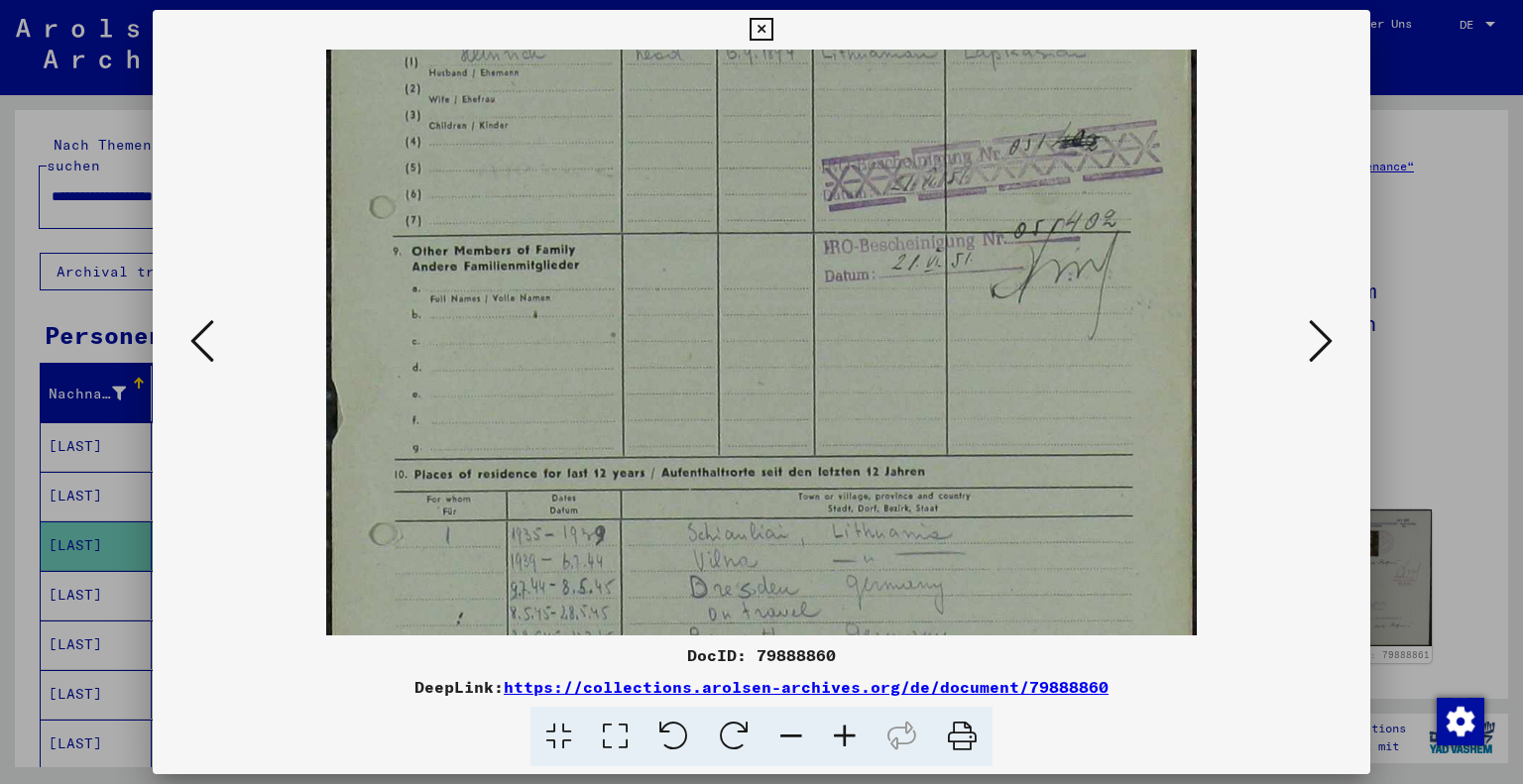 scroll, scrollTop: 323, scrollLeft: 0, axis: vertical 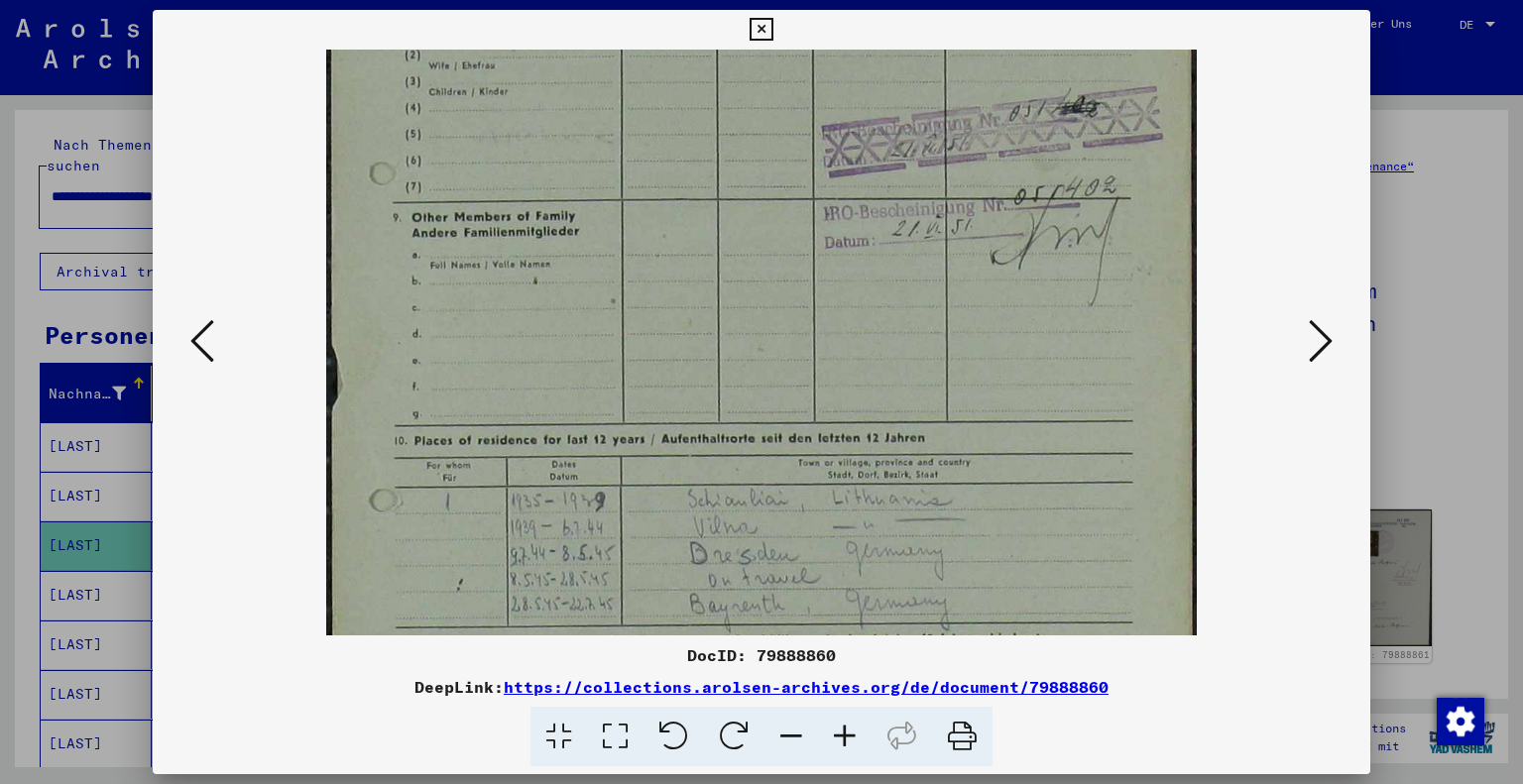drag, startPoint x: 719, startPoint y: 348, endPoint x: 749, endPoint y: 247, distance: 105.361283 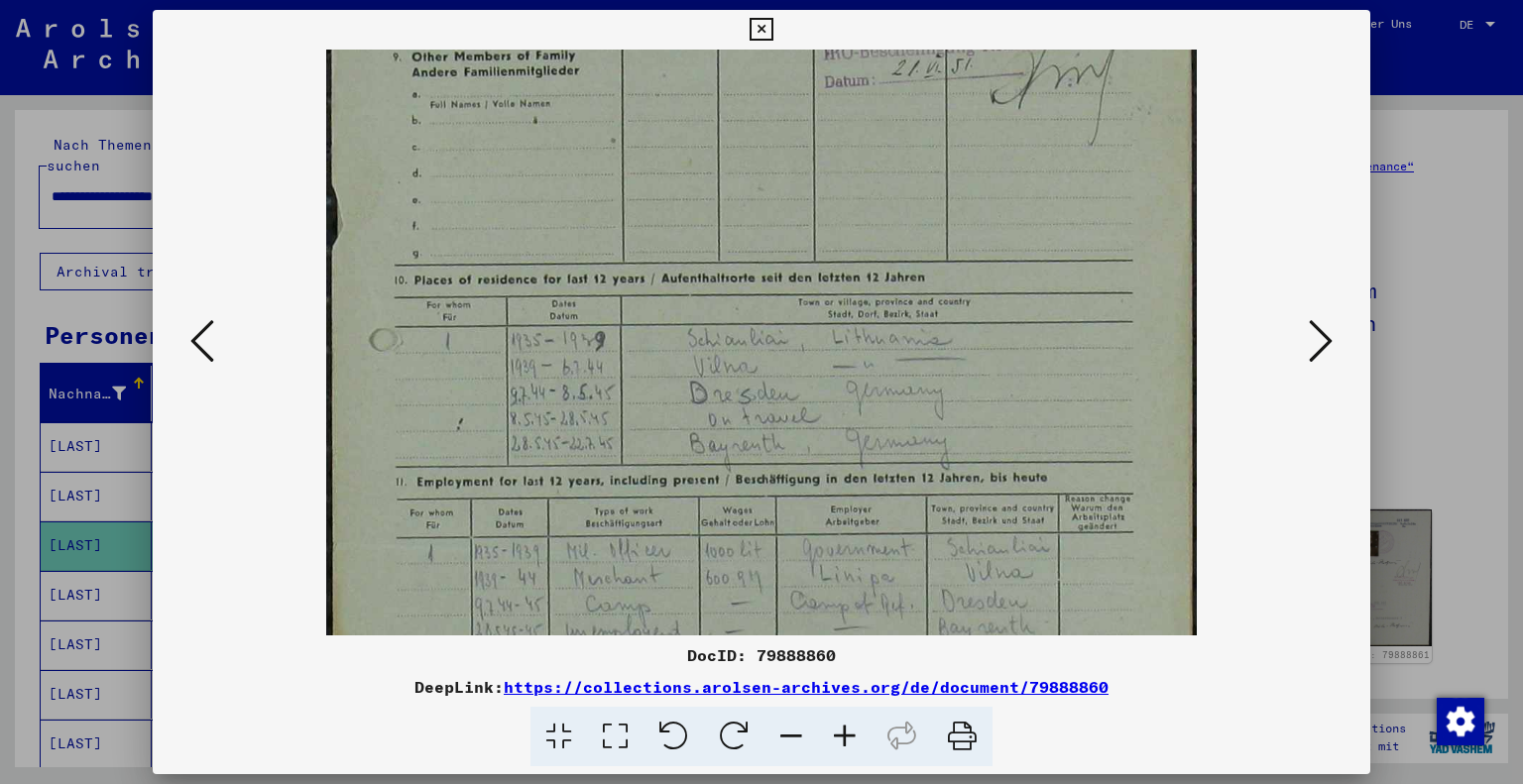 scroll, scrollTop: 553, scrollLeft: 0, axis: vertical 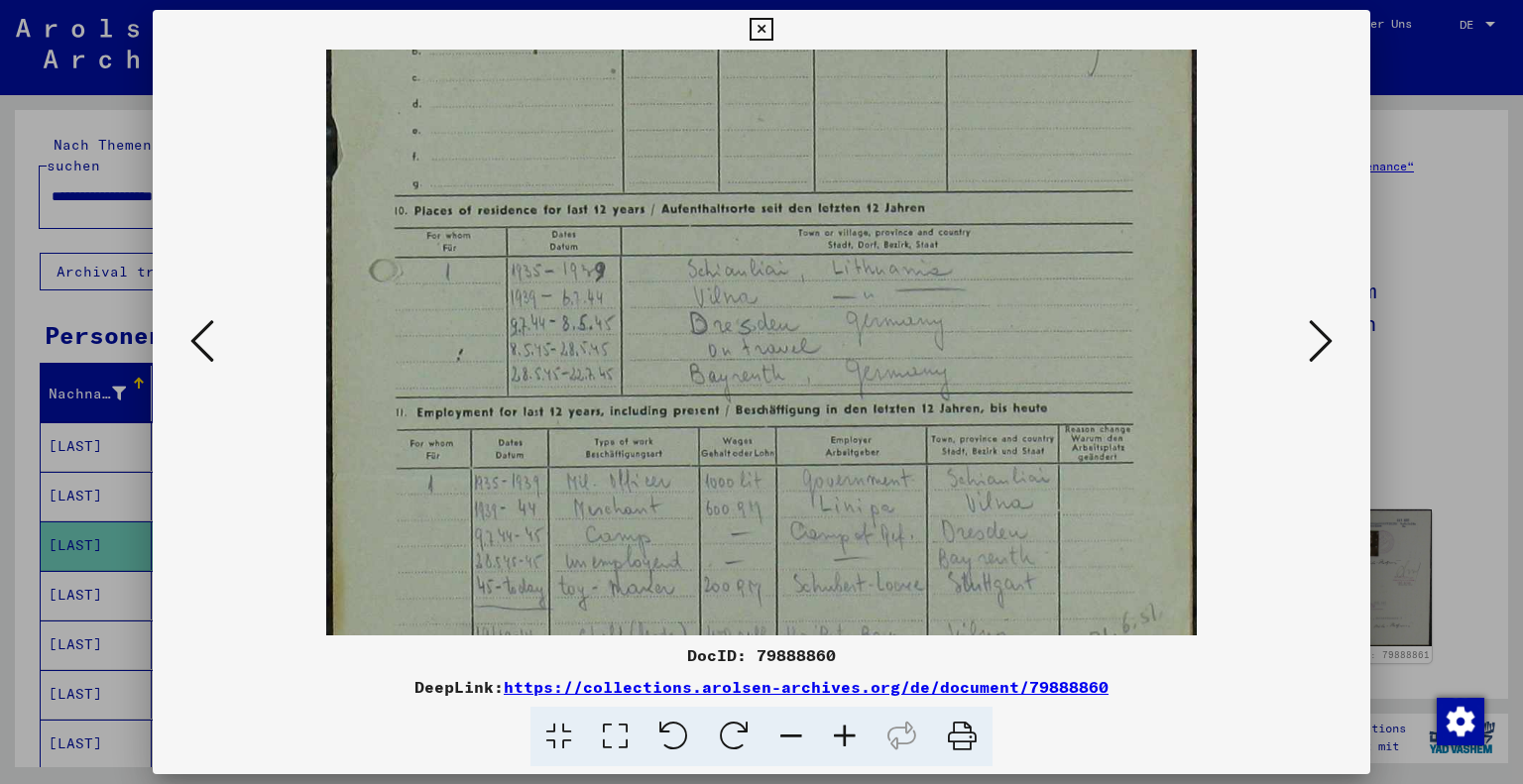 drag, startPoint x: 1092, startPoint y: 408, endPoint x: 1011, endPoint y: 180, distance: 241.96074 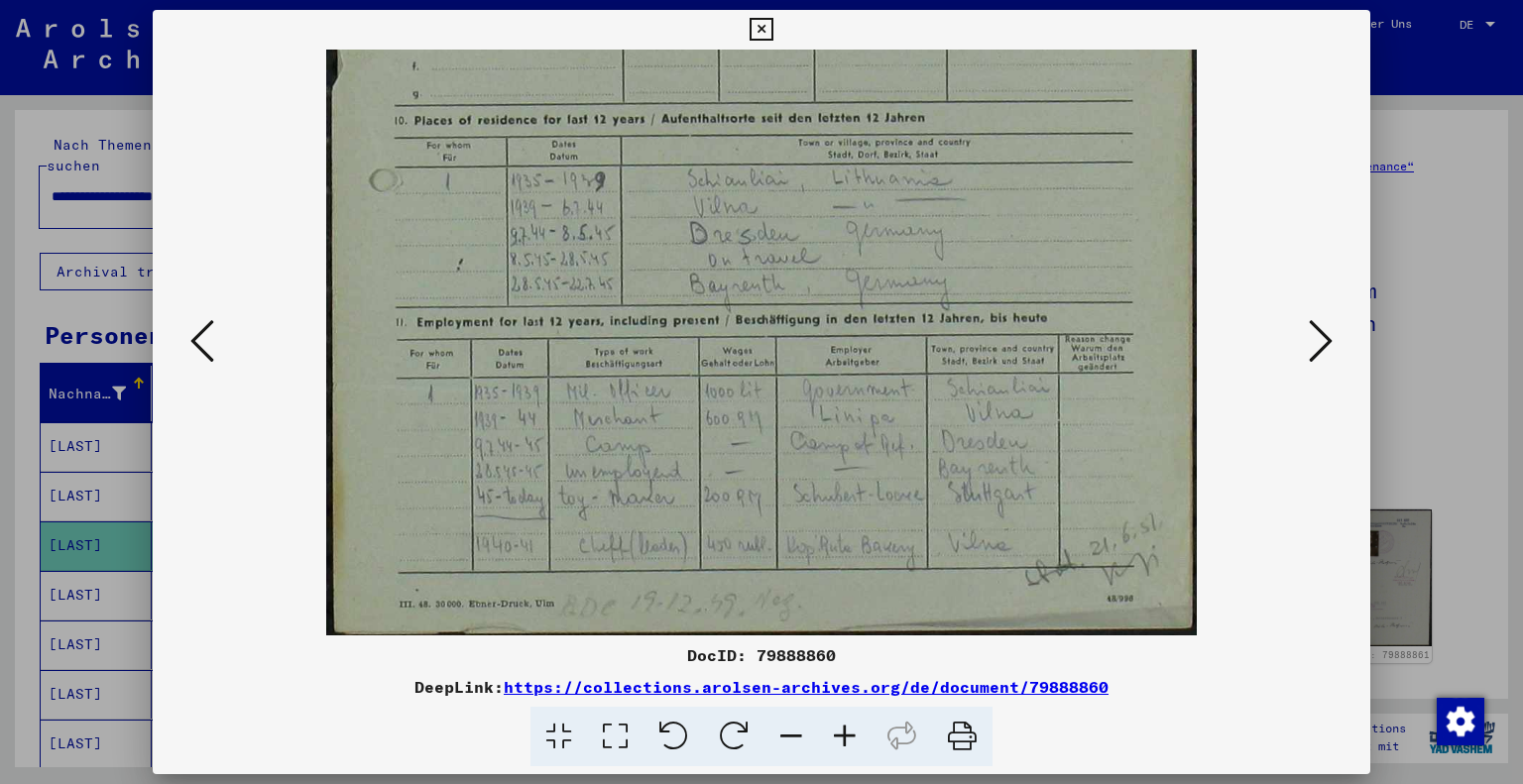 drag, startPoint x: 782, startPoint y: 492, endPoint x: 780, endPoint y: 322, distance: 170.01176 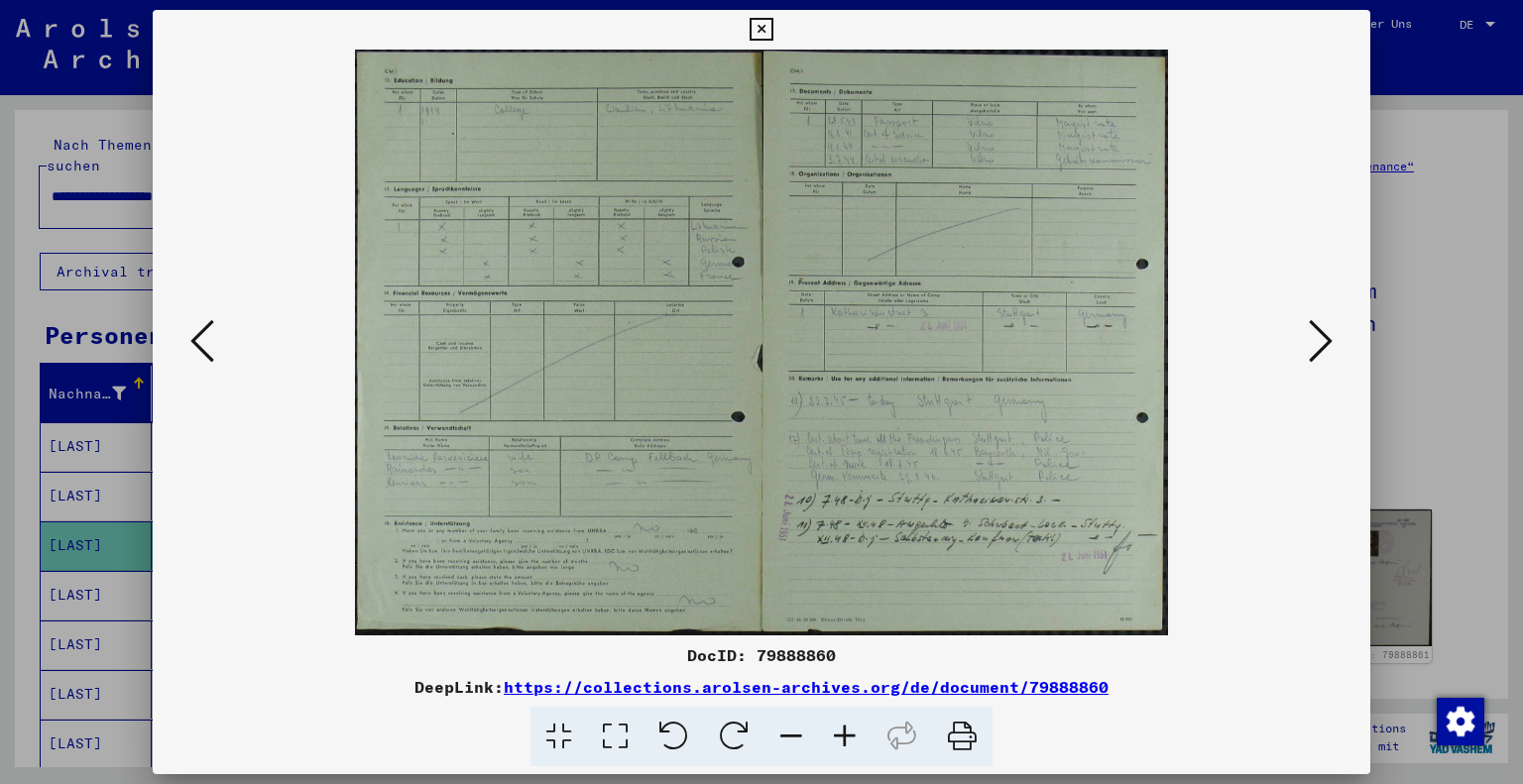 click at bounding box center [762, 342] 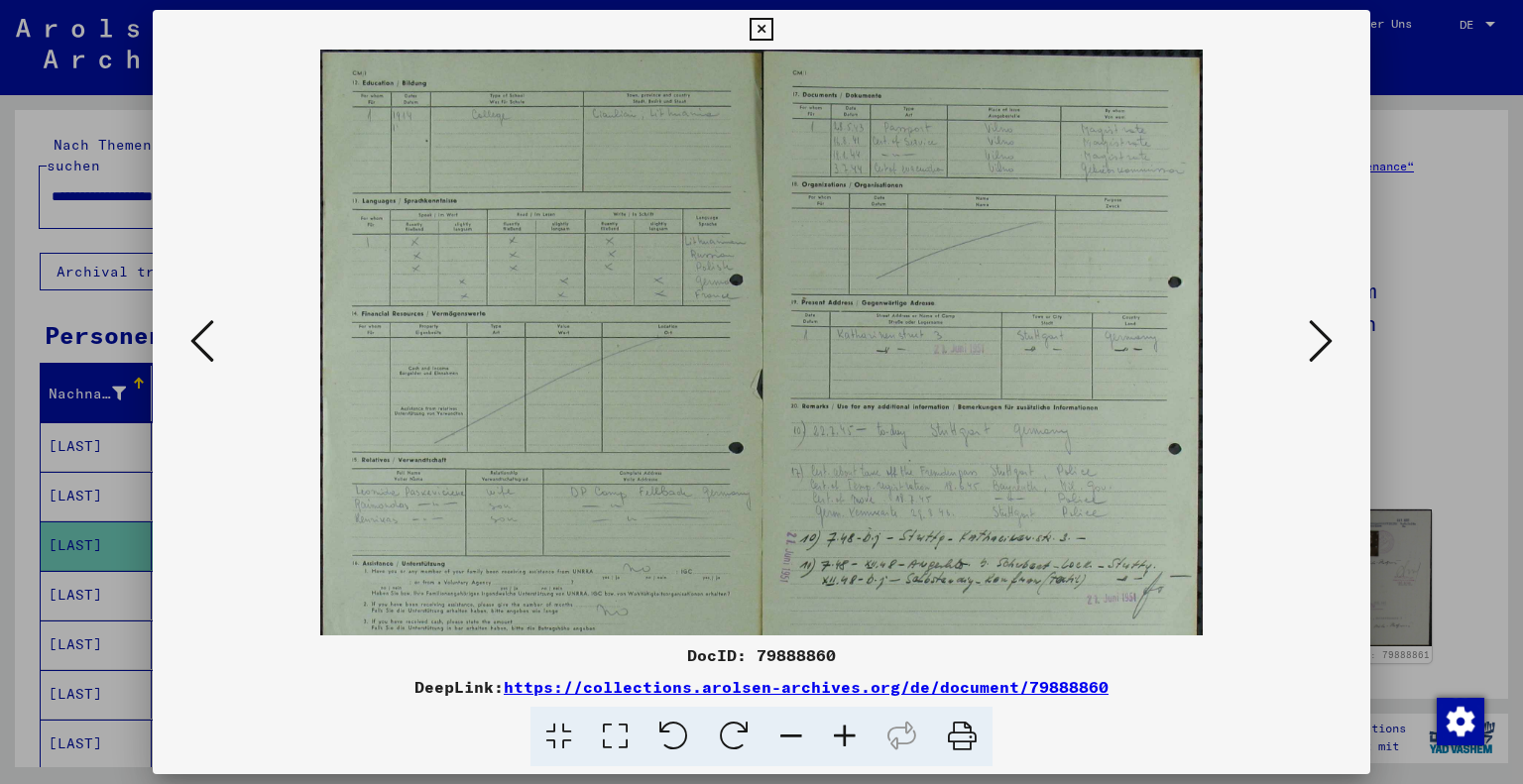 click at bounding box center (845, 736) 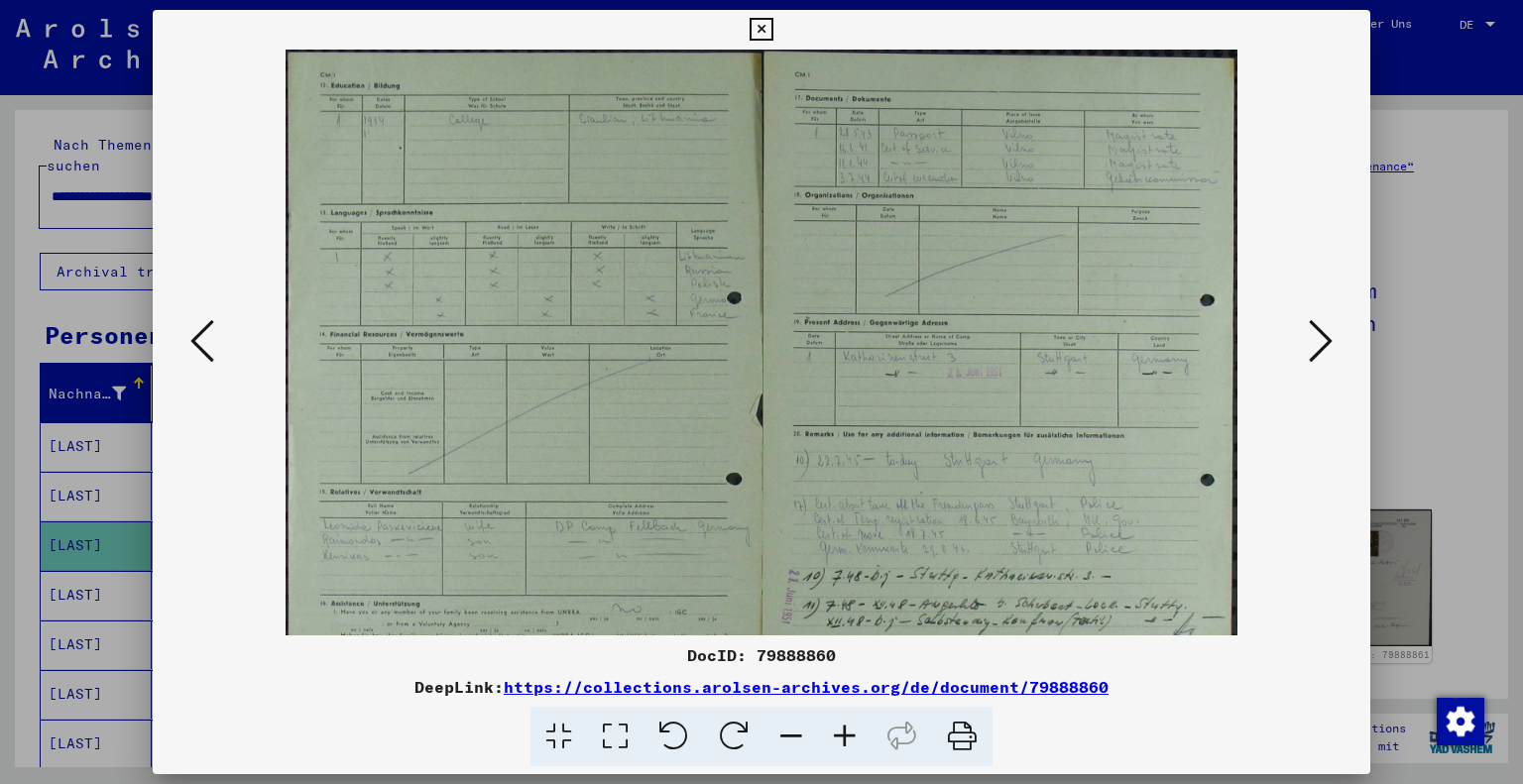 click at bounding box center (845, 736) 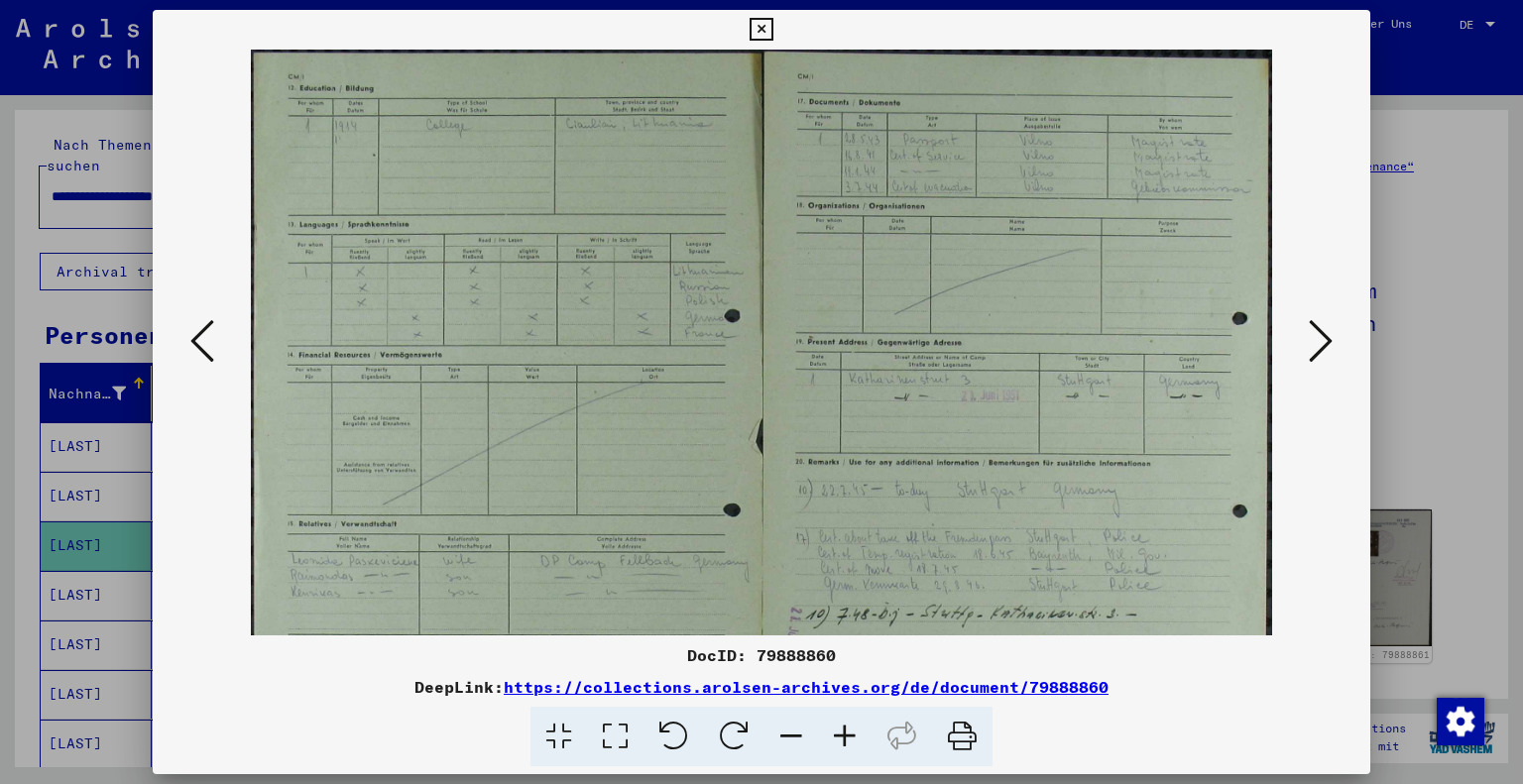click at bounding box center (845, 736) 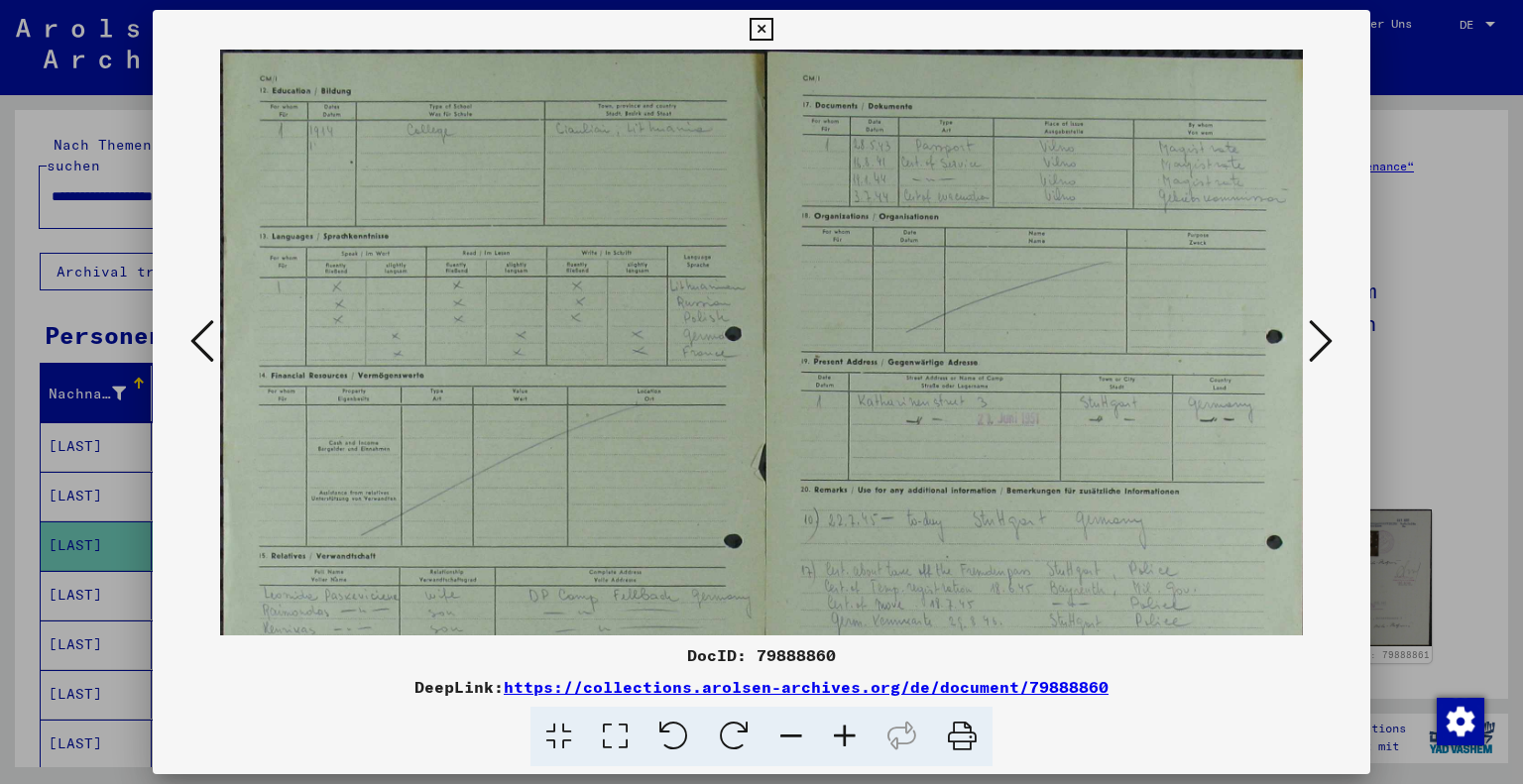 click at bounding box center (845, 736) 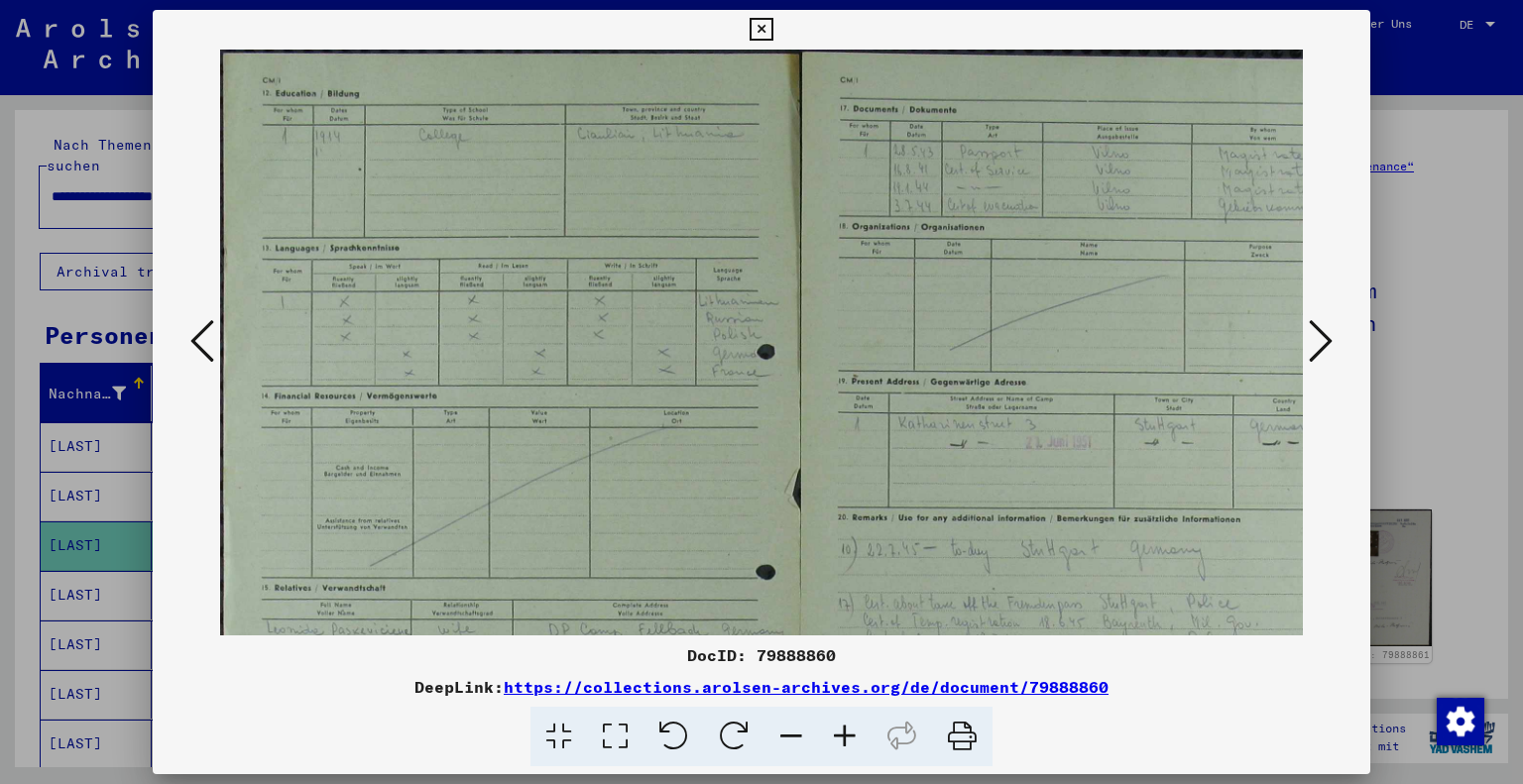 click at bounding box center [845, 736] 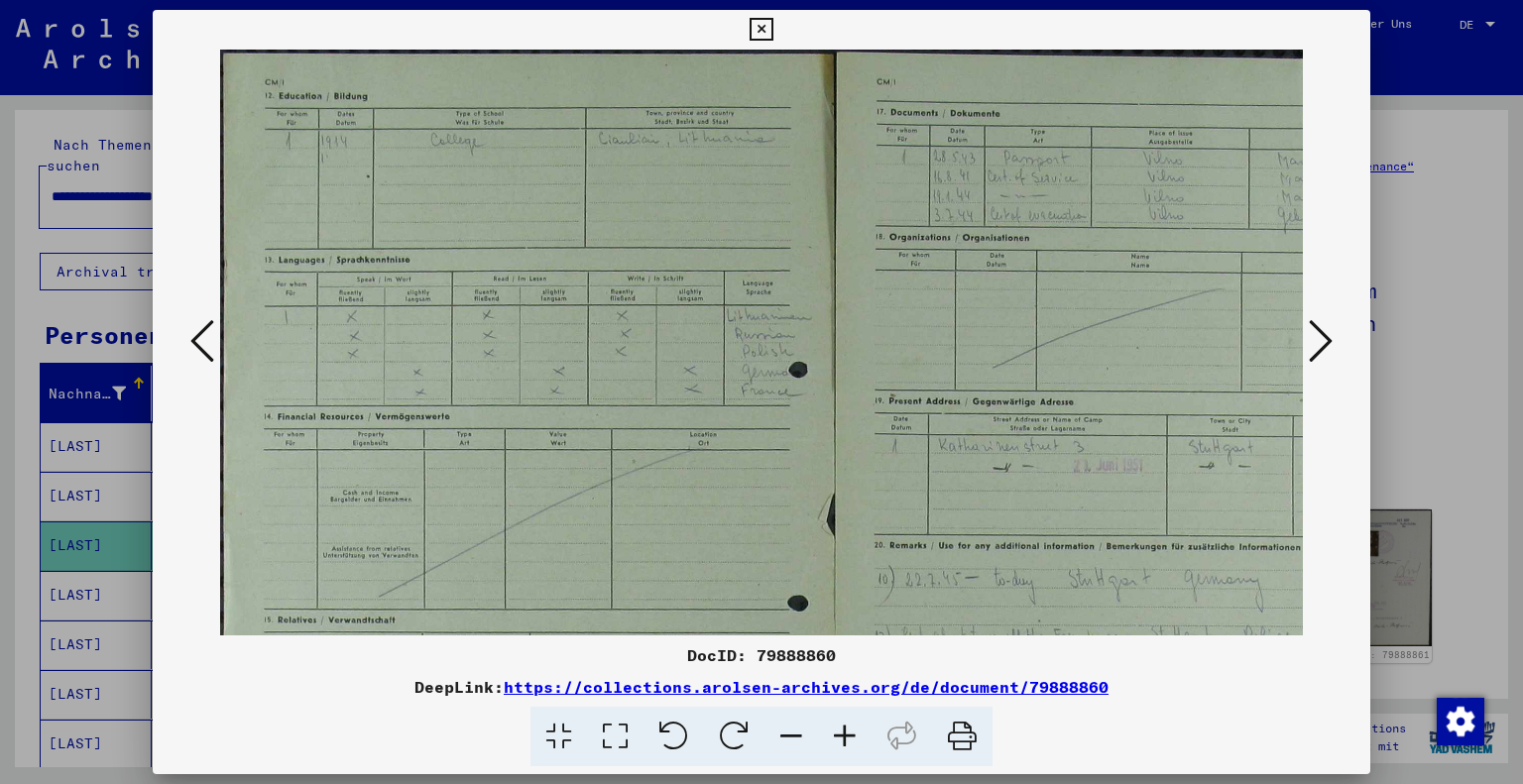 click at bounding box center [845, 736] 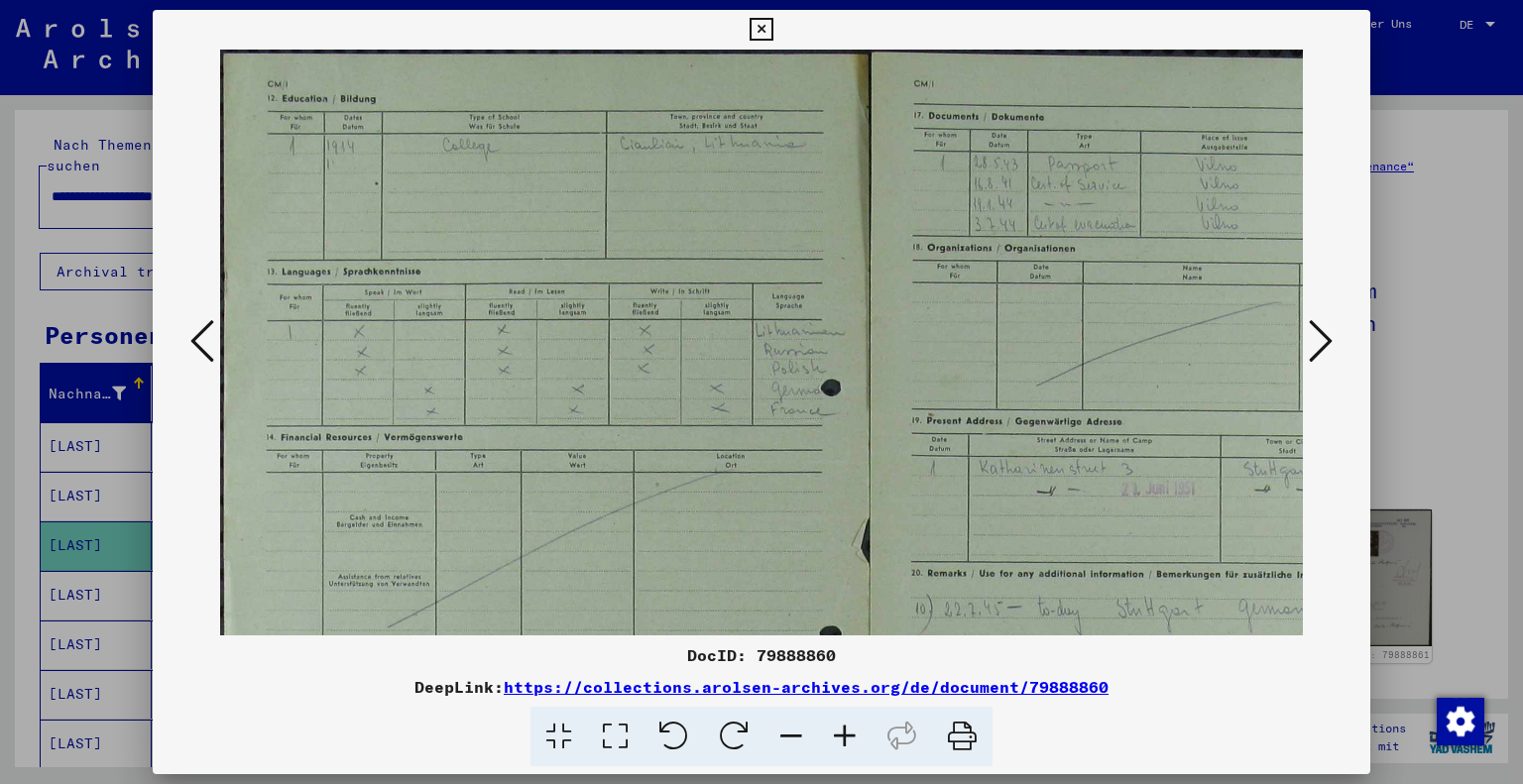 click at bounding box center (845, 736) 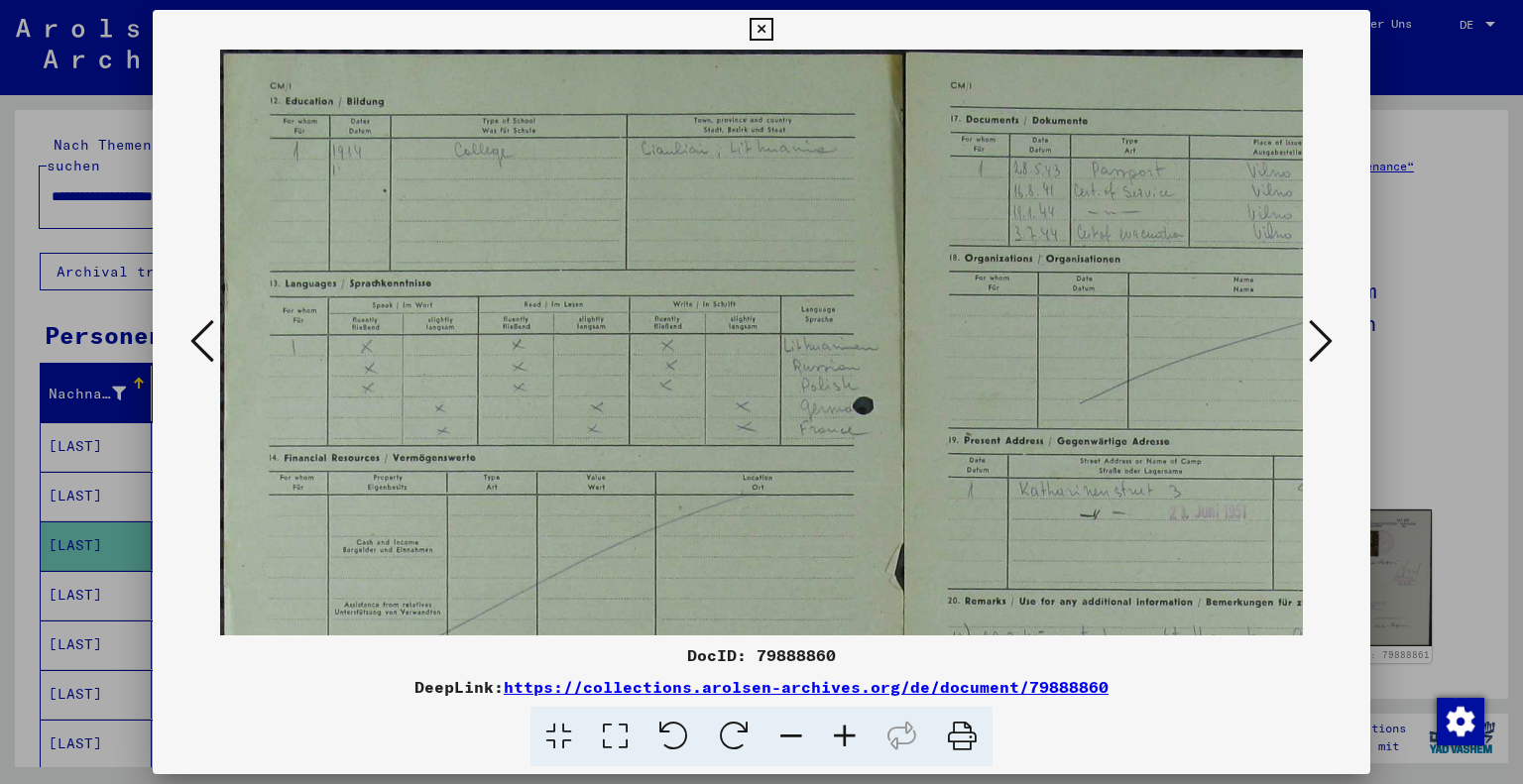 click at bounding box center [845, 736] 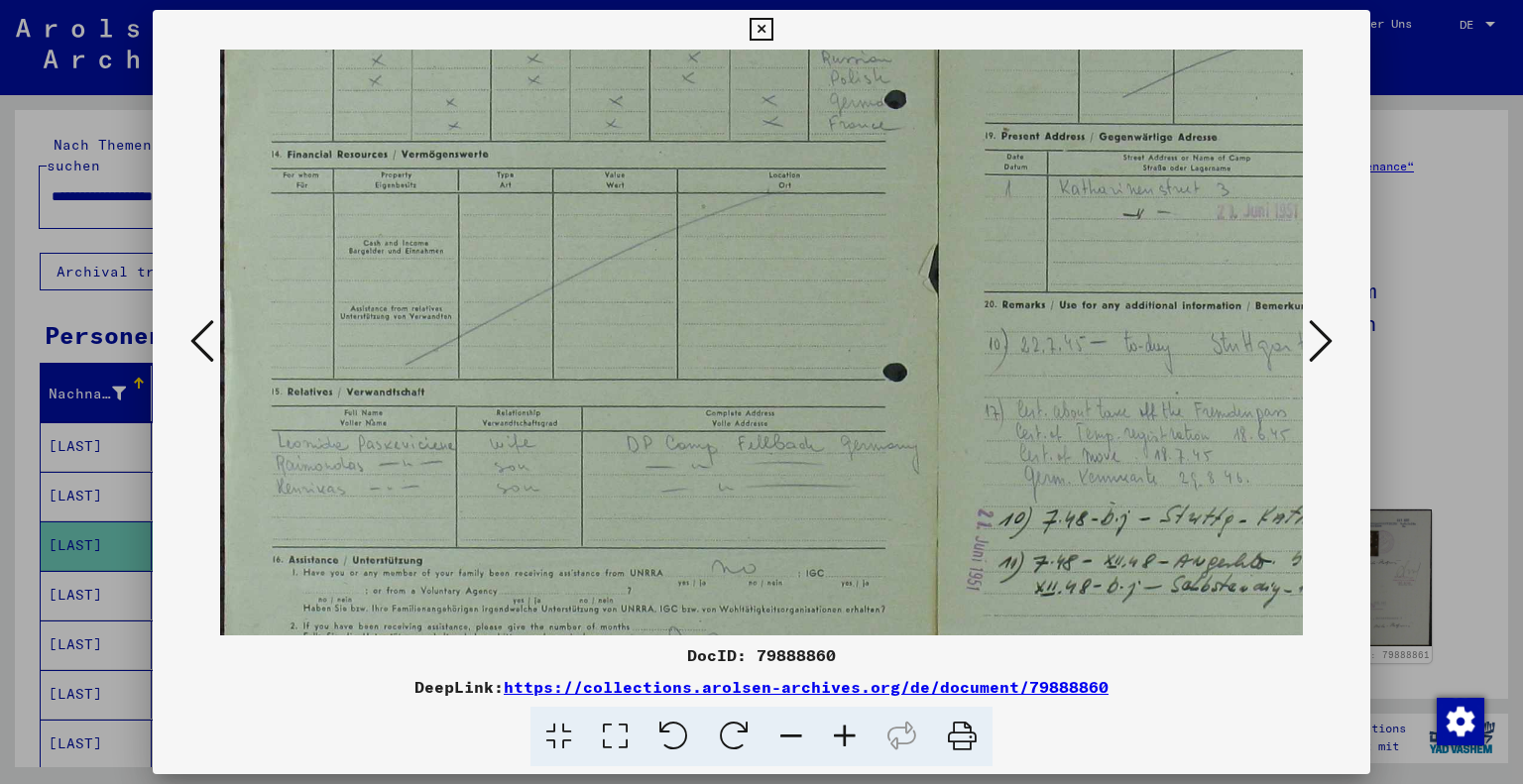 scroll, scrollTop: 328, scrollLeft: 0, axis: vertical 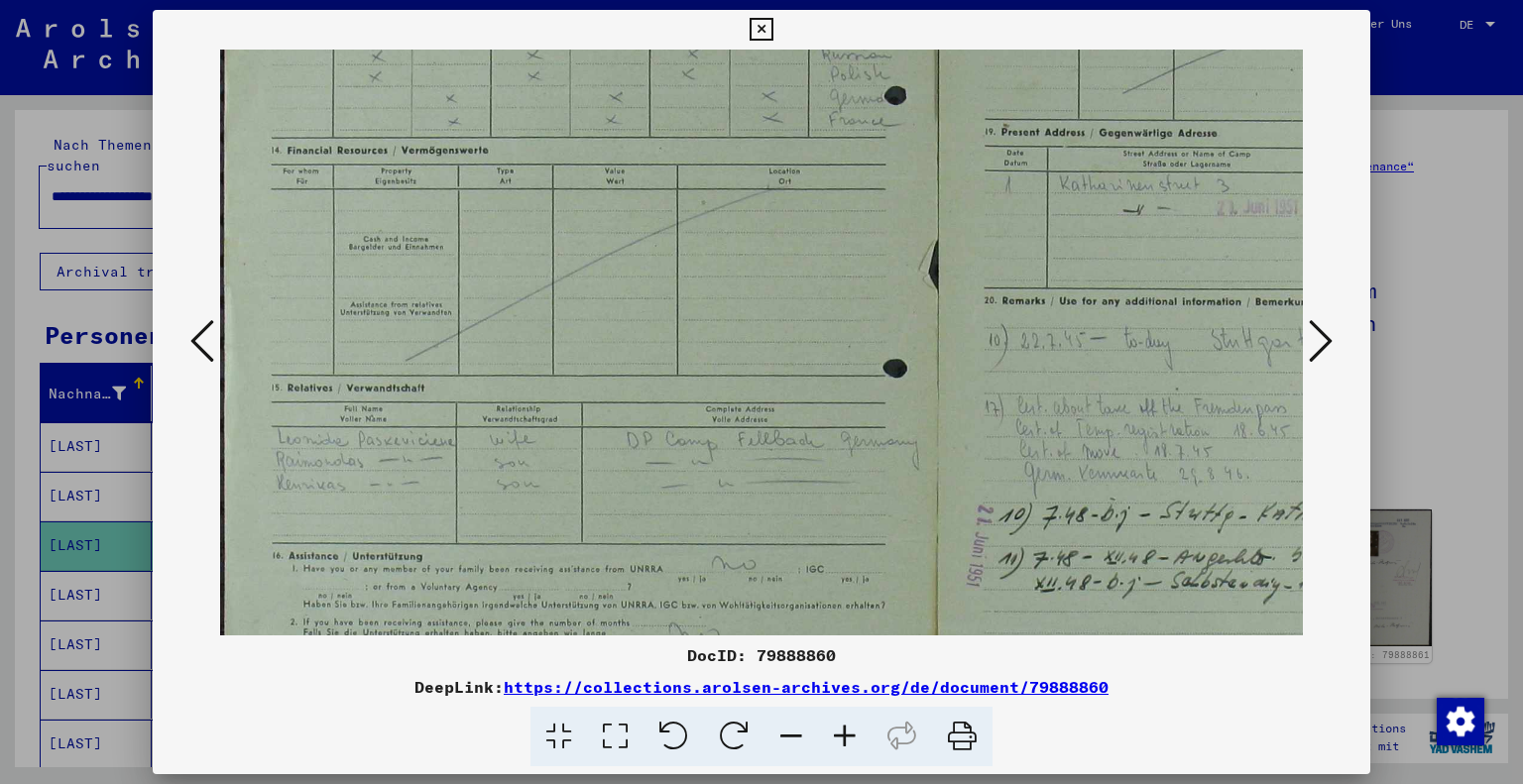 drag, startPoint x: 595, startPoint y: 425, endPoint x: 682, endPoint y: 104, distance: 332.581 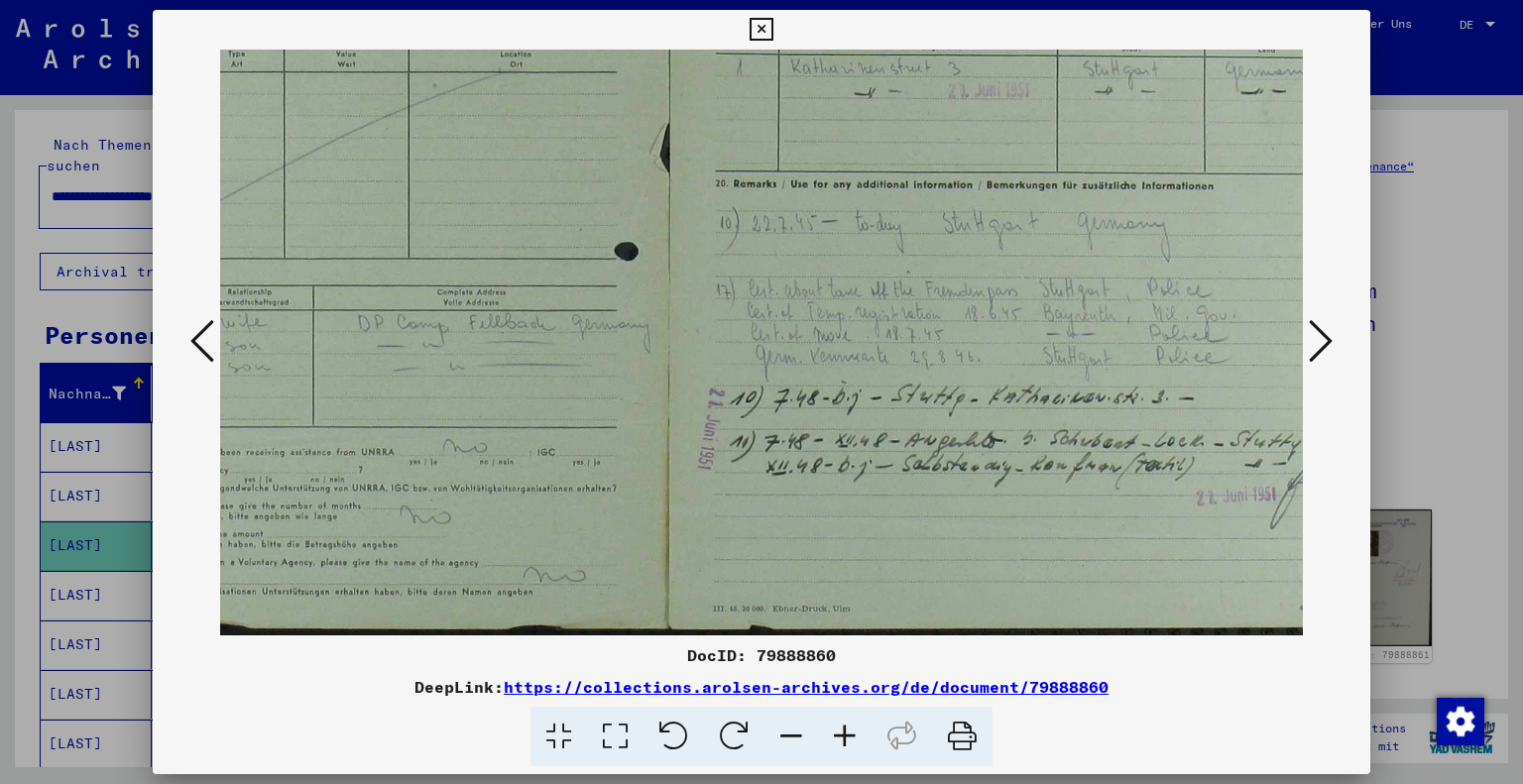 scroll, scrollTop: 431, scrollLeft: 349, axis: both 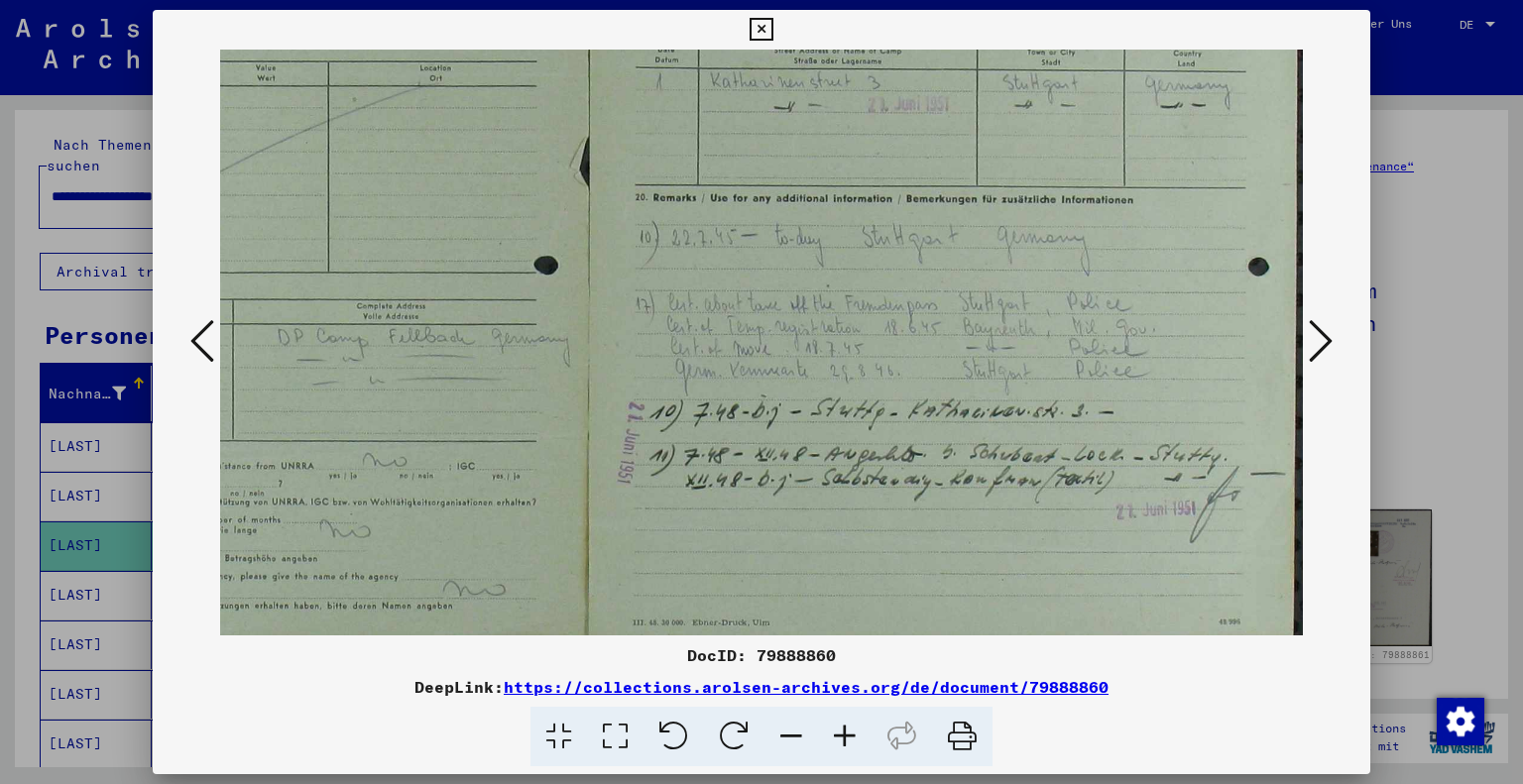 drag, startPoint x: 831, startPoint y: 408, endPoint x: 373, endPoint y: 261, distance: 481.0125 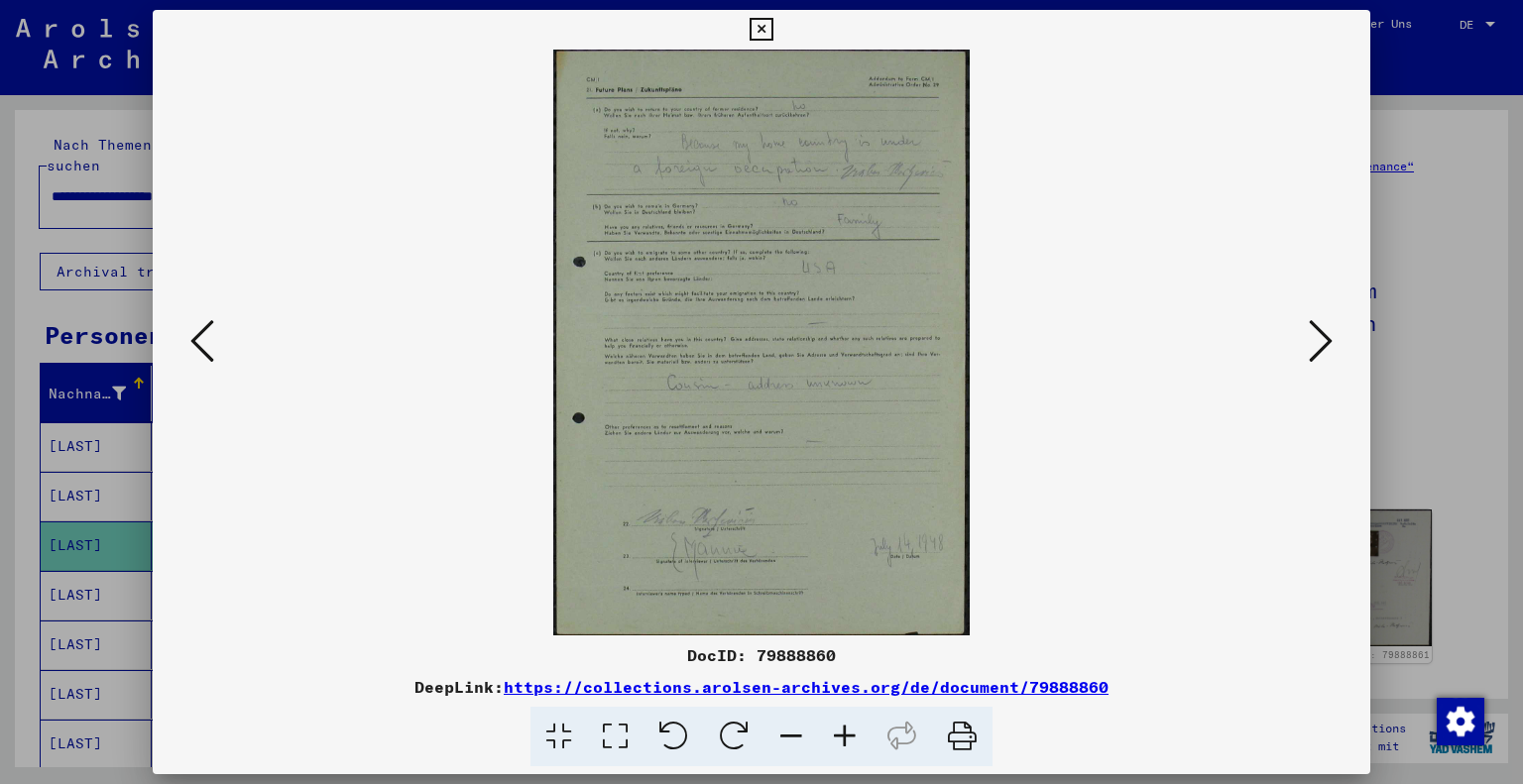 click at bounding box center [762, 342] 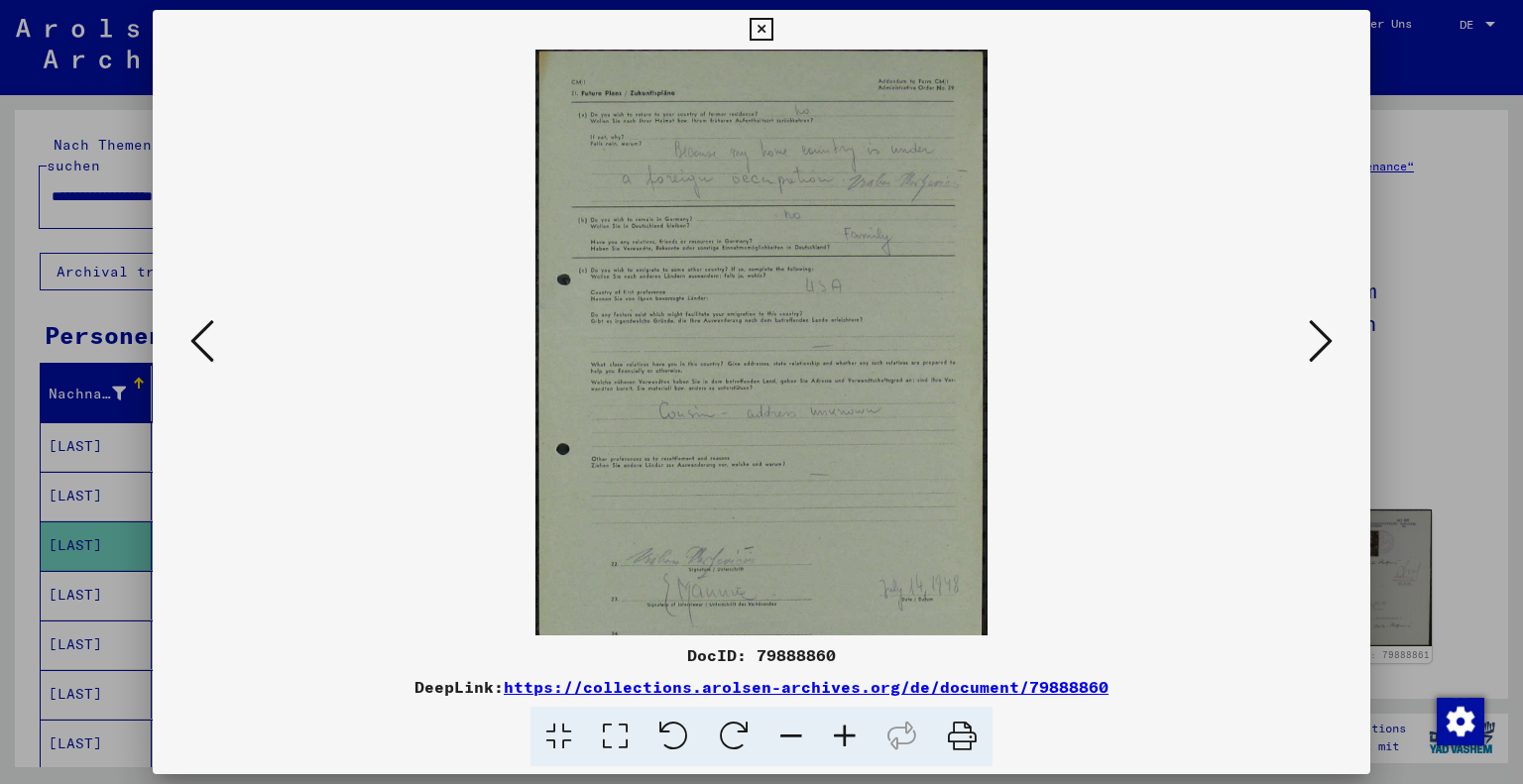click at bounding box center [845, 736] 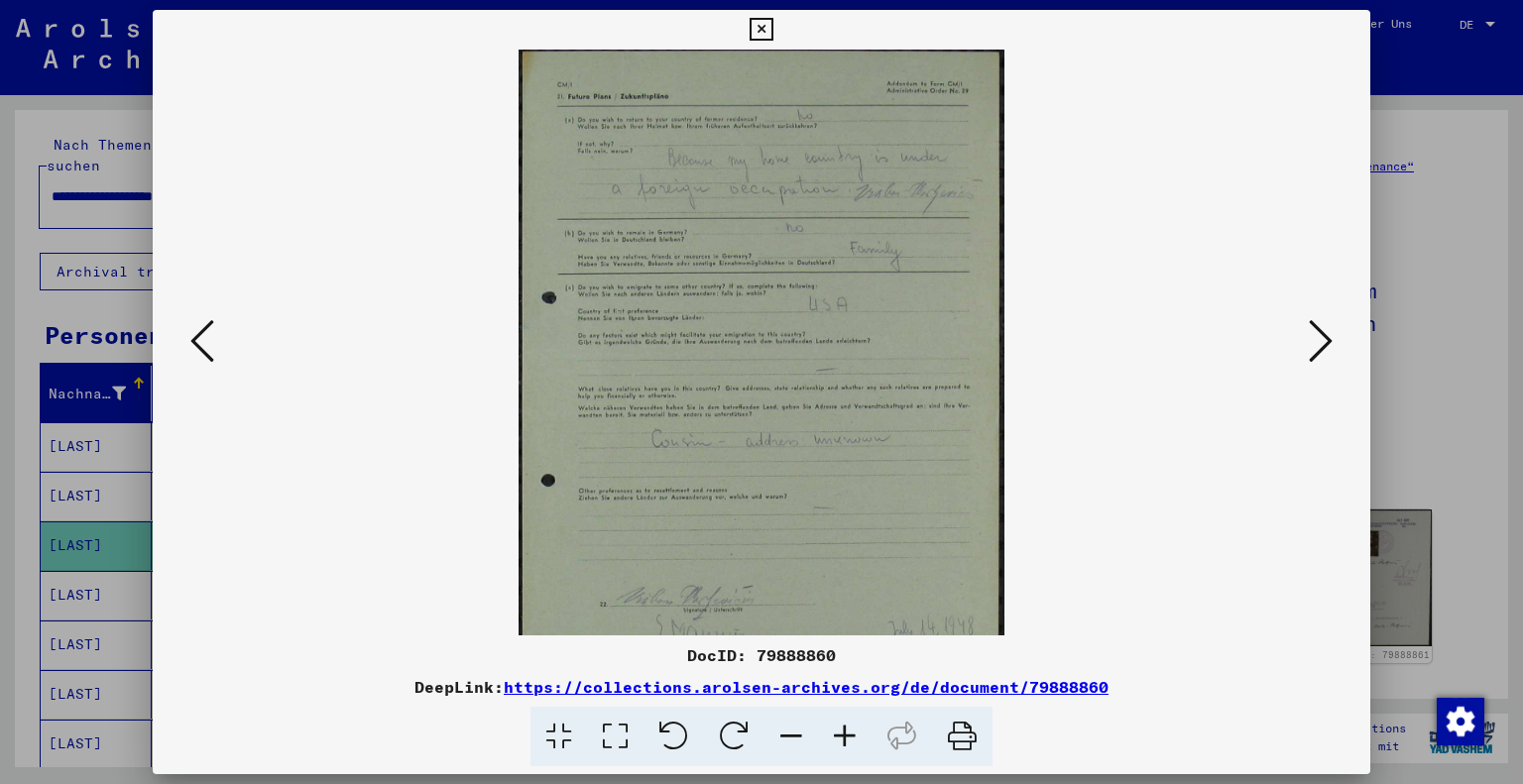 click at bounding box center (845, 736) 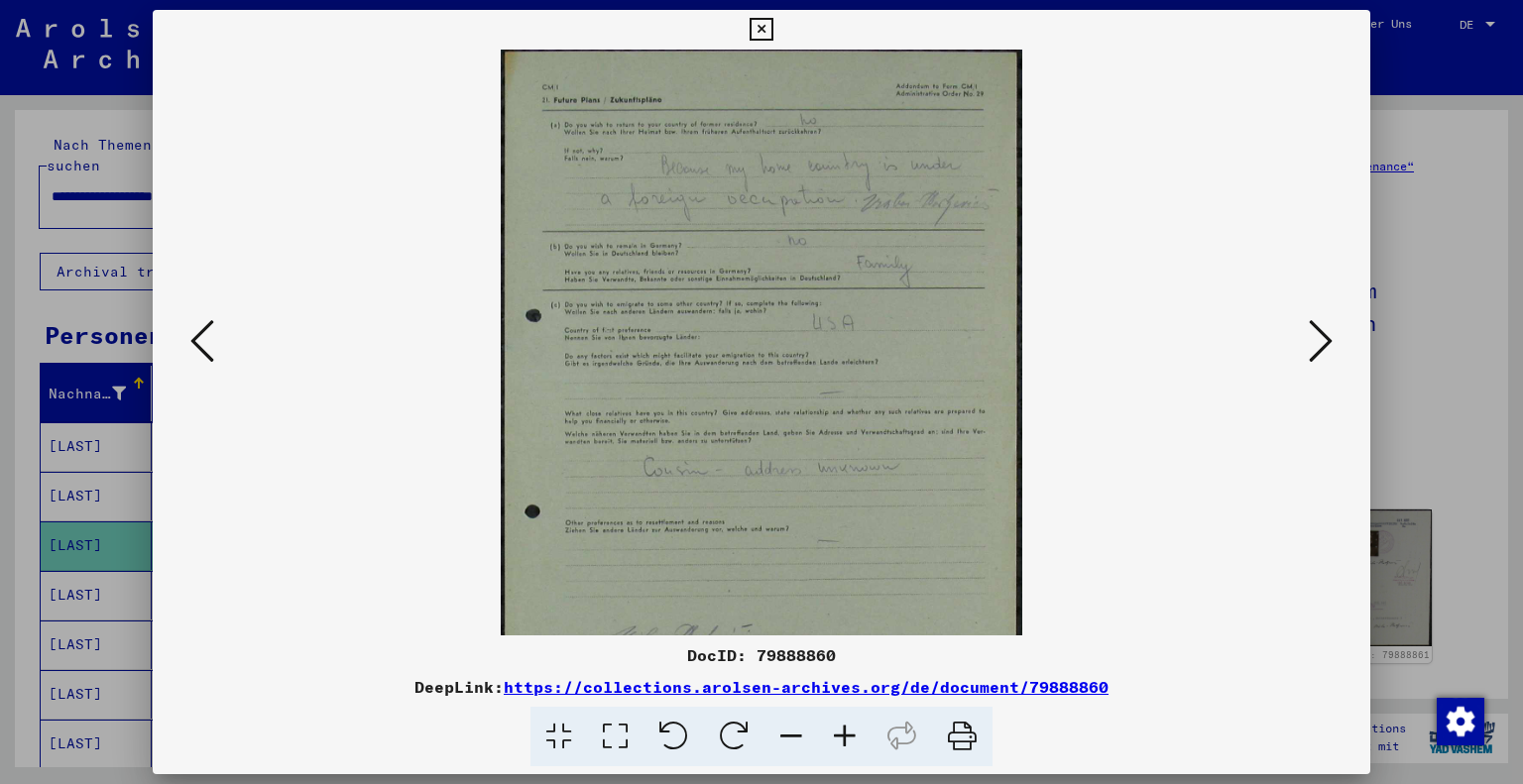 click at bounding box center [845, 736] 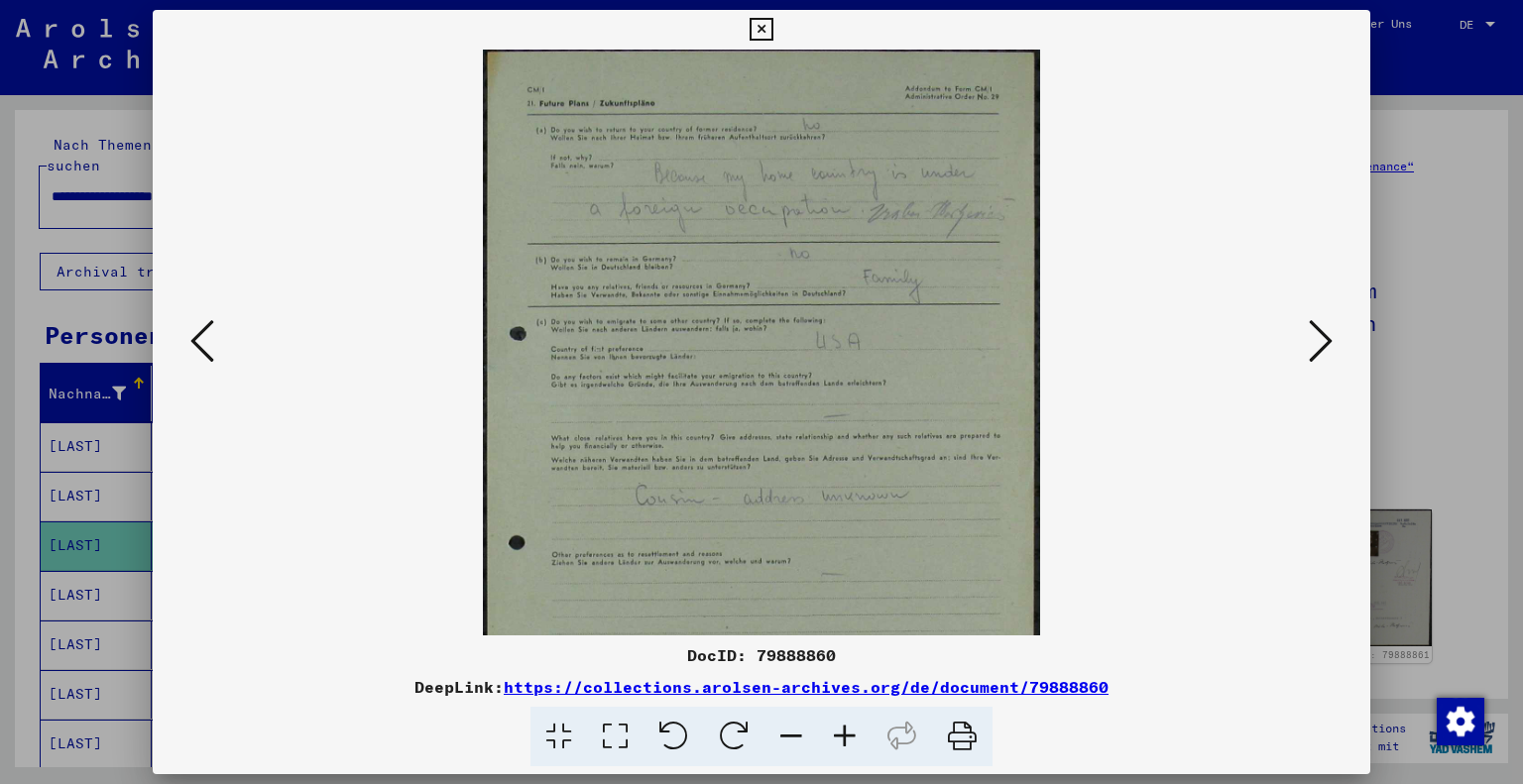 click at bounding box center (845, 736) 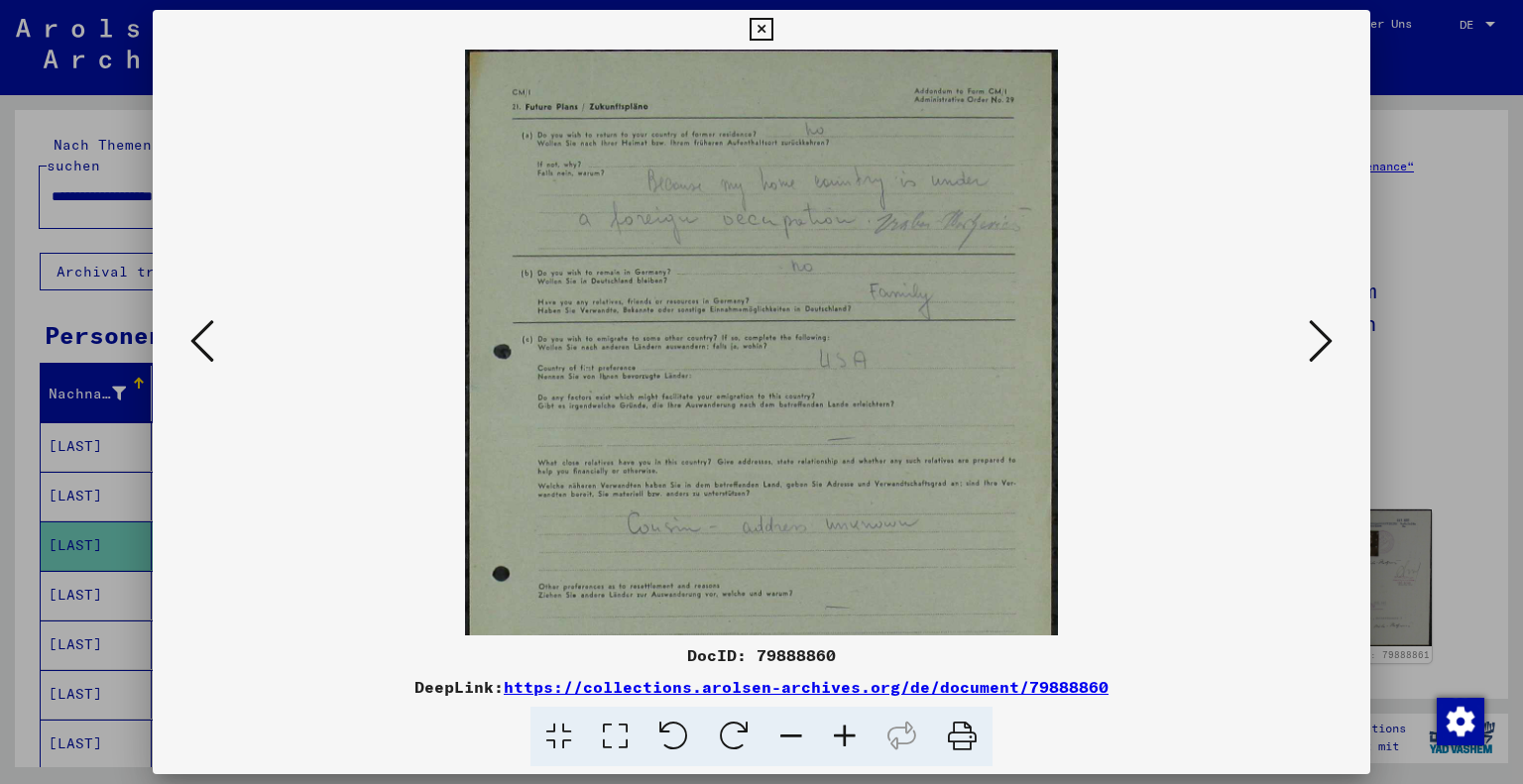 click at bounding box center [845, 736] 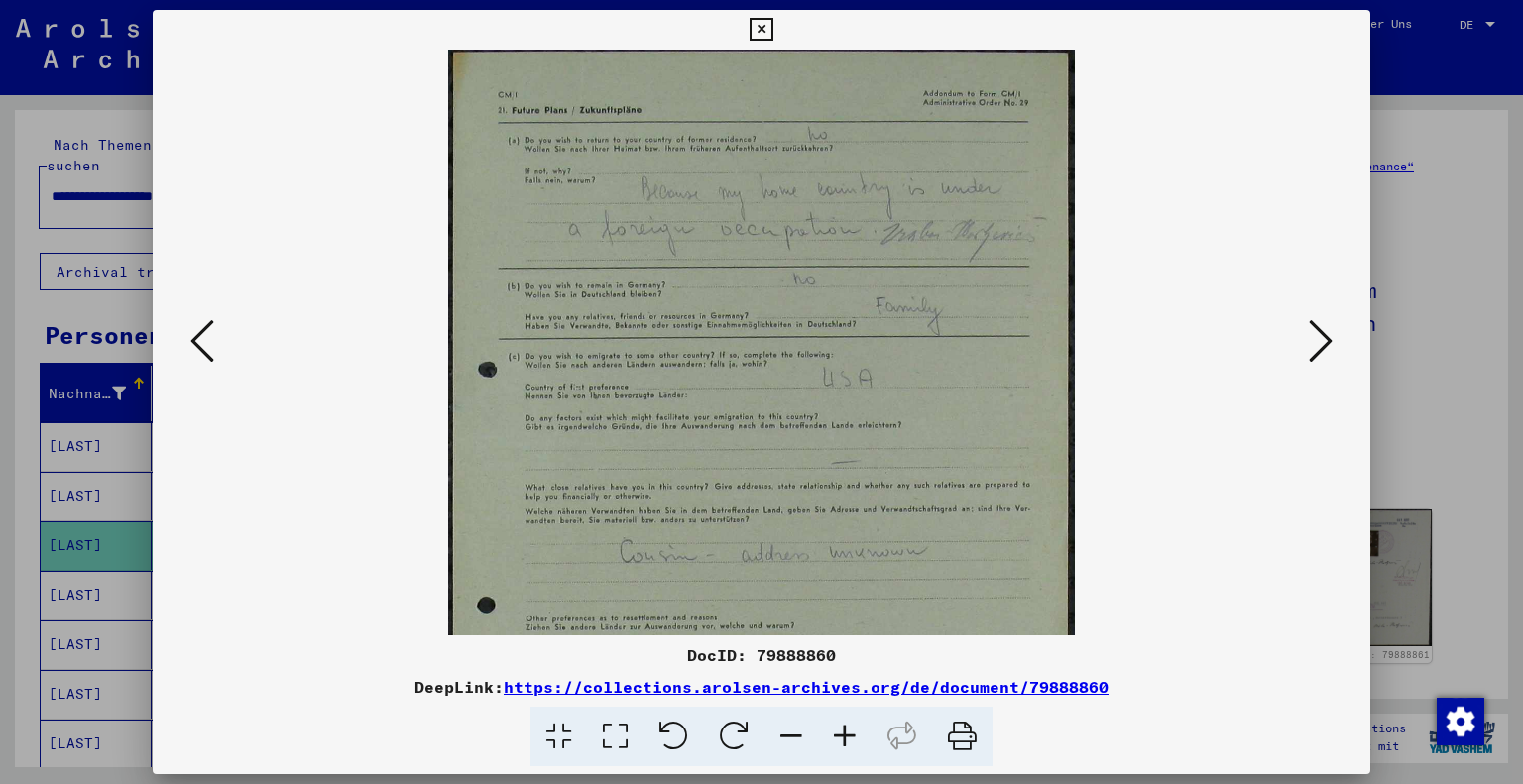 click at bounding box center [845, 736] 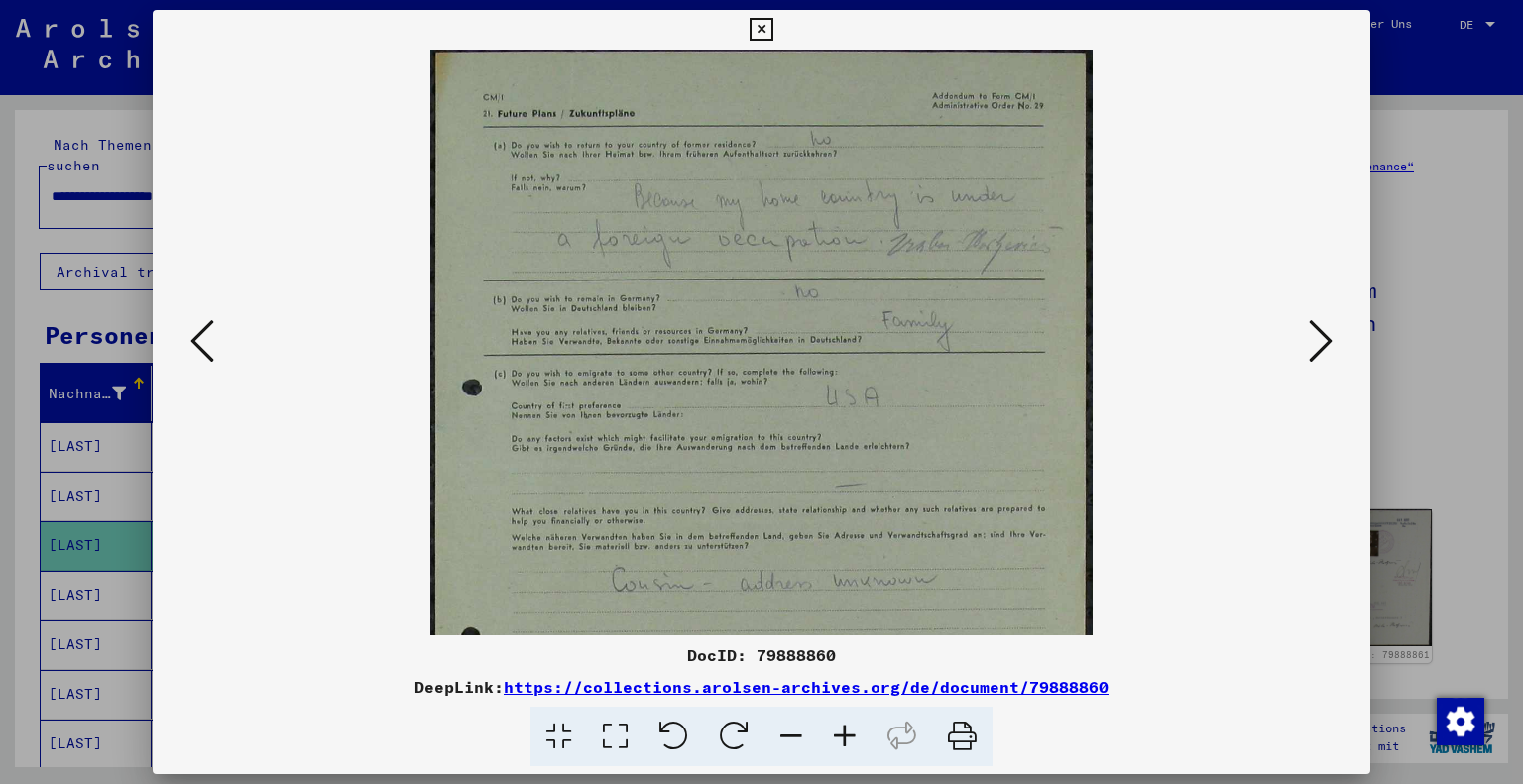 click at bounding box center [845, 736] 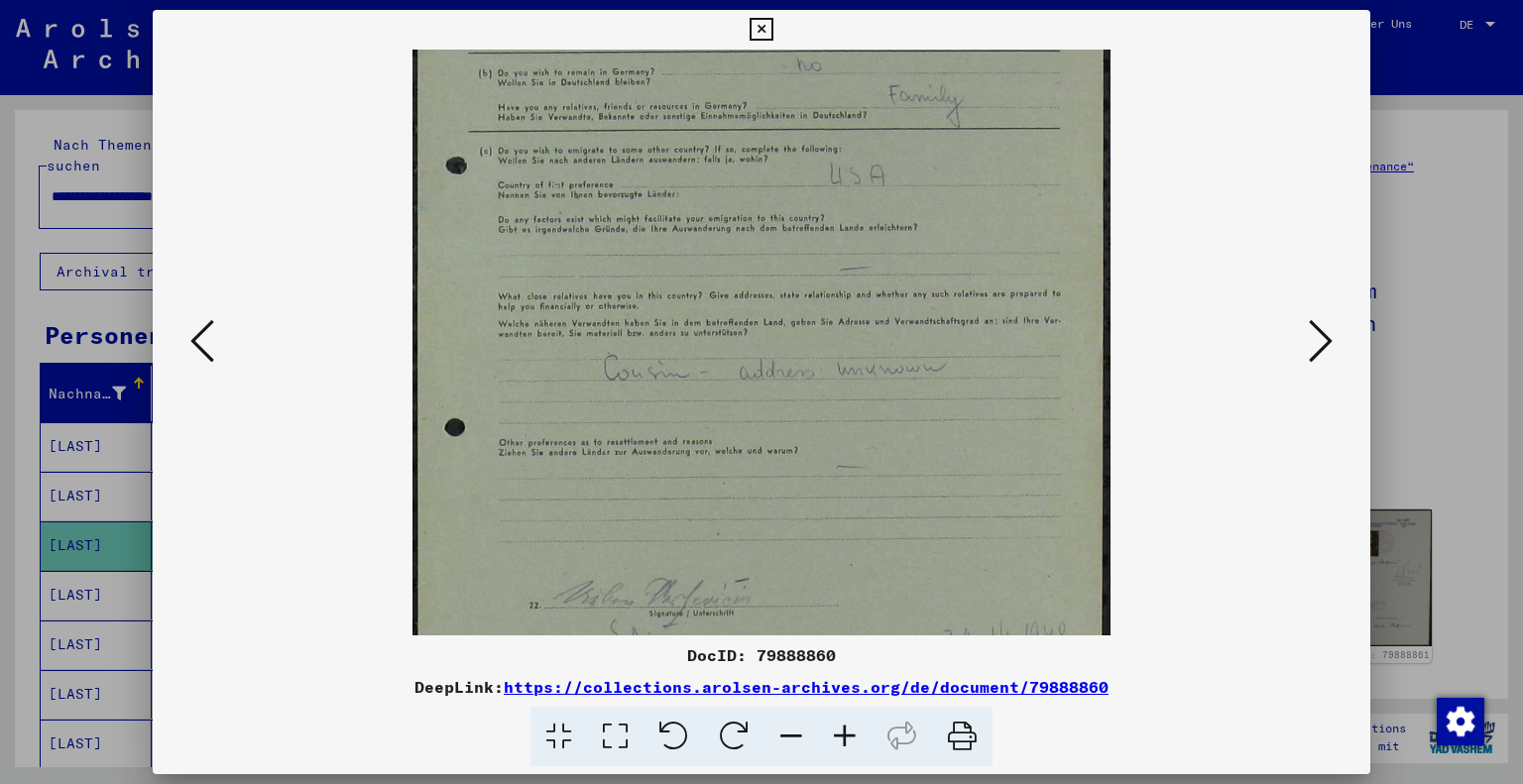 scroll, scrollTop: 268, scrollLeft: 0, axis: vertical 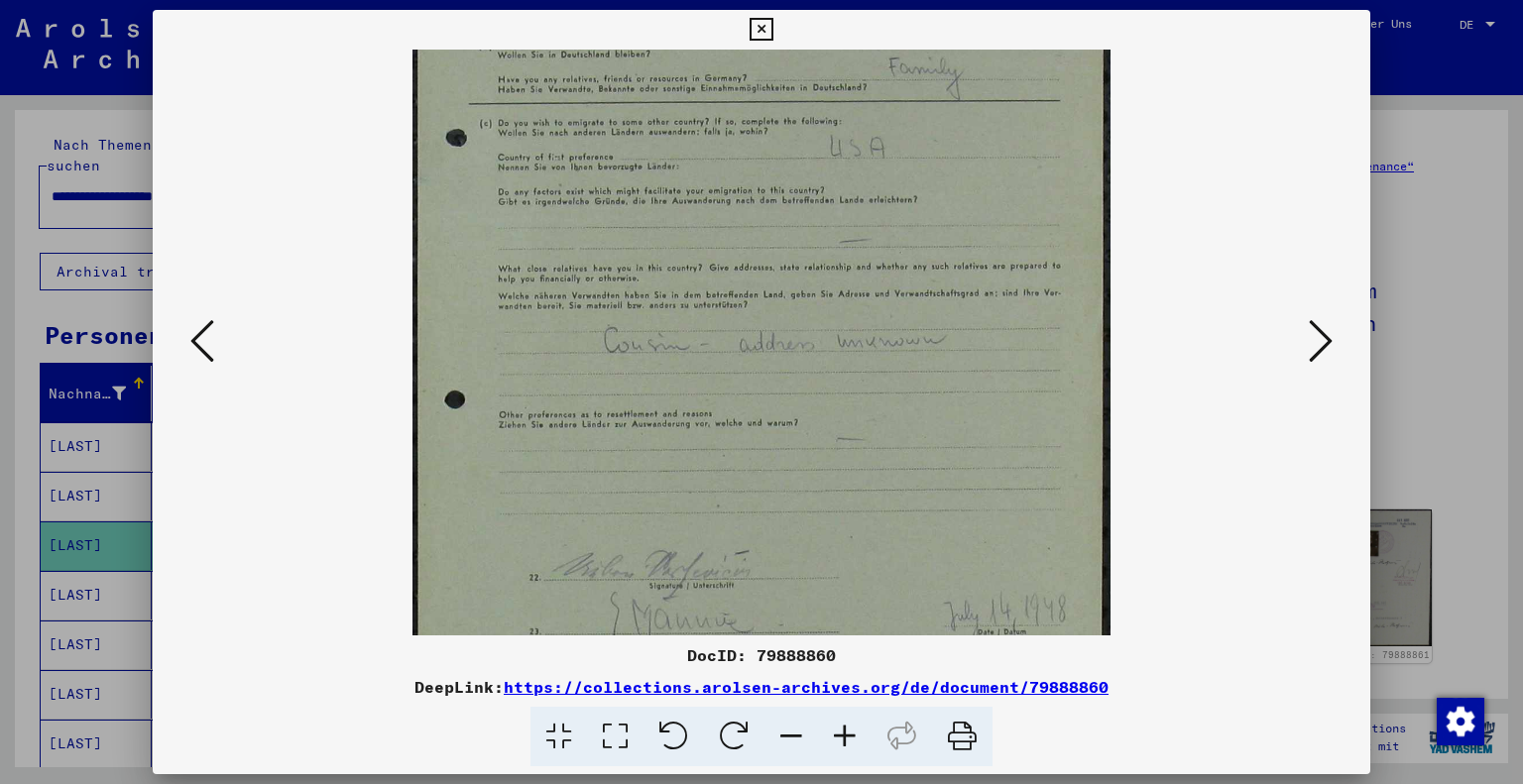 drag, startPoint x: 880, startPoint y: 445, endPoint x: 843, endPoint y: 178, distance: 269.55148 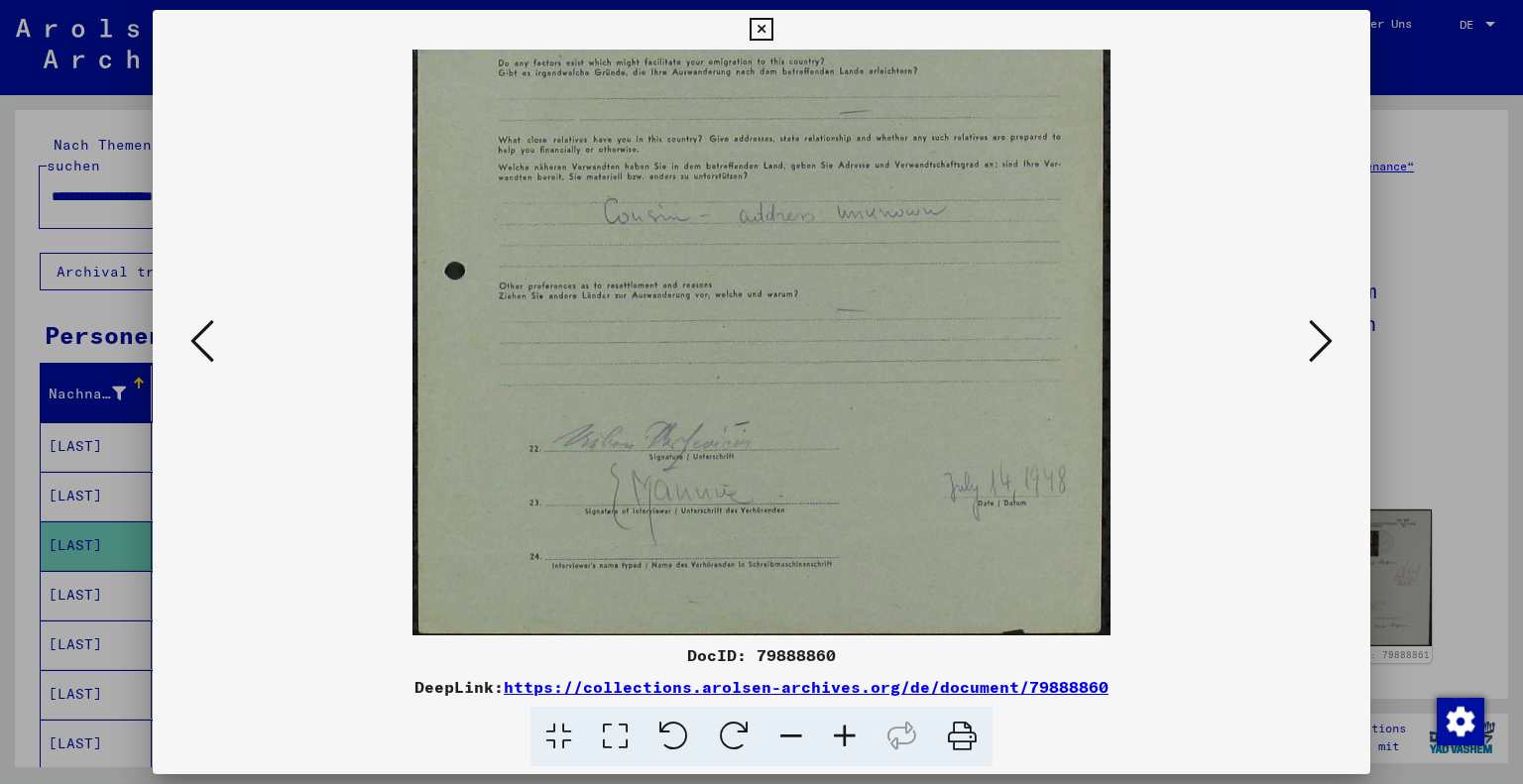 drag, startPoint x: 998, startPoint y: 384, endPoint x: 1001, endPoint y: 246, distance: 138.0326 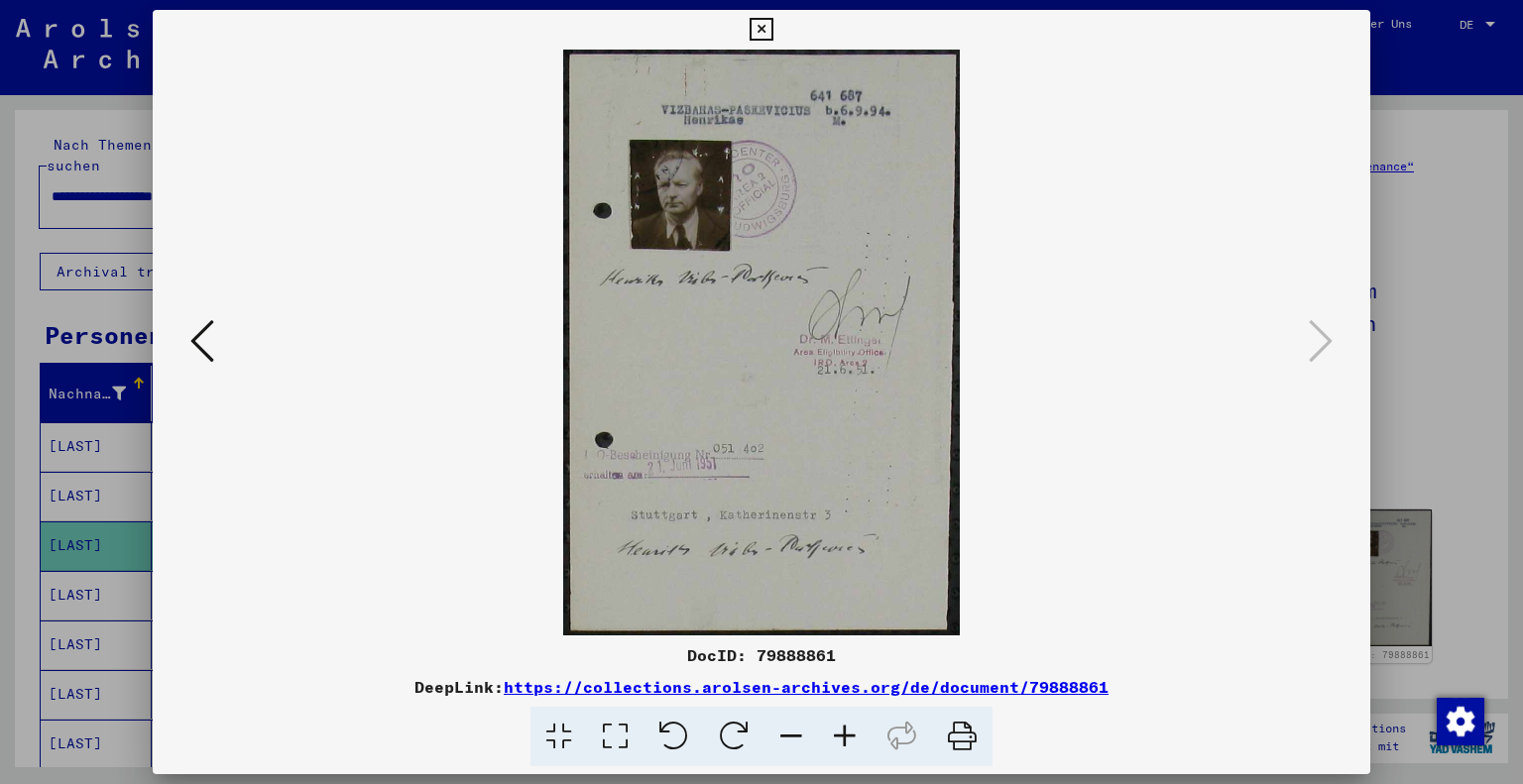 click at bounding box center [761, 30] 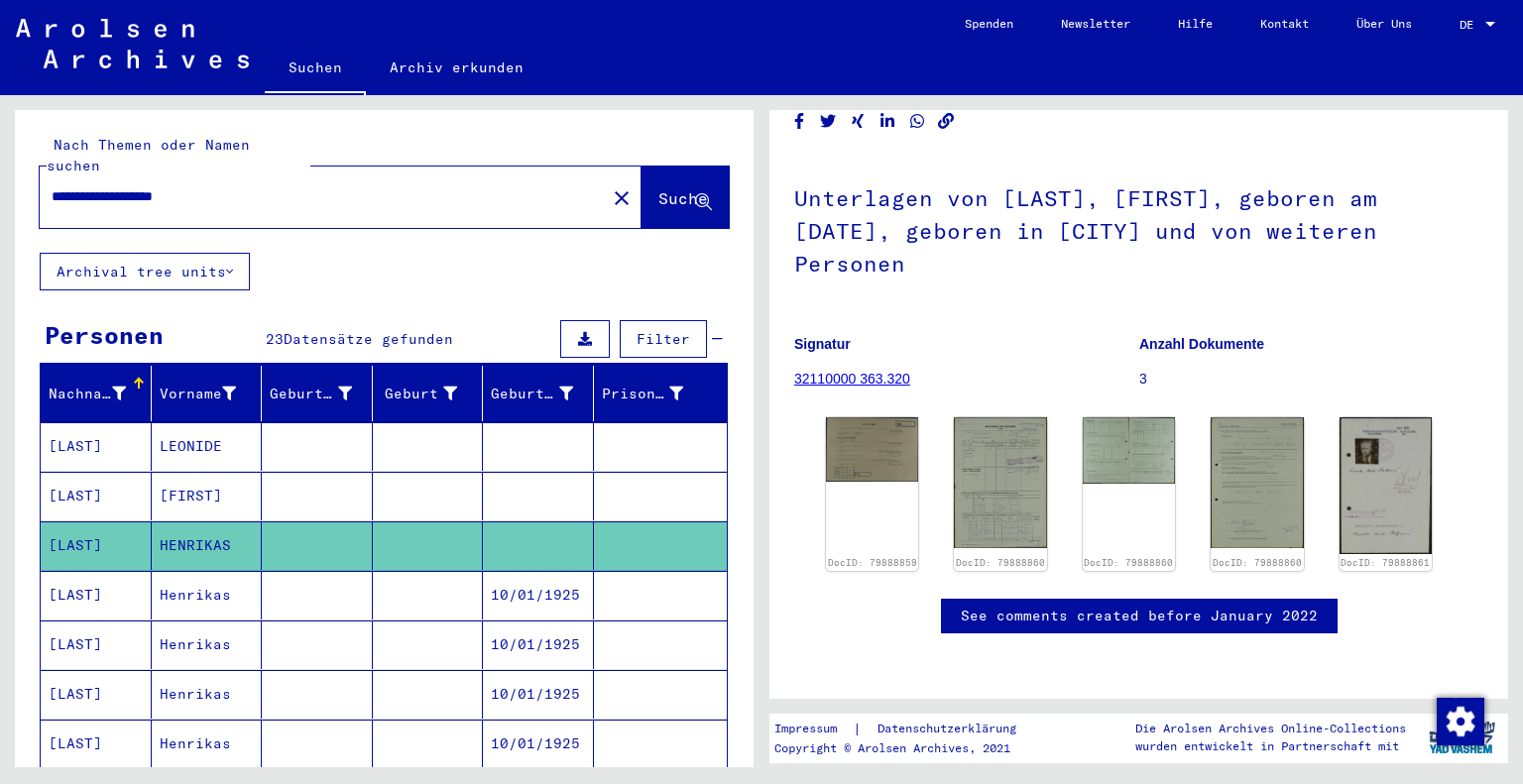 scroll, scrollTop: 119, scrollLeft: 0, axis: vertical 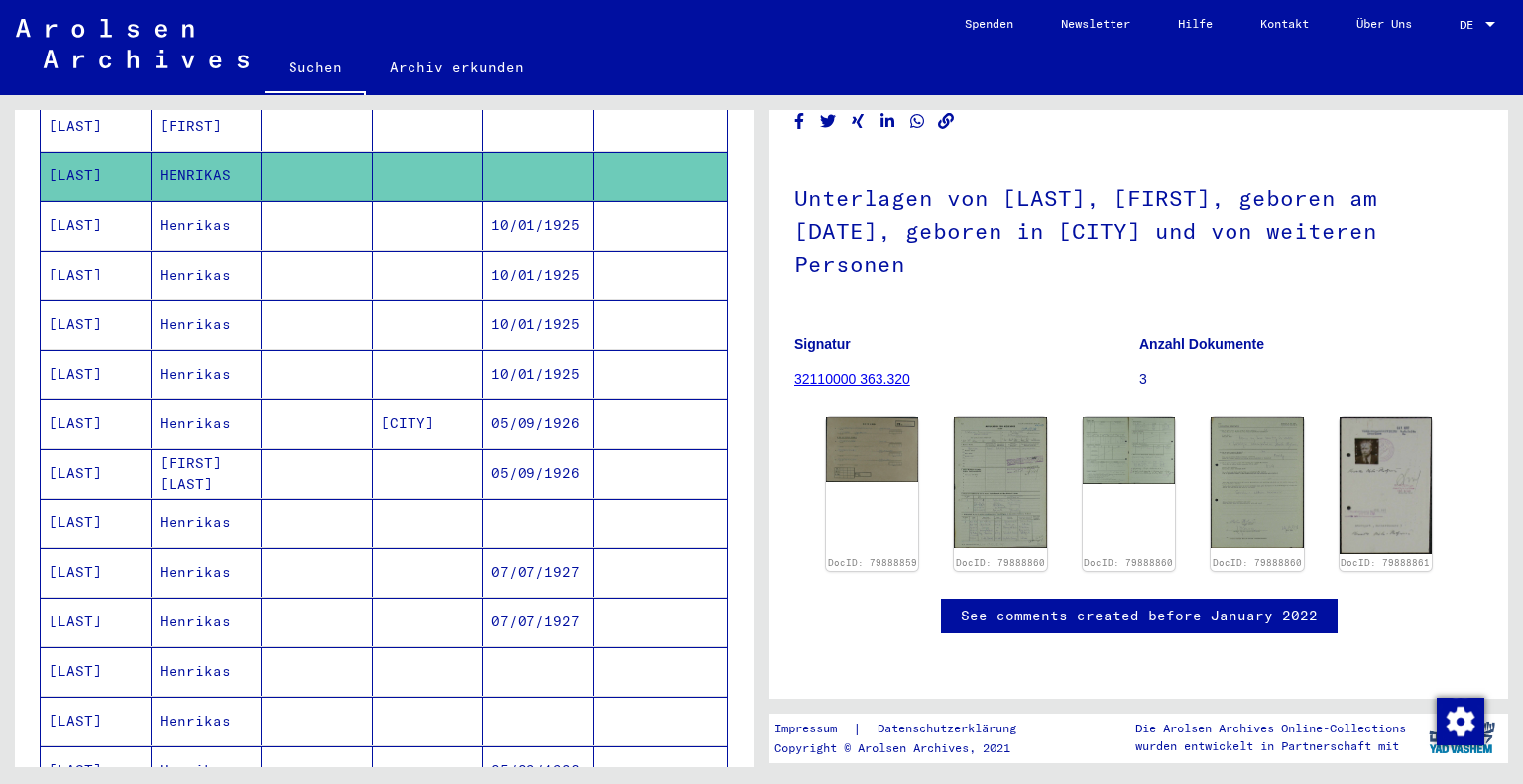 click on "[LAST]" at bounding box center [96, 423] 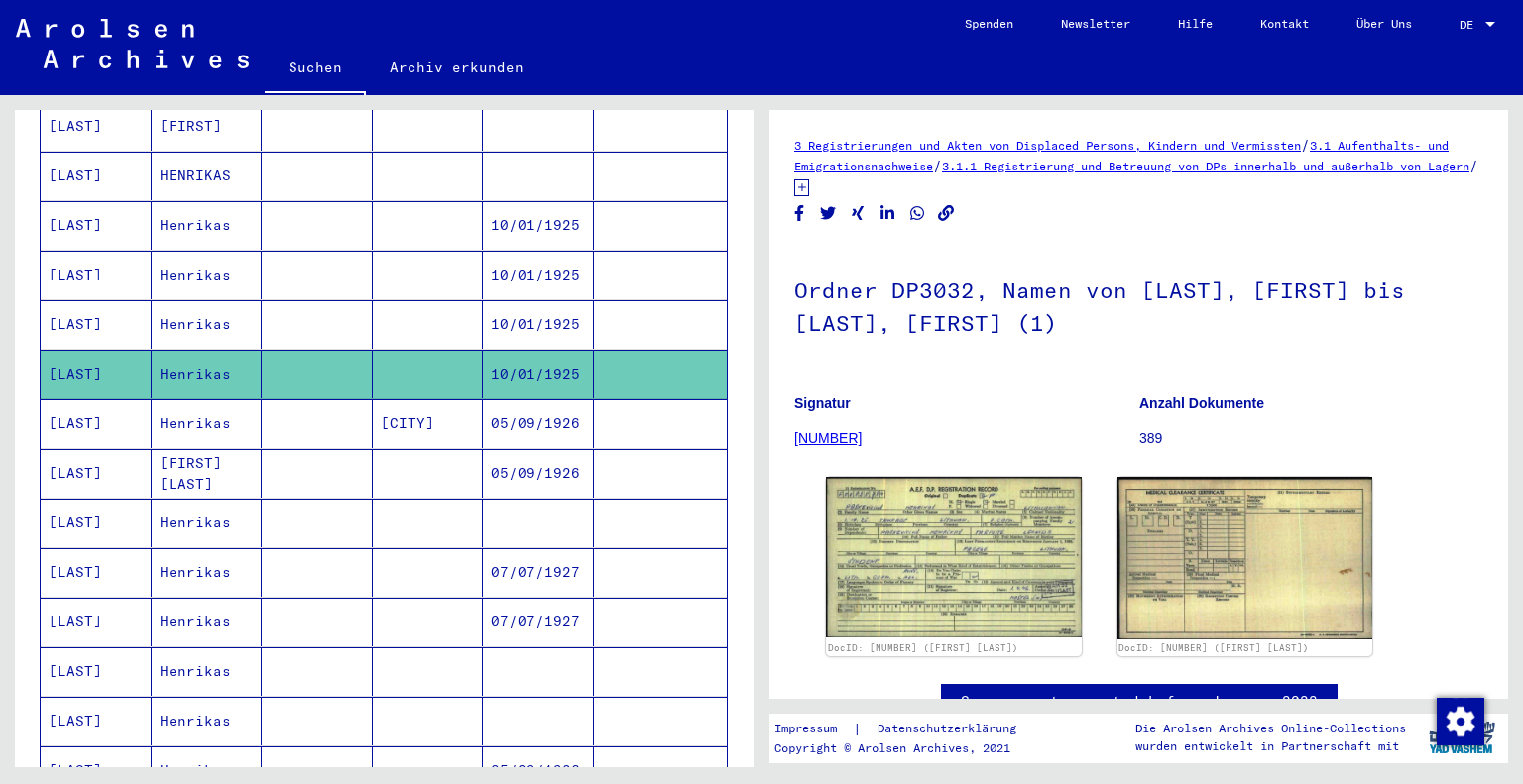click on "[LAST]" at bounding box center [96, 473] 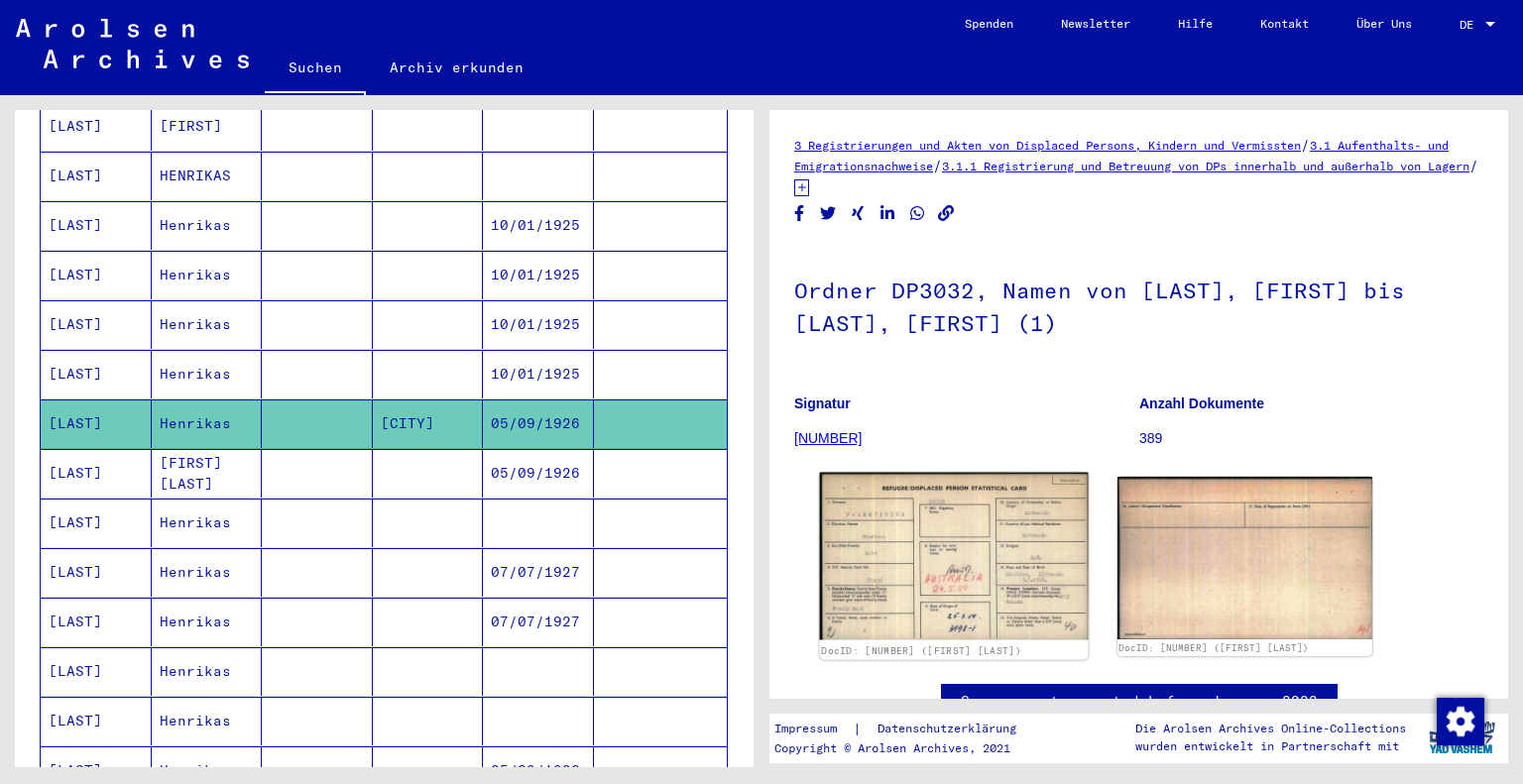 click 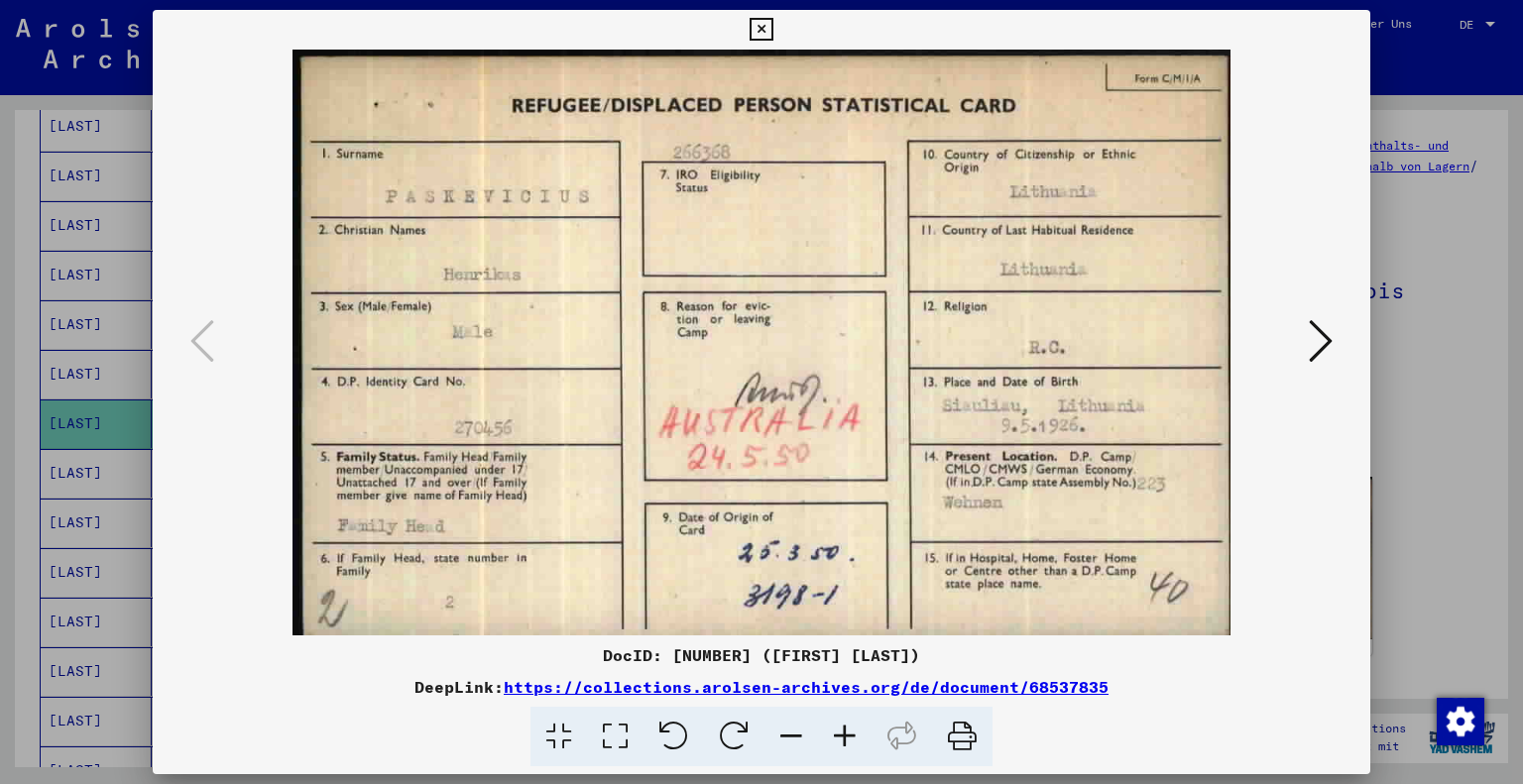 click at bounding box center (1321, 341) 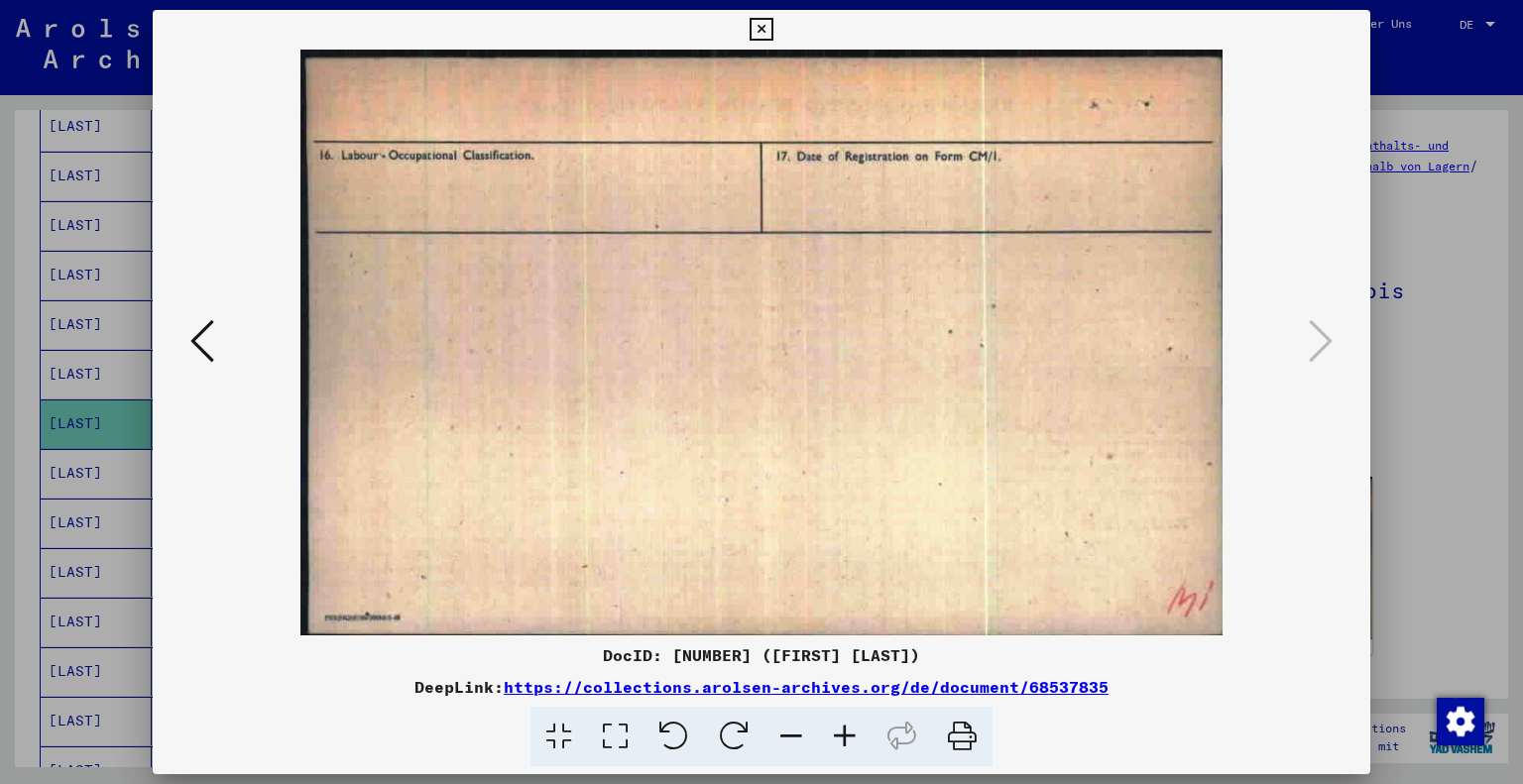 click at bounding box center [761, 30] 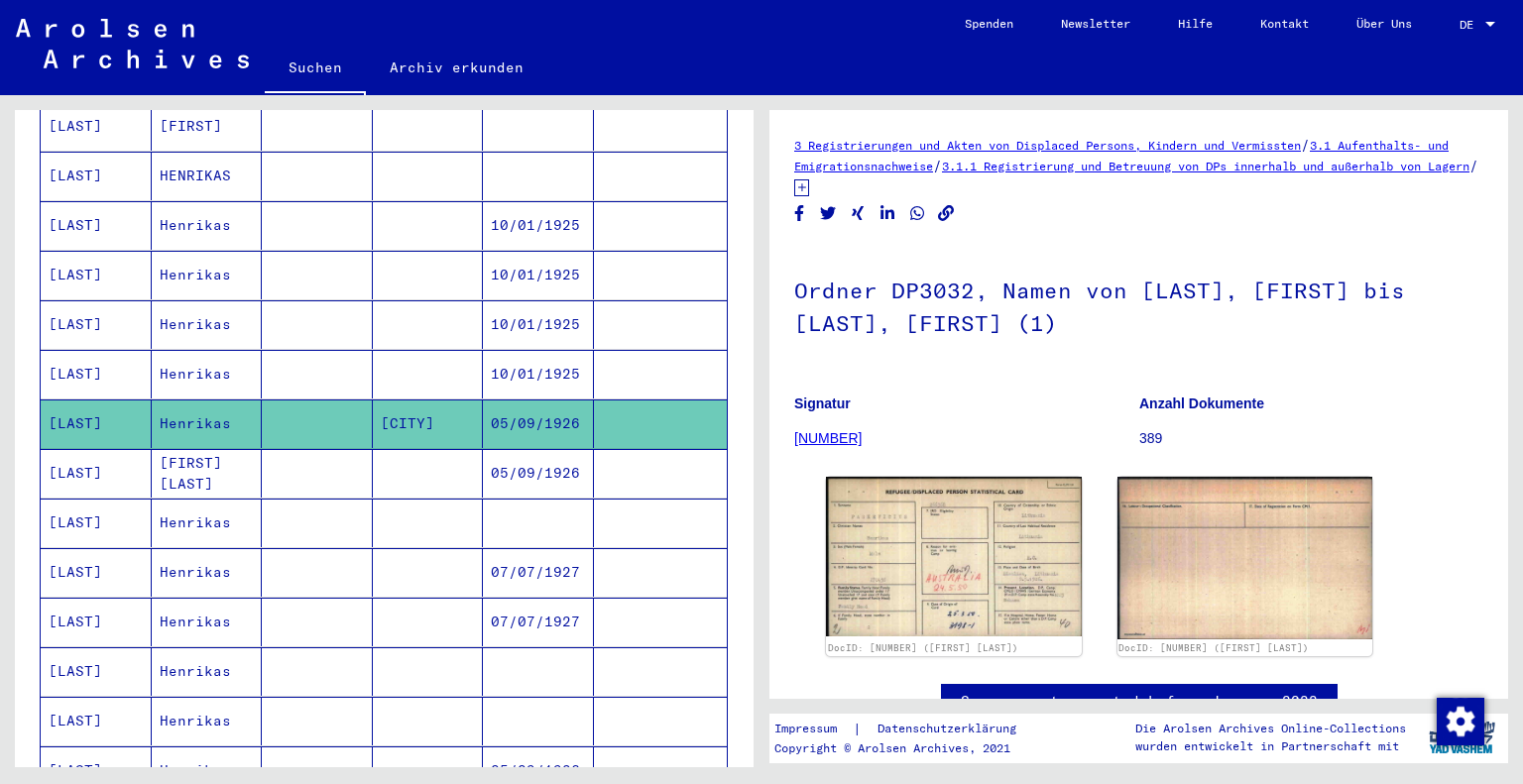 click on "[LAST]" at bounding box center (96, 423) 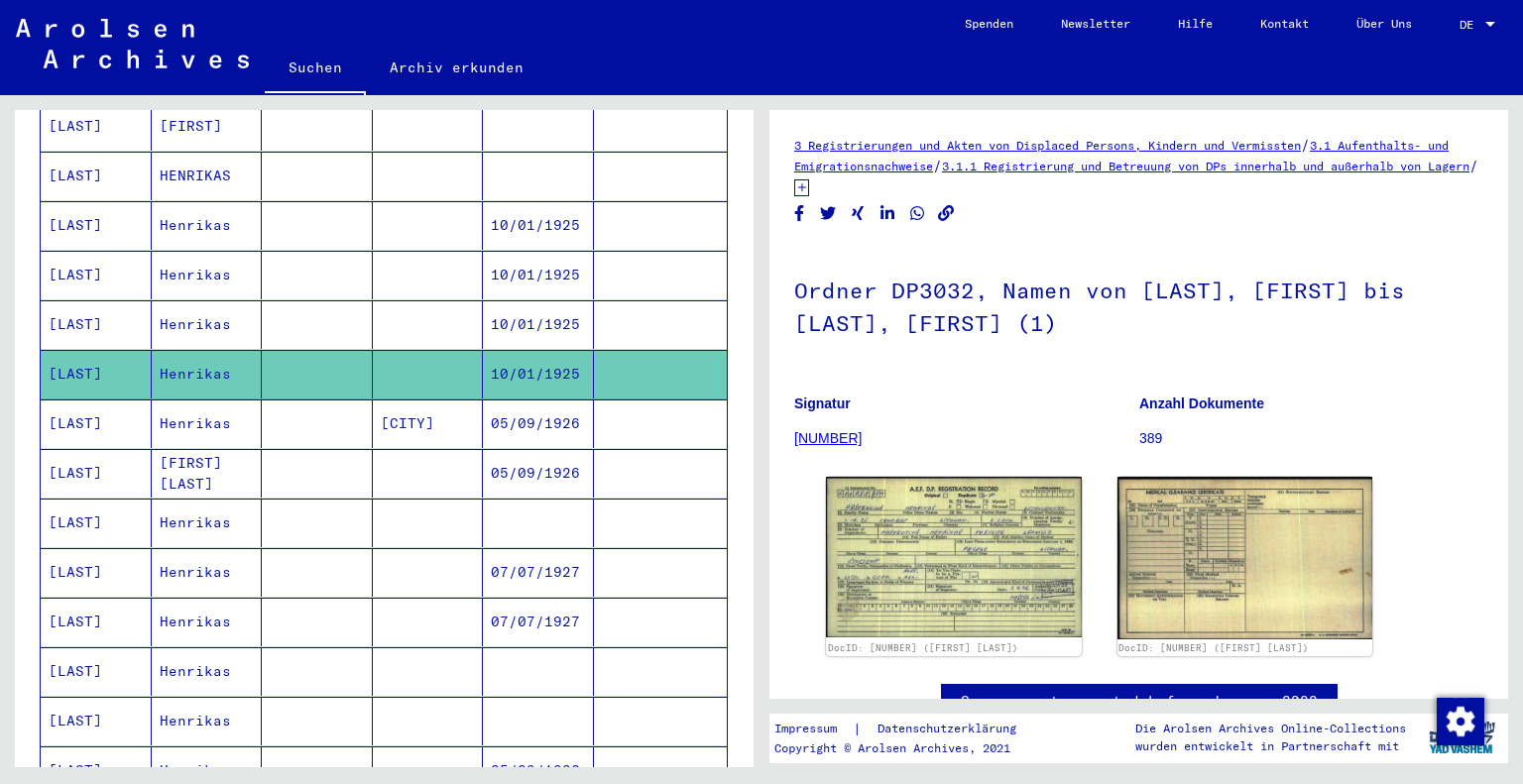 click on "[LAST]" at bounding box center [96, 572] 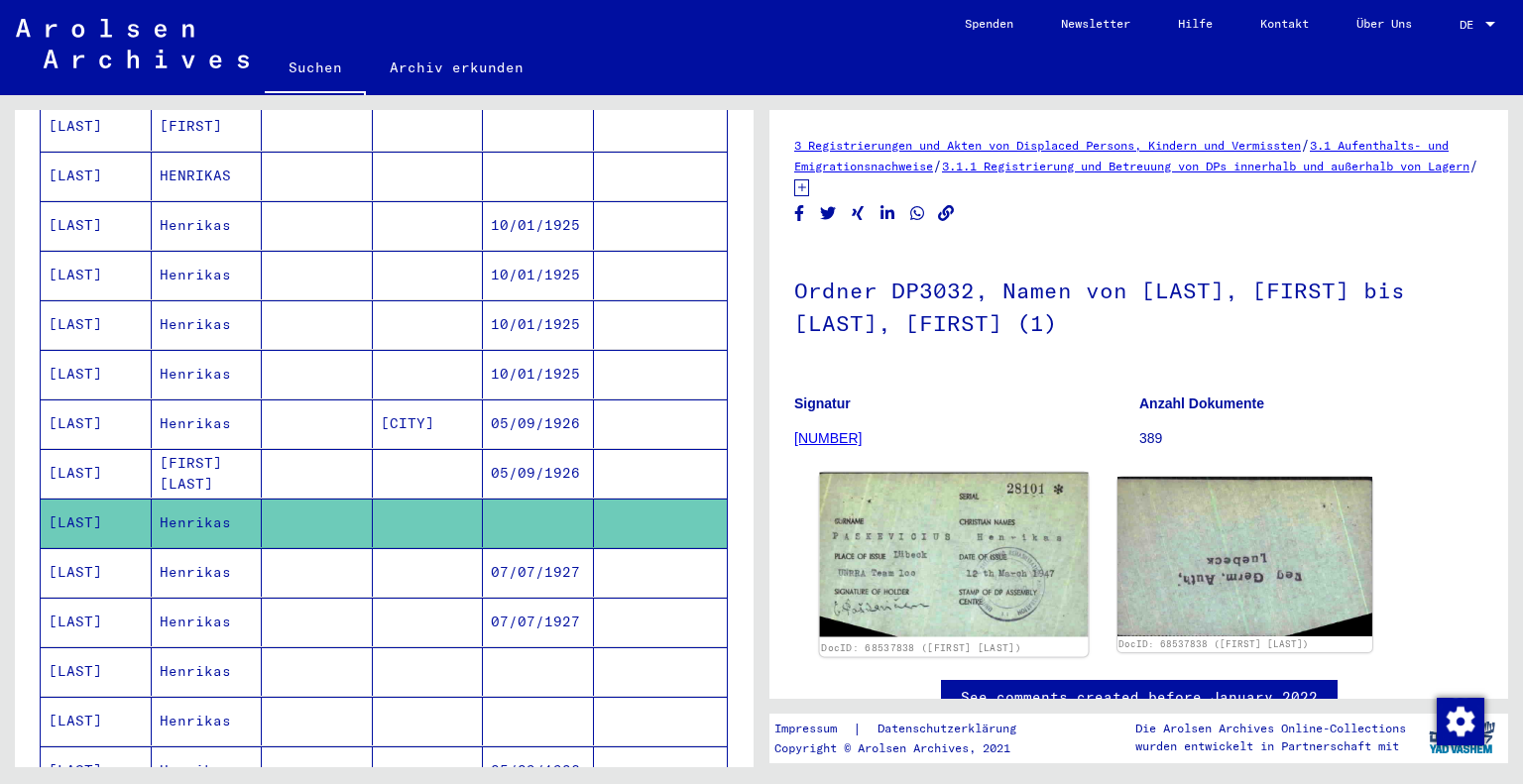 click 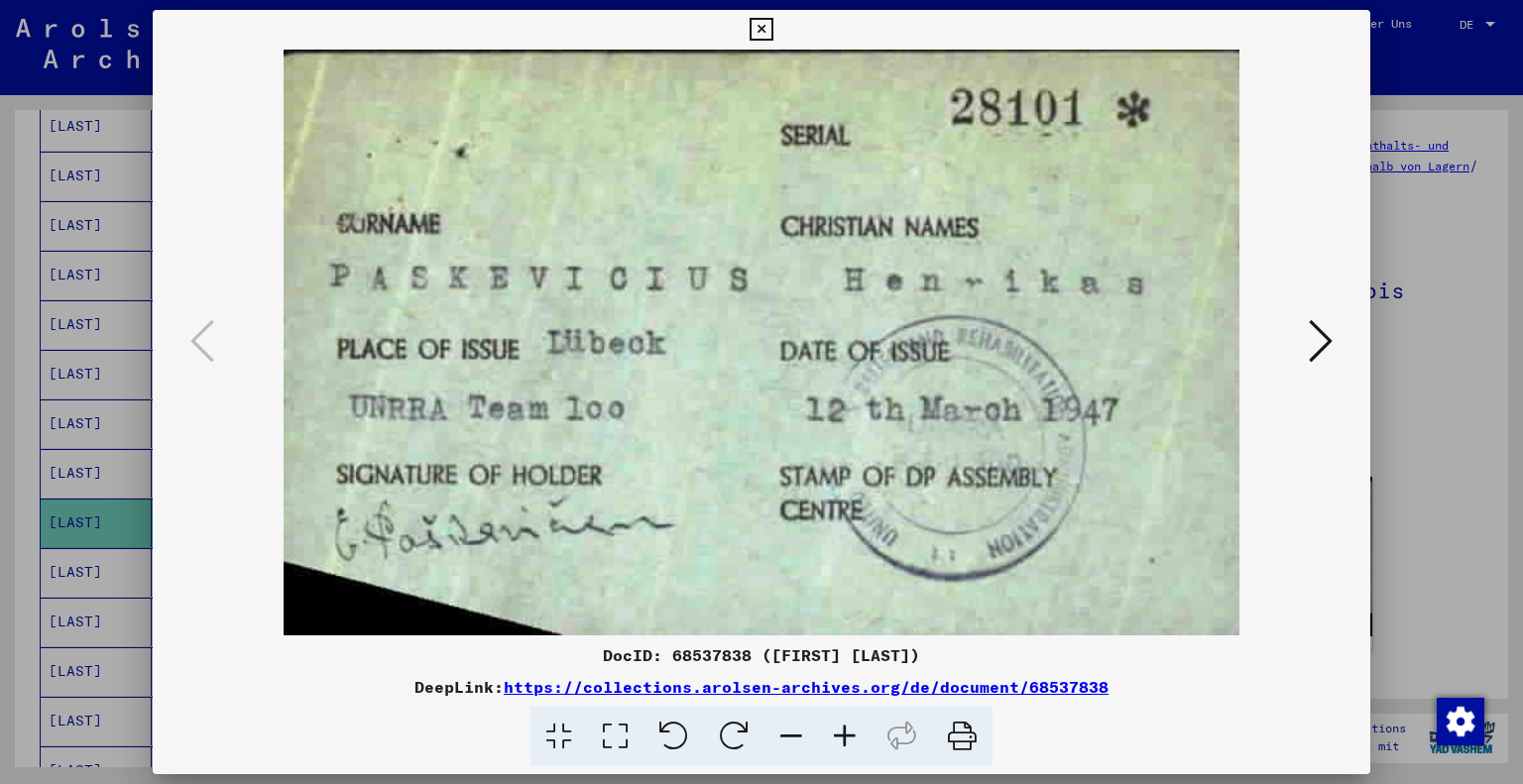 click at bounding box center (761, 30) 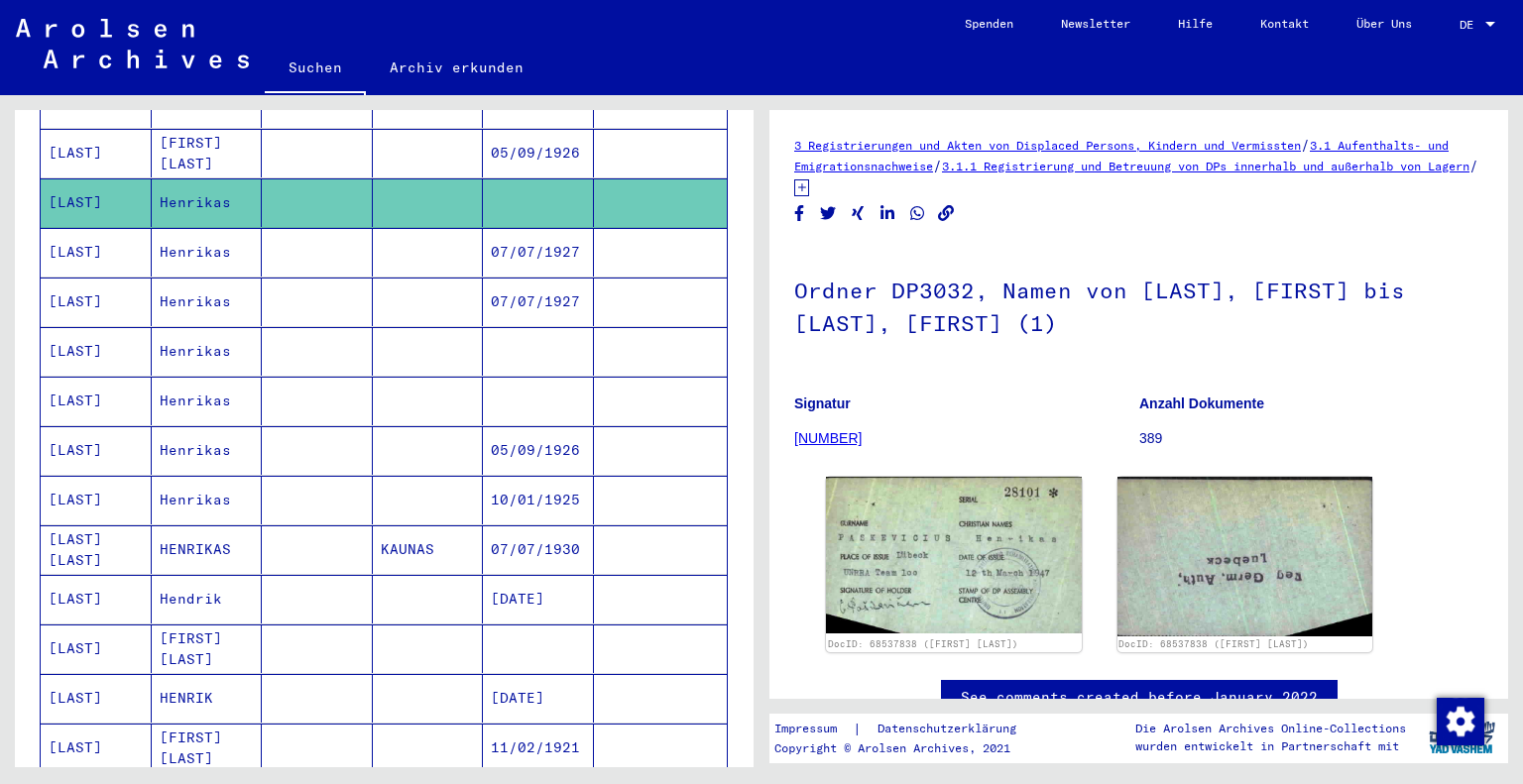 scroll, scrollTop: 687, scrollLeft: 0, axis: vertical 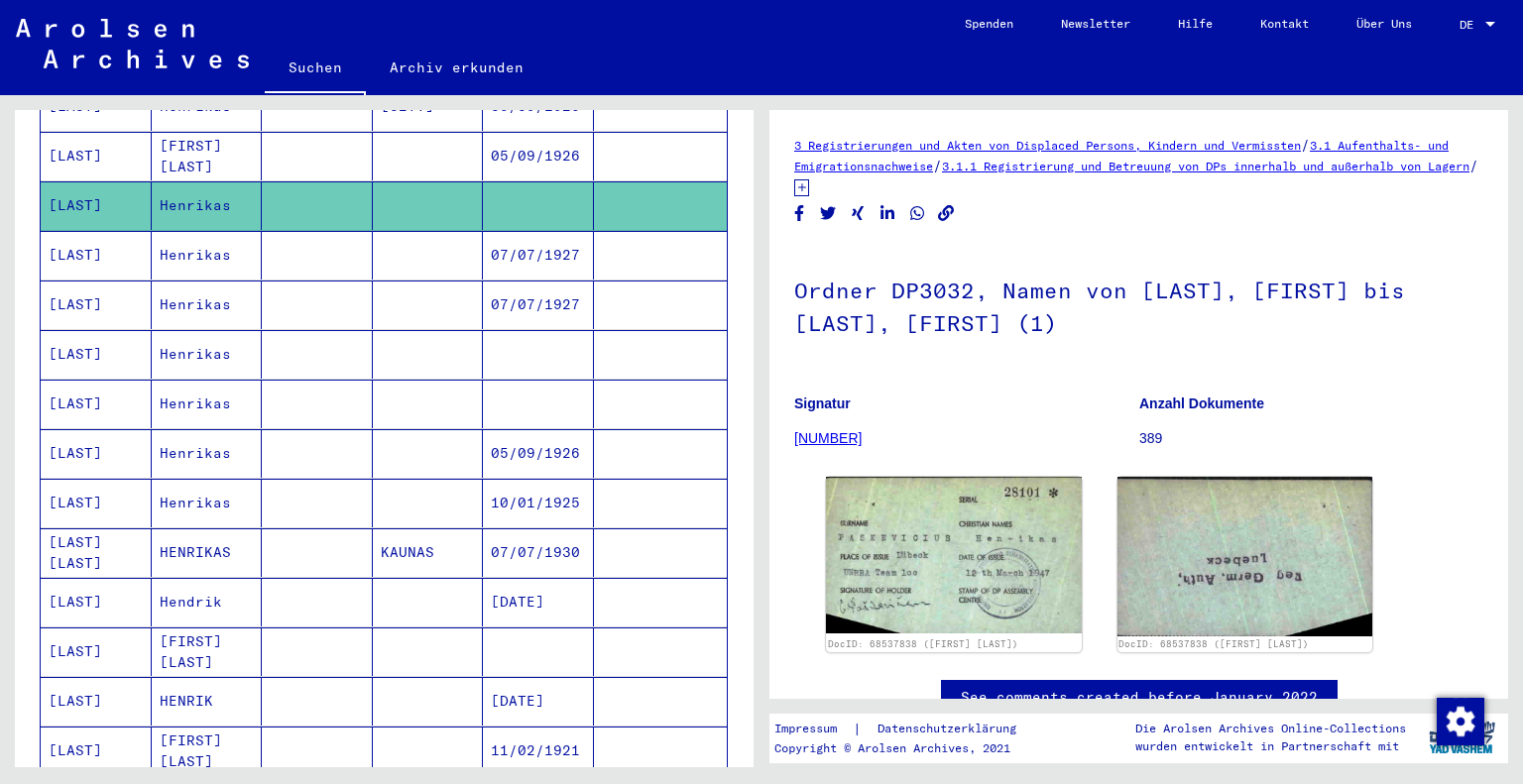 click on "[LAST]" at bounding box center (96, 552) 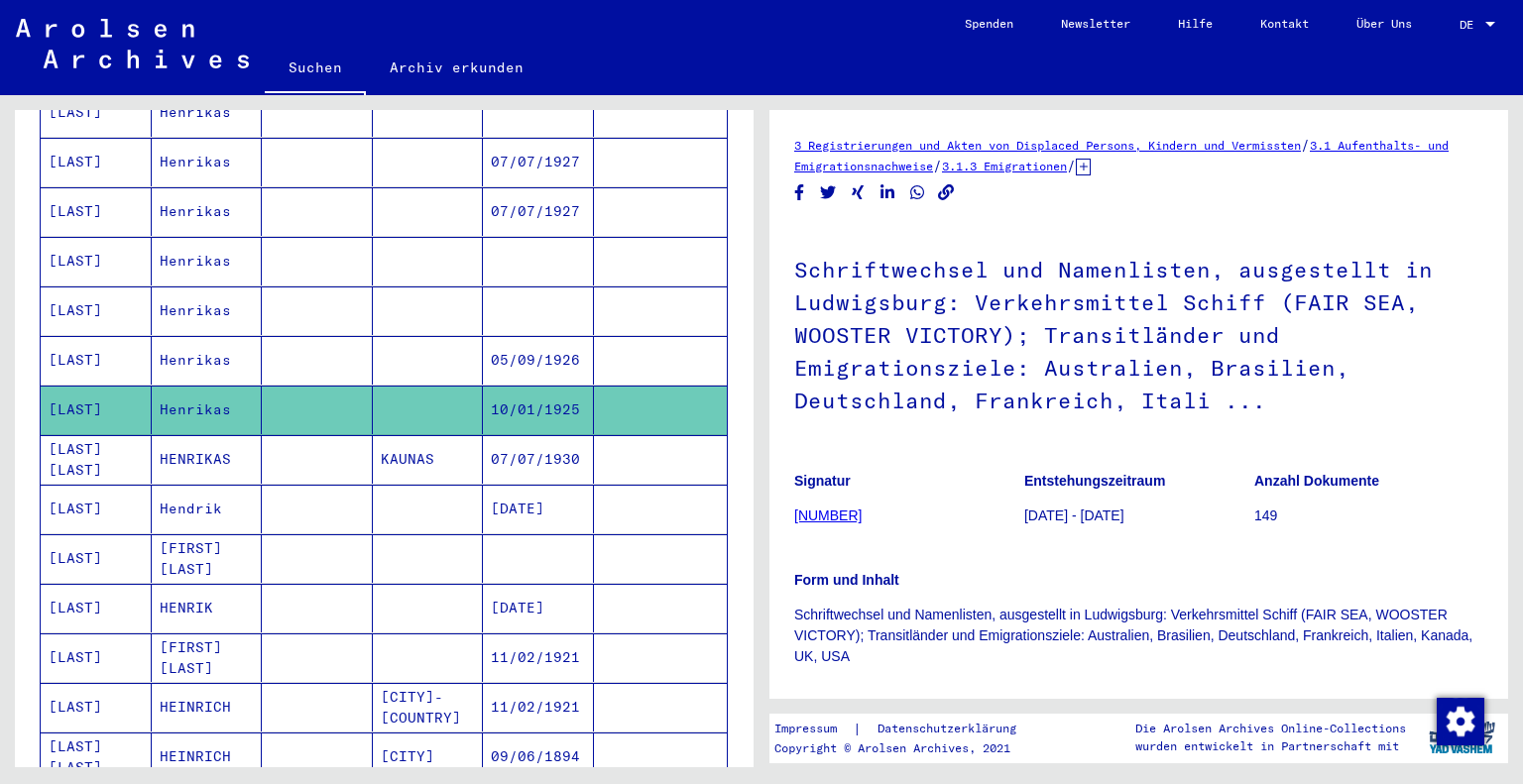 scroll, scrollTop: 715, scrollLeft: 0, axis: vertical 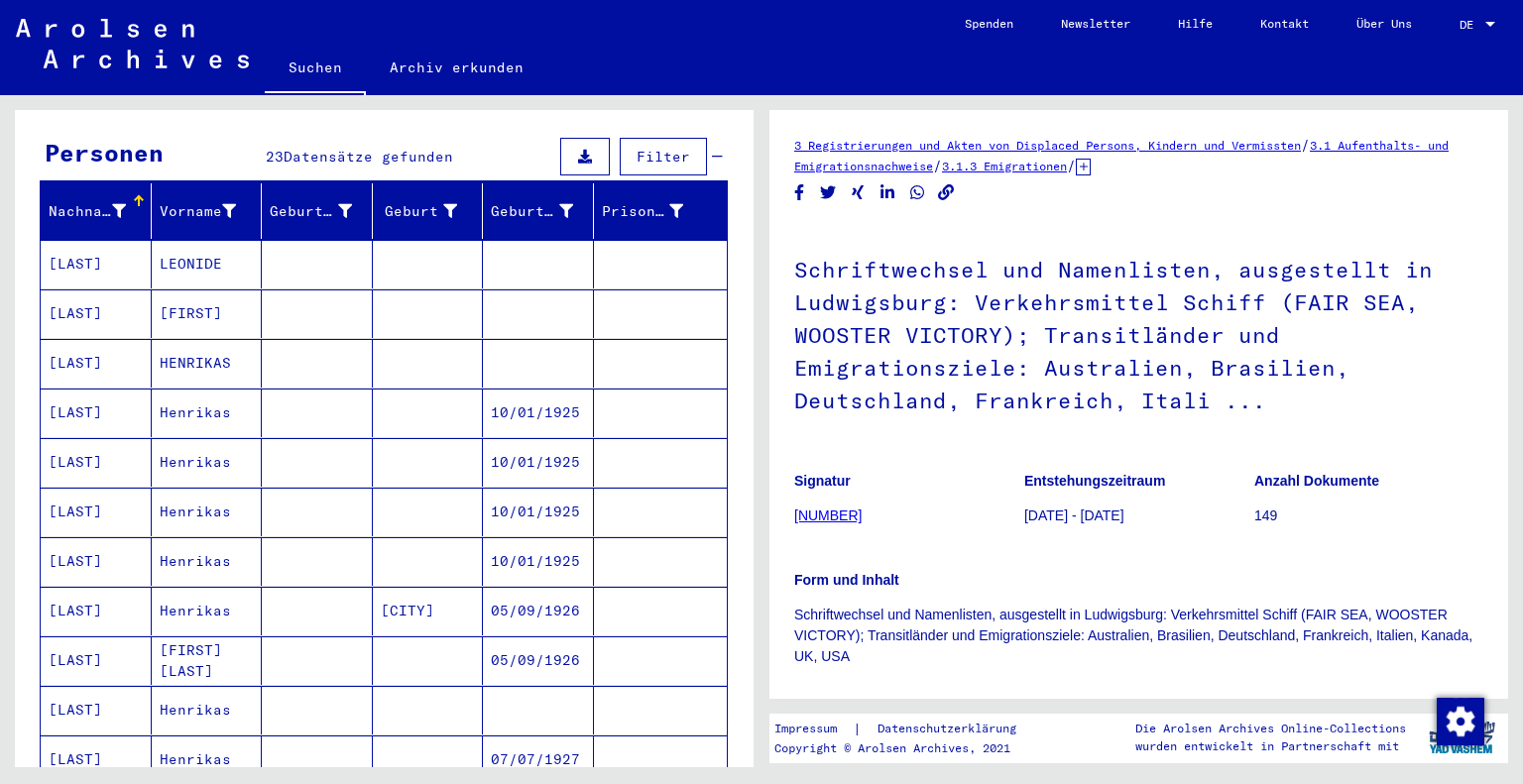 click on "[LAST]" at bounding box center (96, 412) 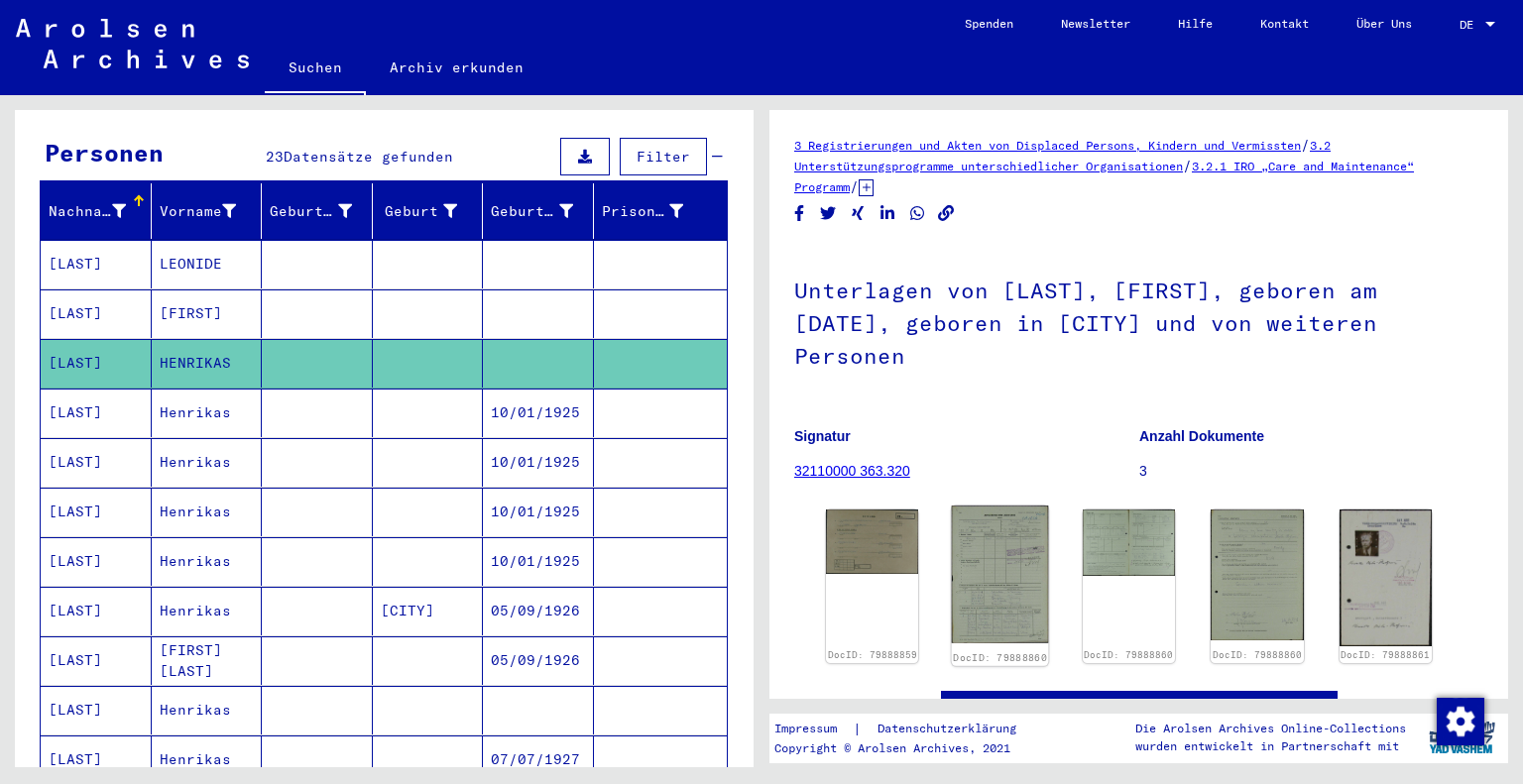 click 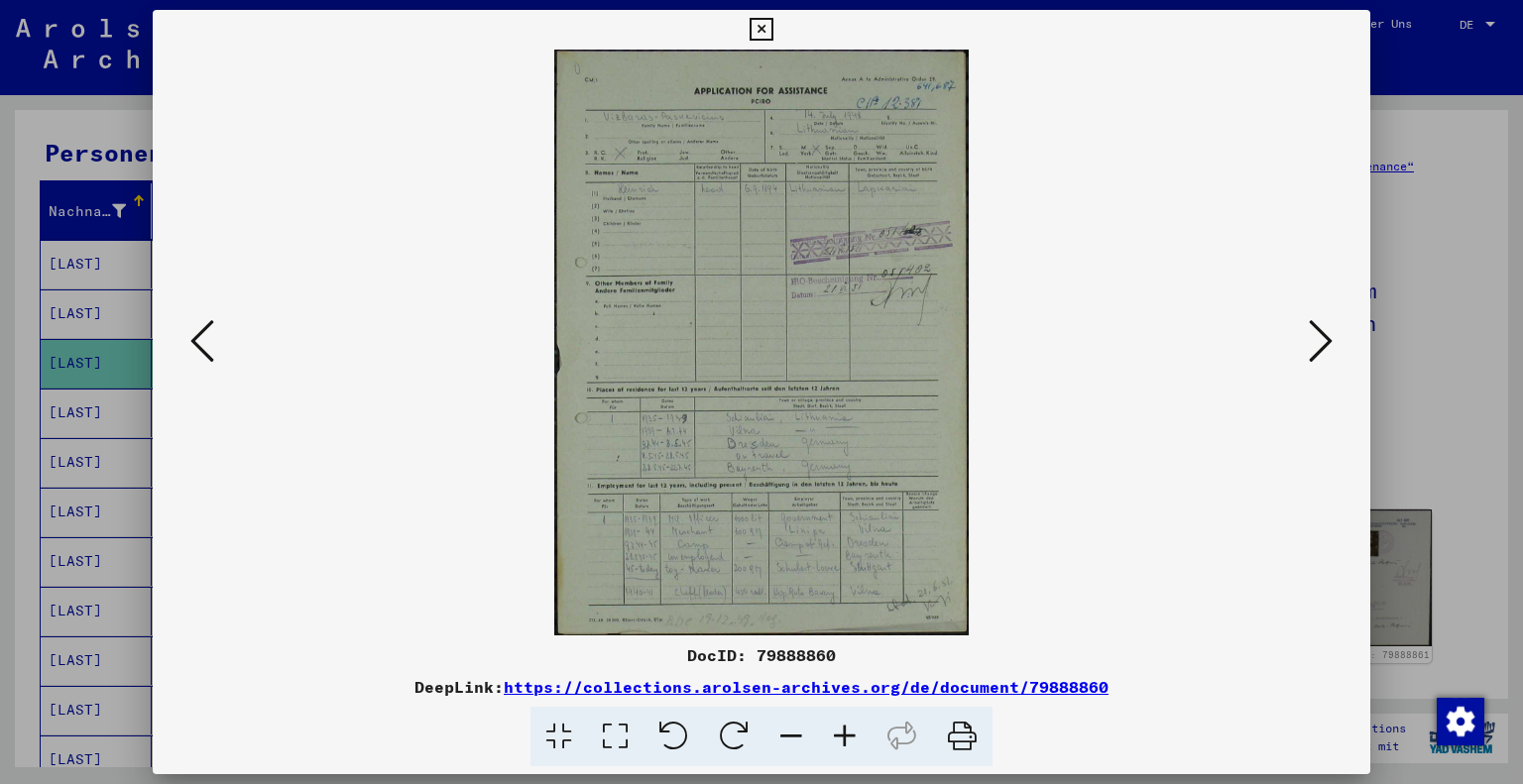click at bounding box center [761, 30] 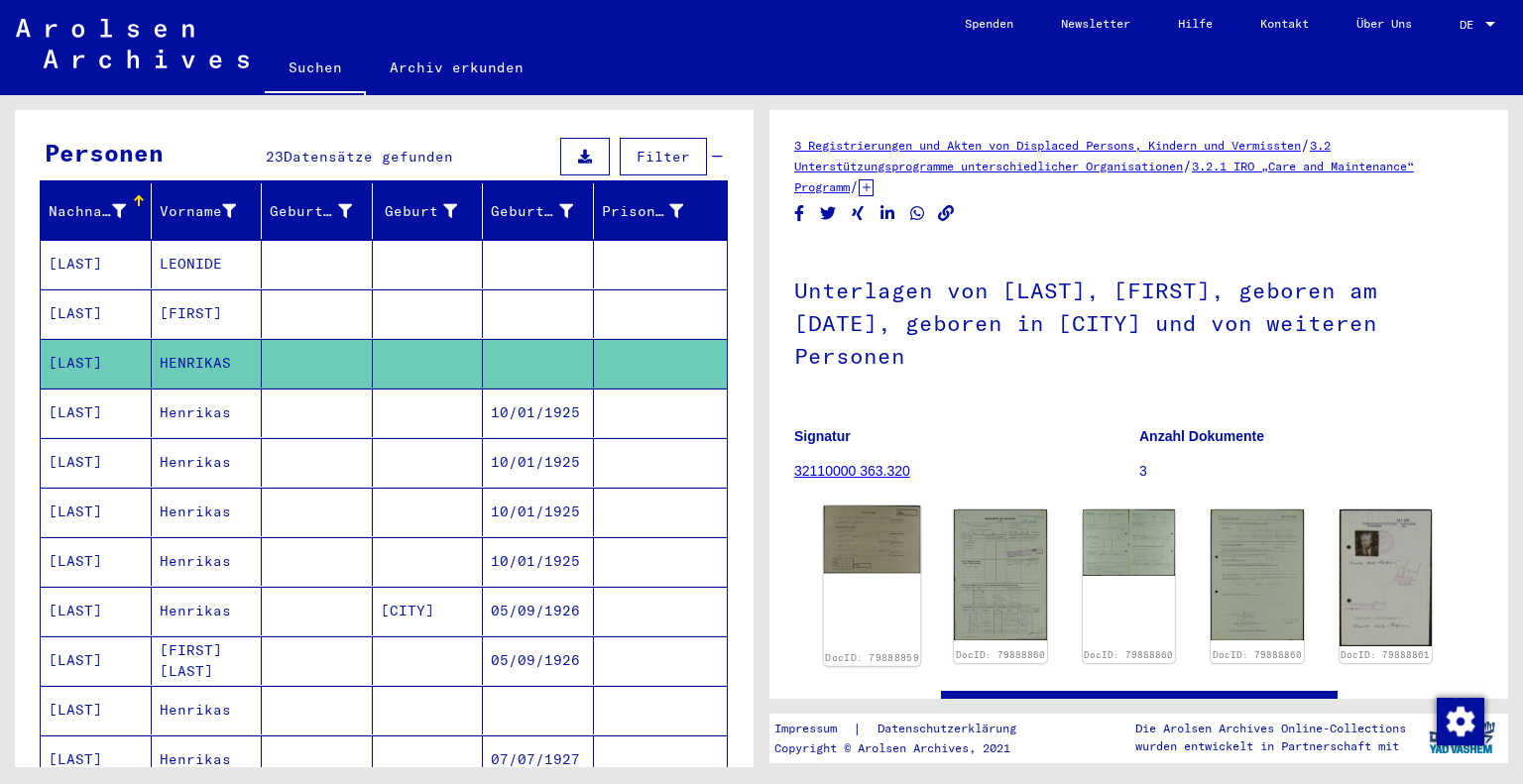 click 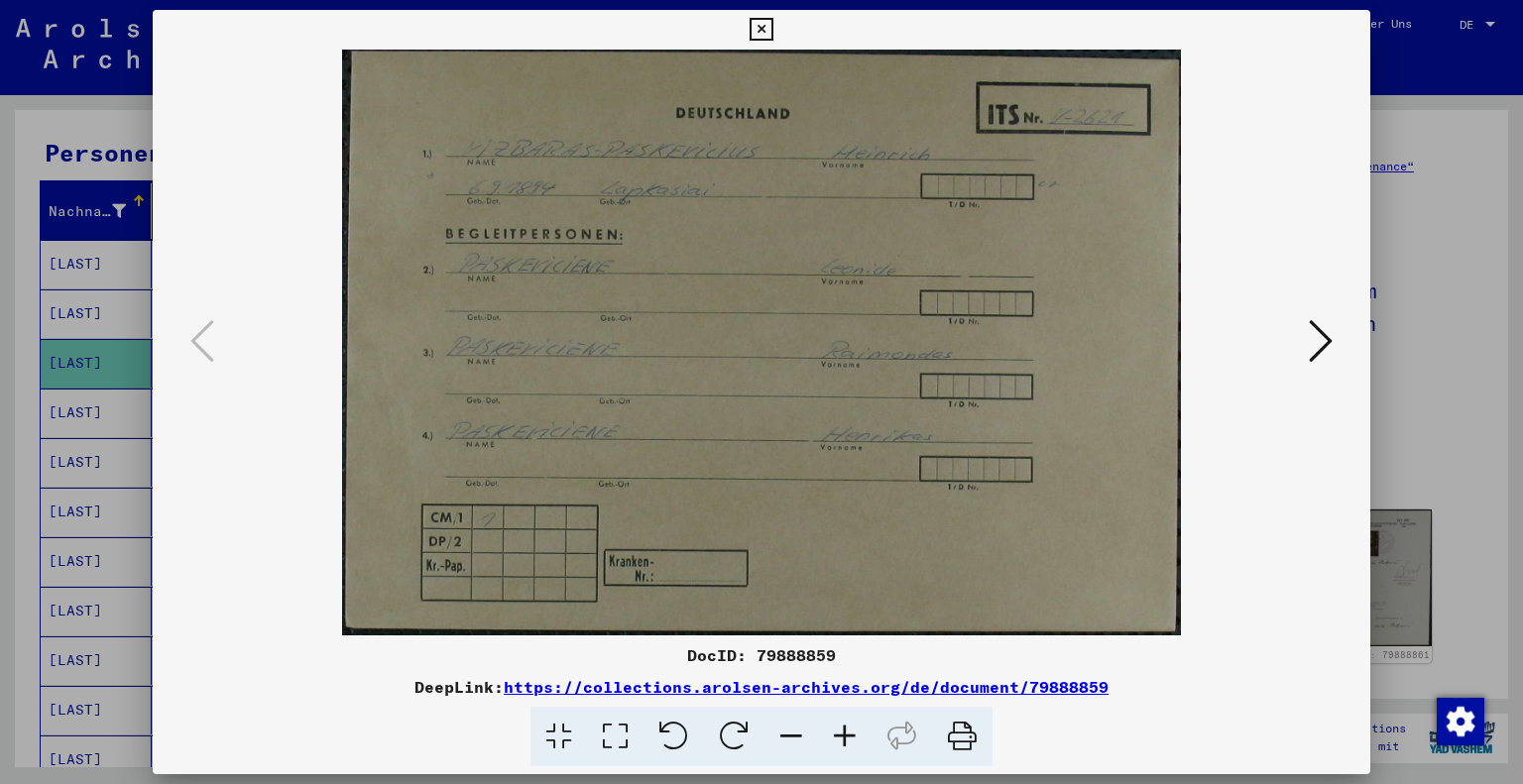 click at bounding box center [1321, 342] 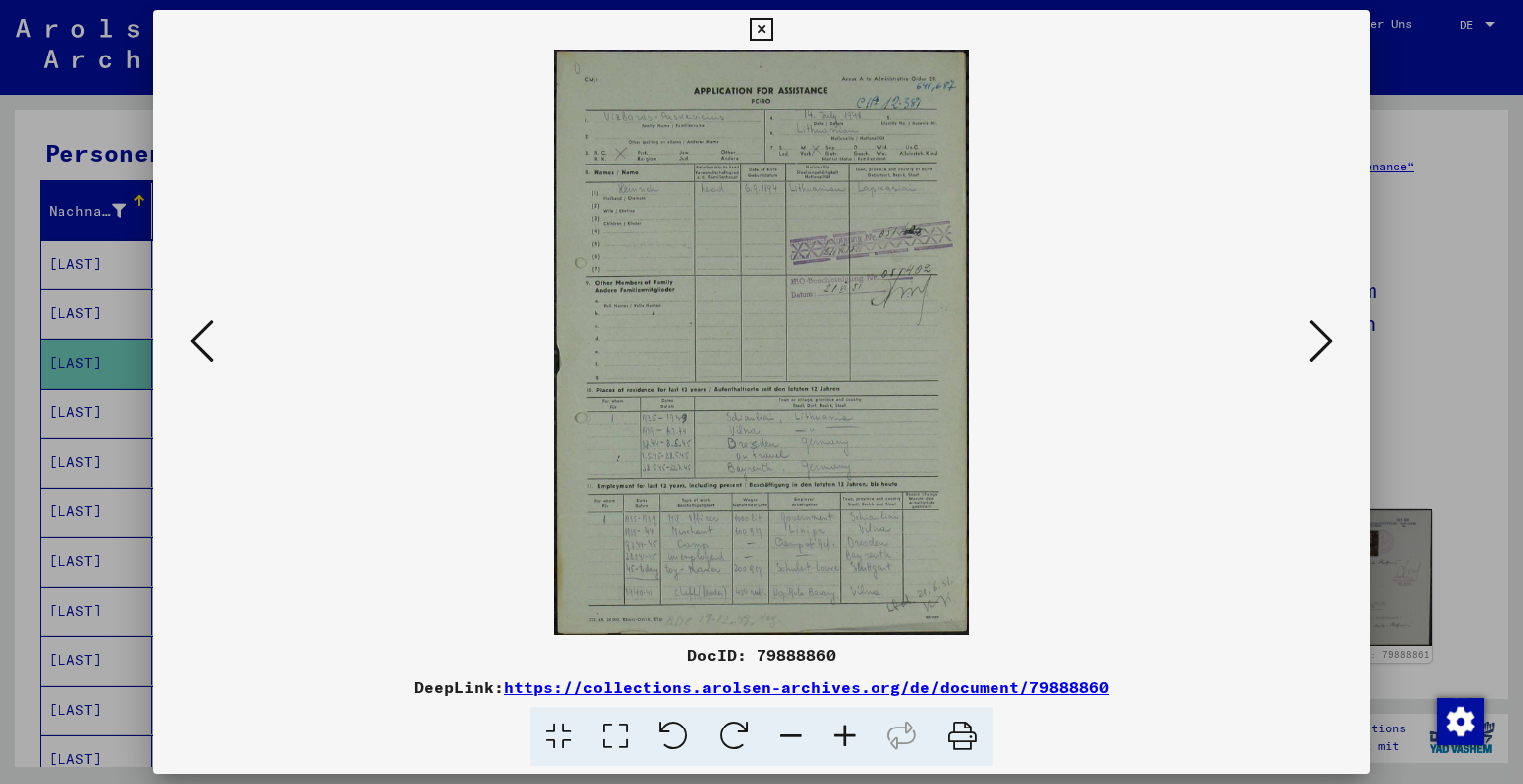 click at bounding box center [762, 342] 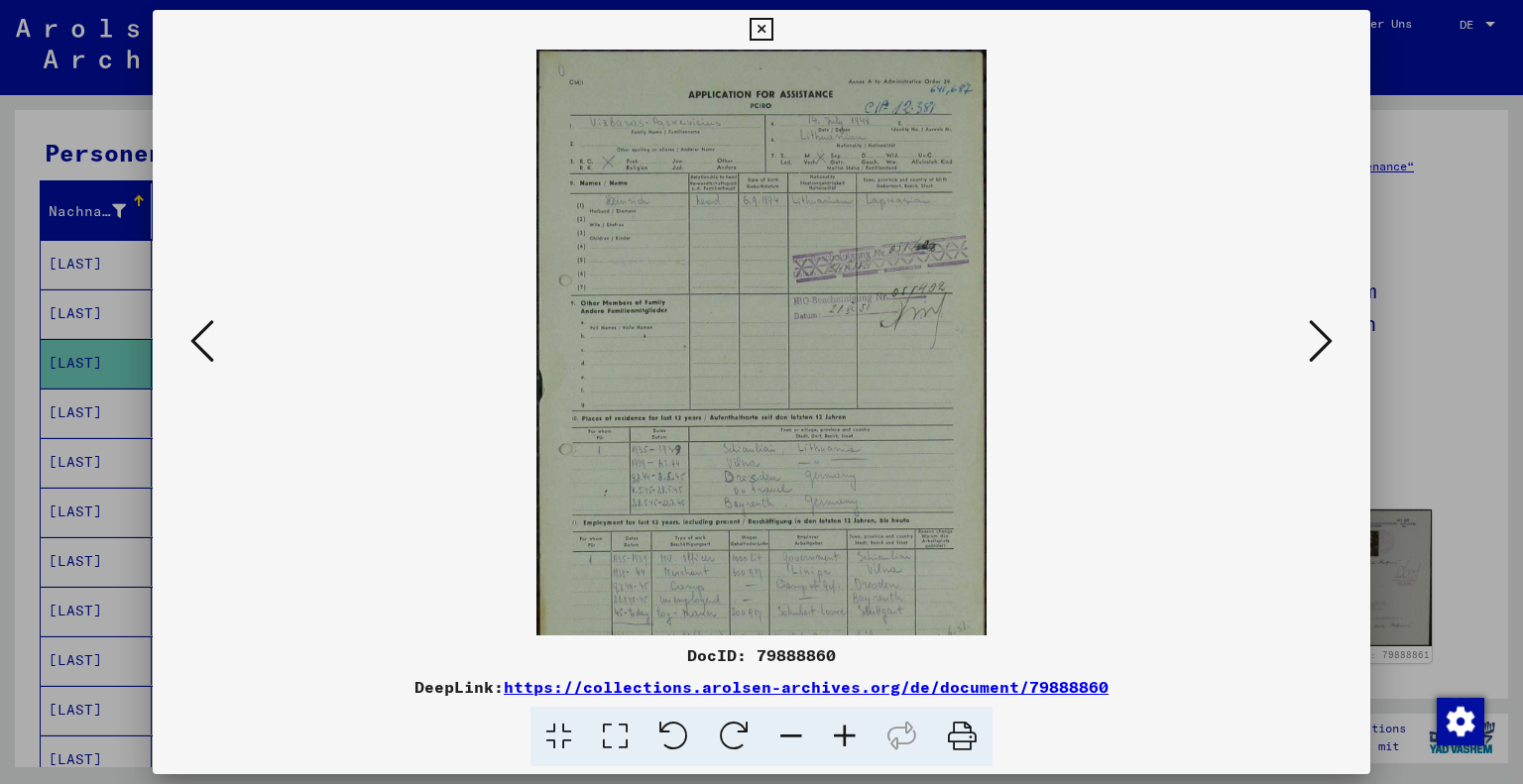 click at bounding box center (845, 736) 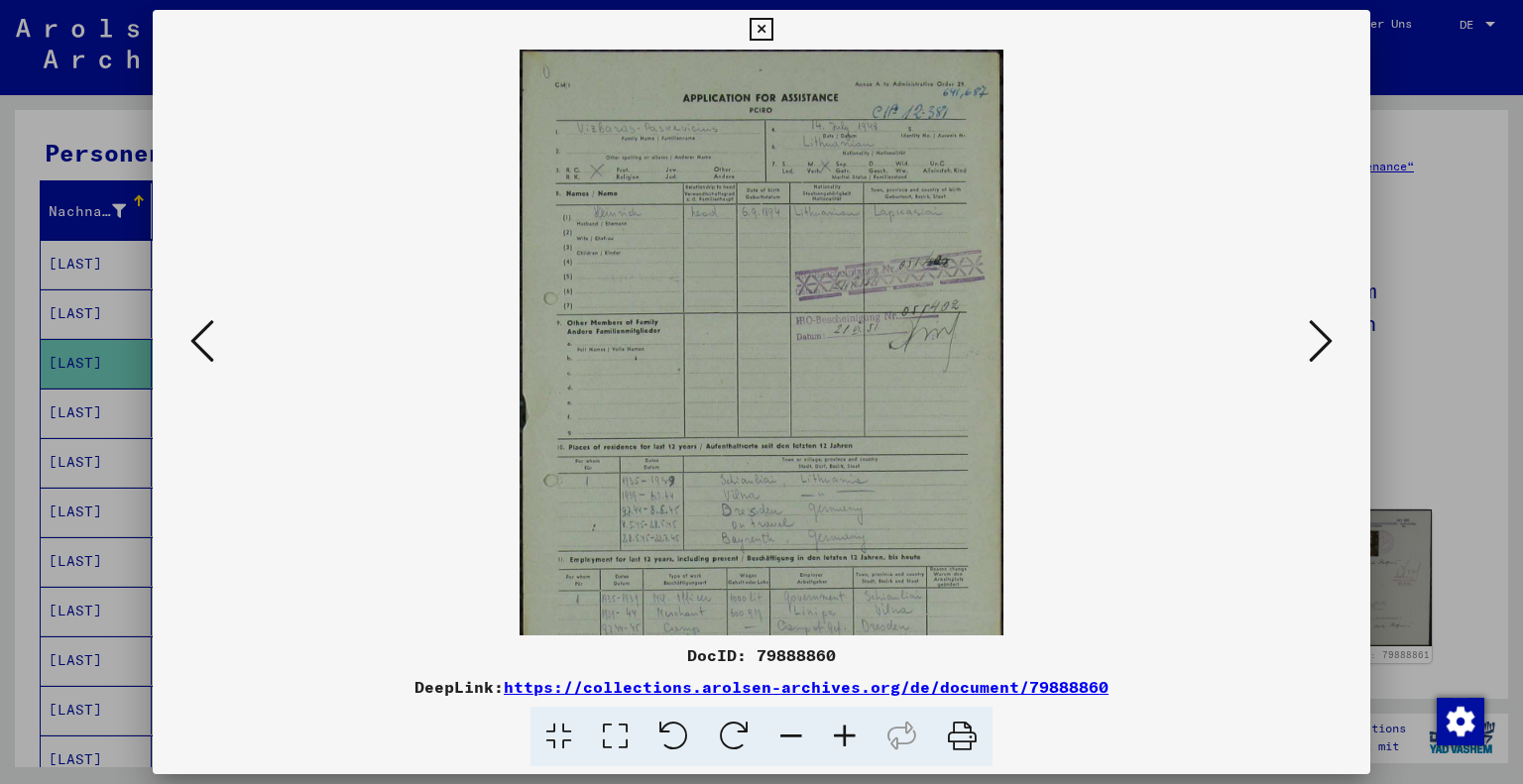 click at bounding box center [845, 736] 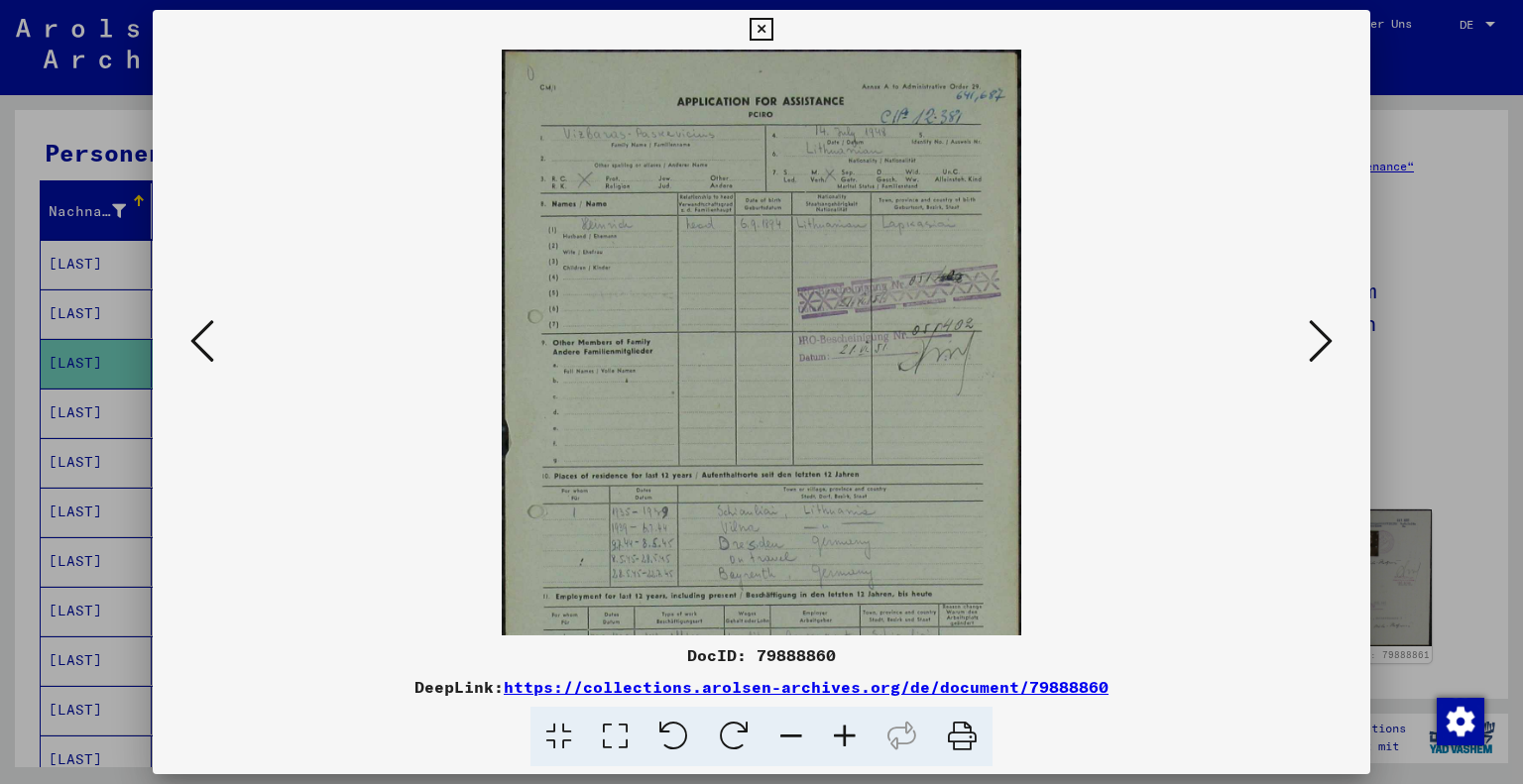 click at bounding box center [845, 736] 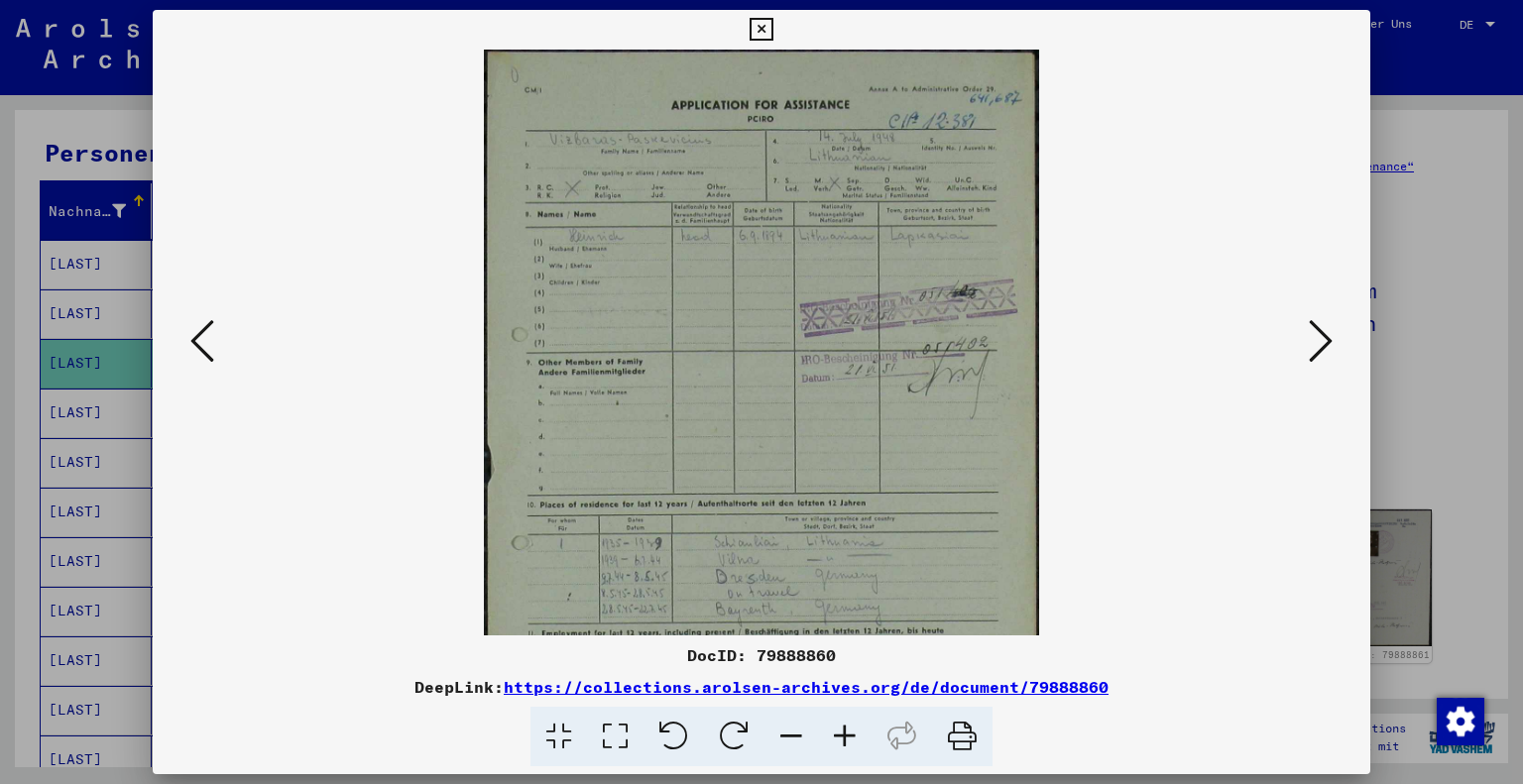 click at bounding box center (845, 736) 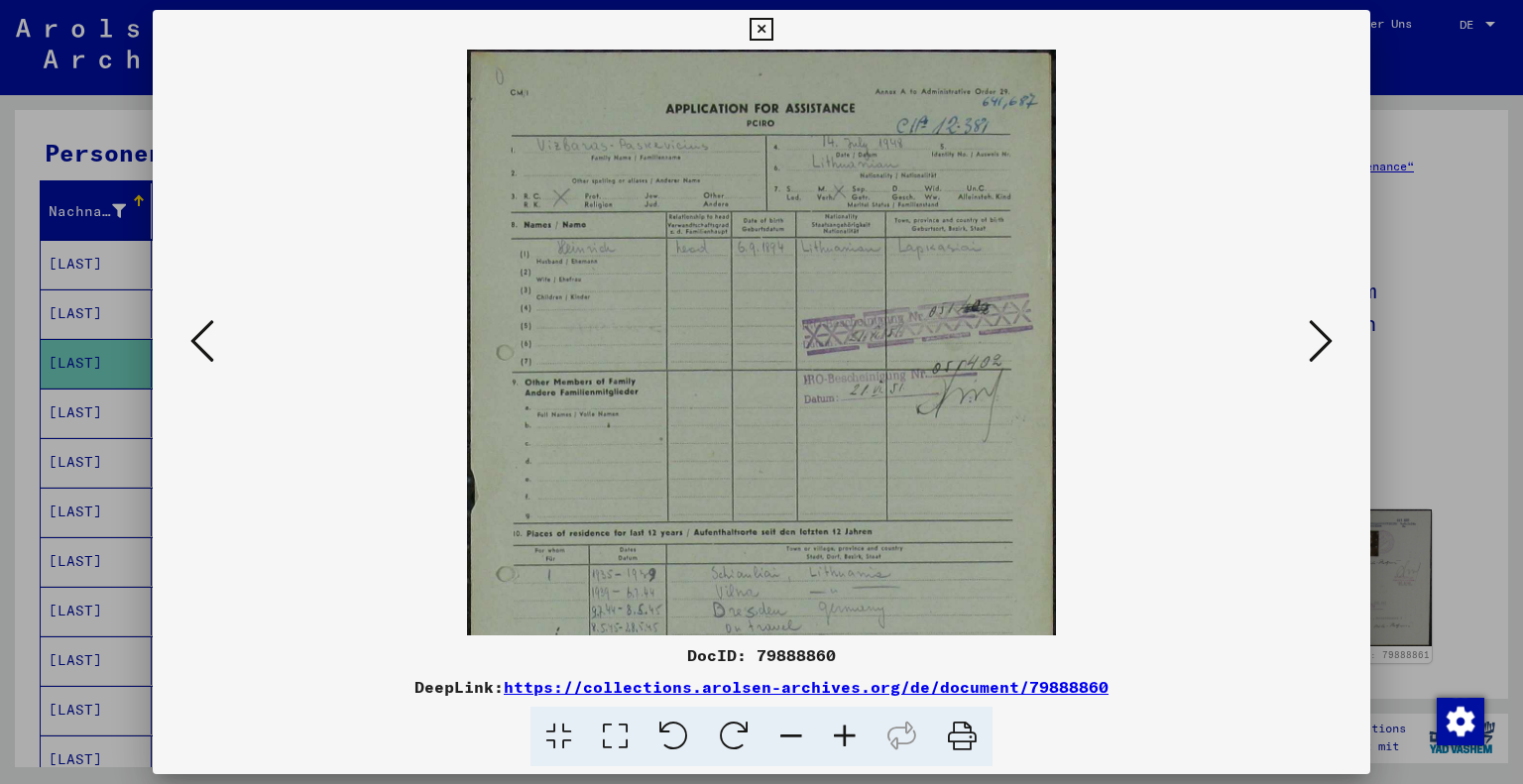 click at bounding box center (845, 736) 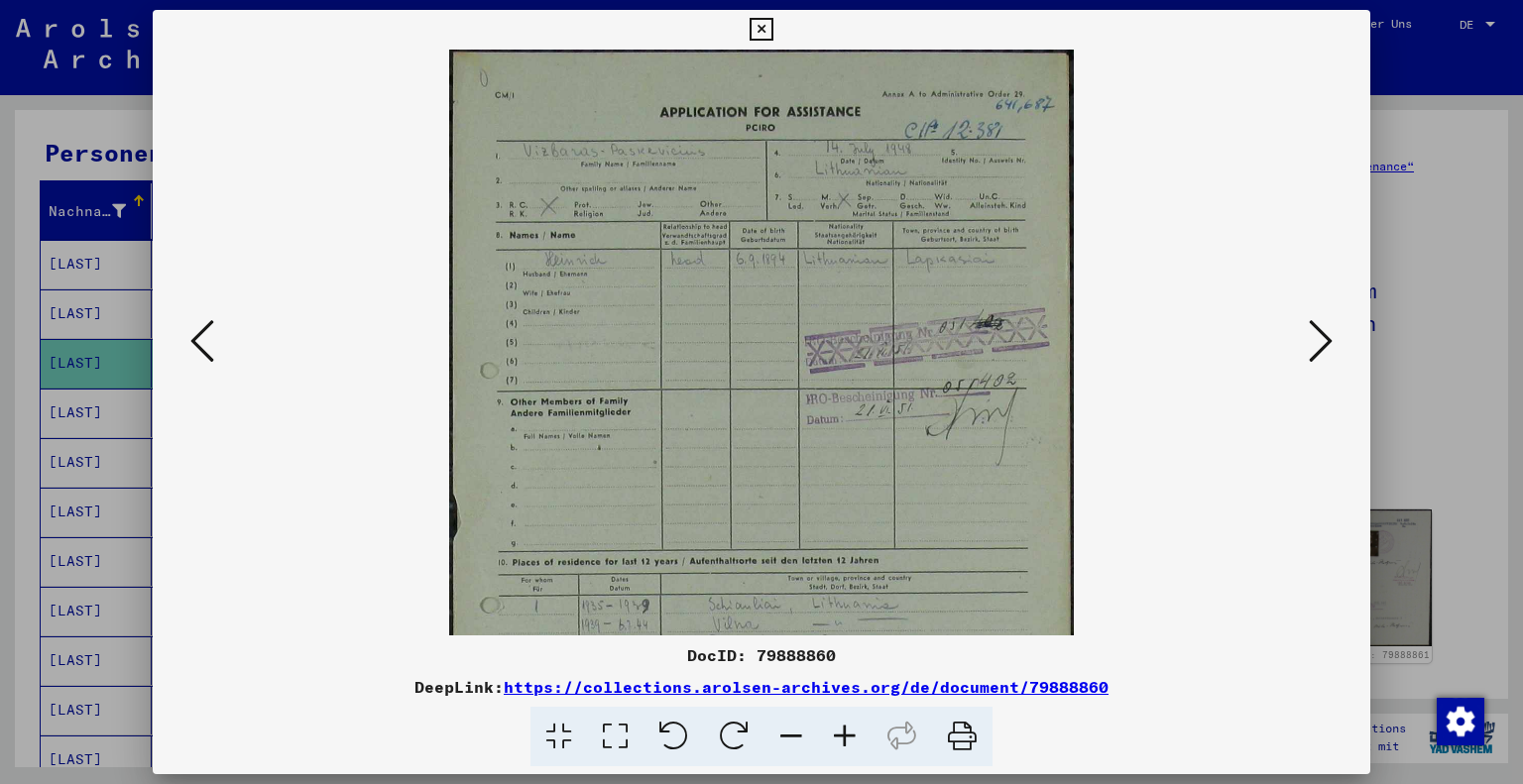 click at bounding box center (845, 736) 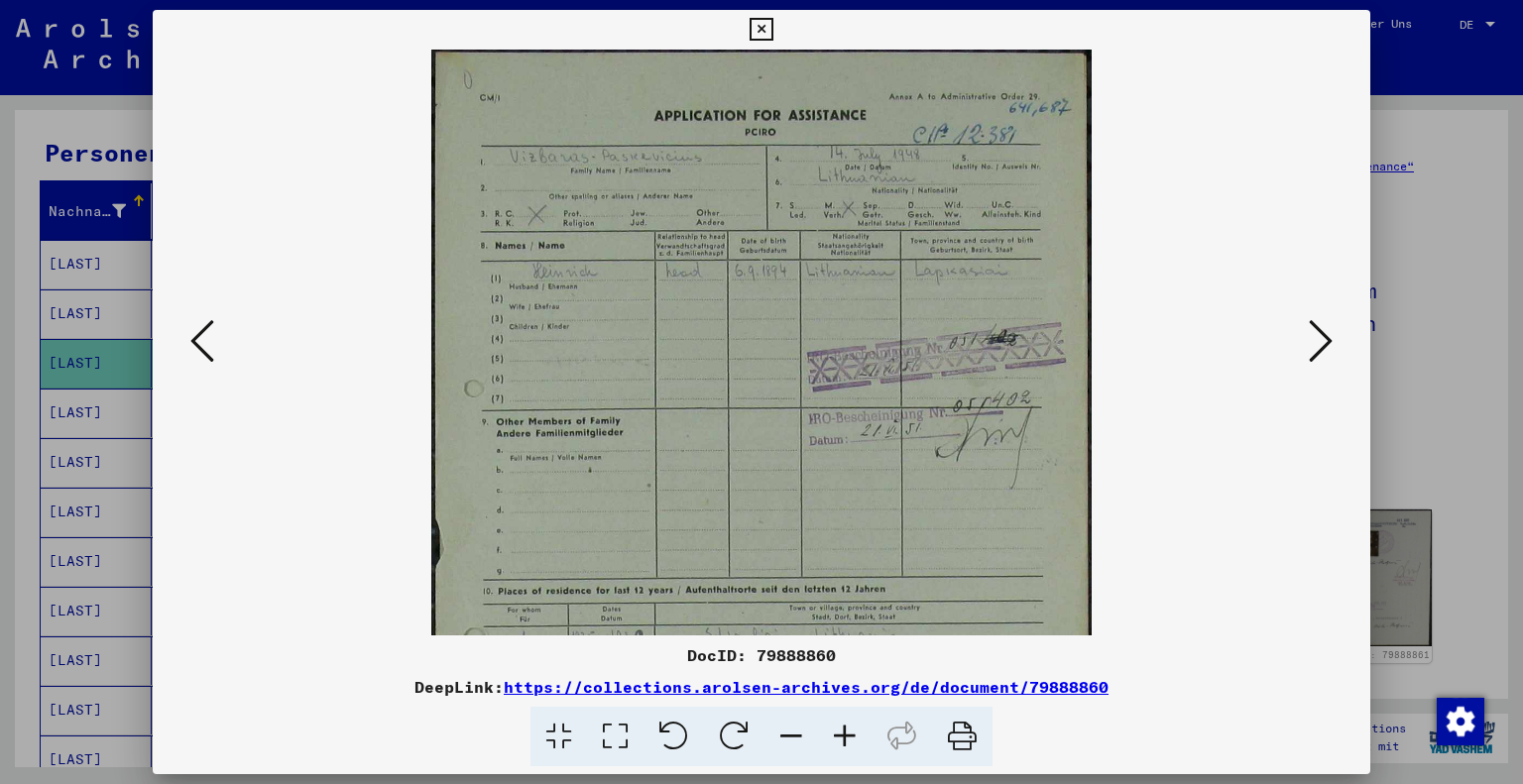 click at bounding box center (845, 736) 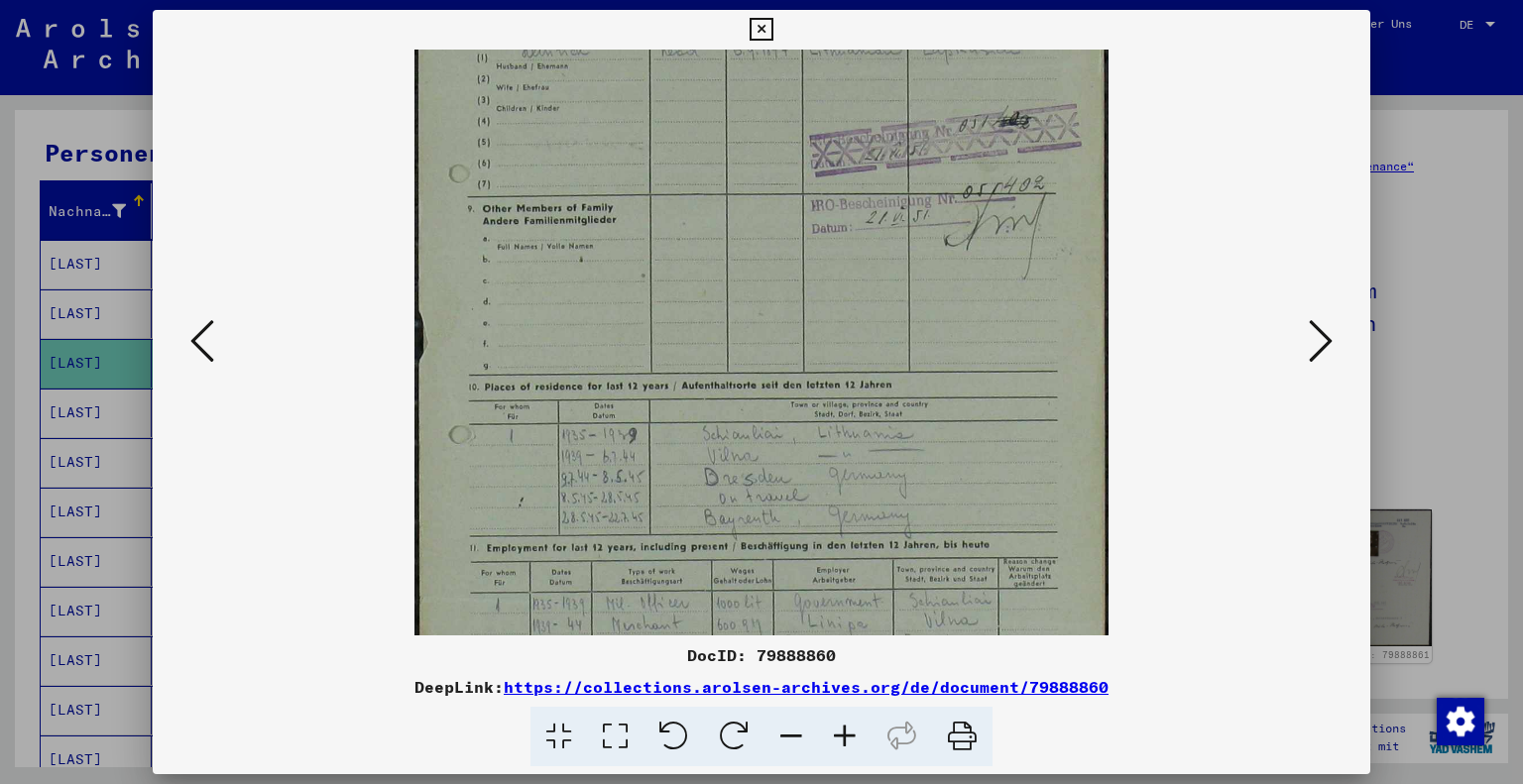 scroll, scrollTop: 267, scrollLeft: 0, axis: vertical 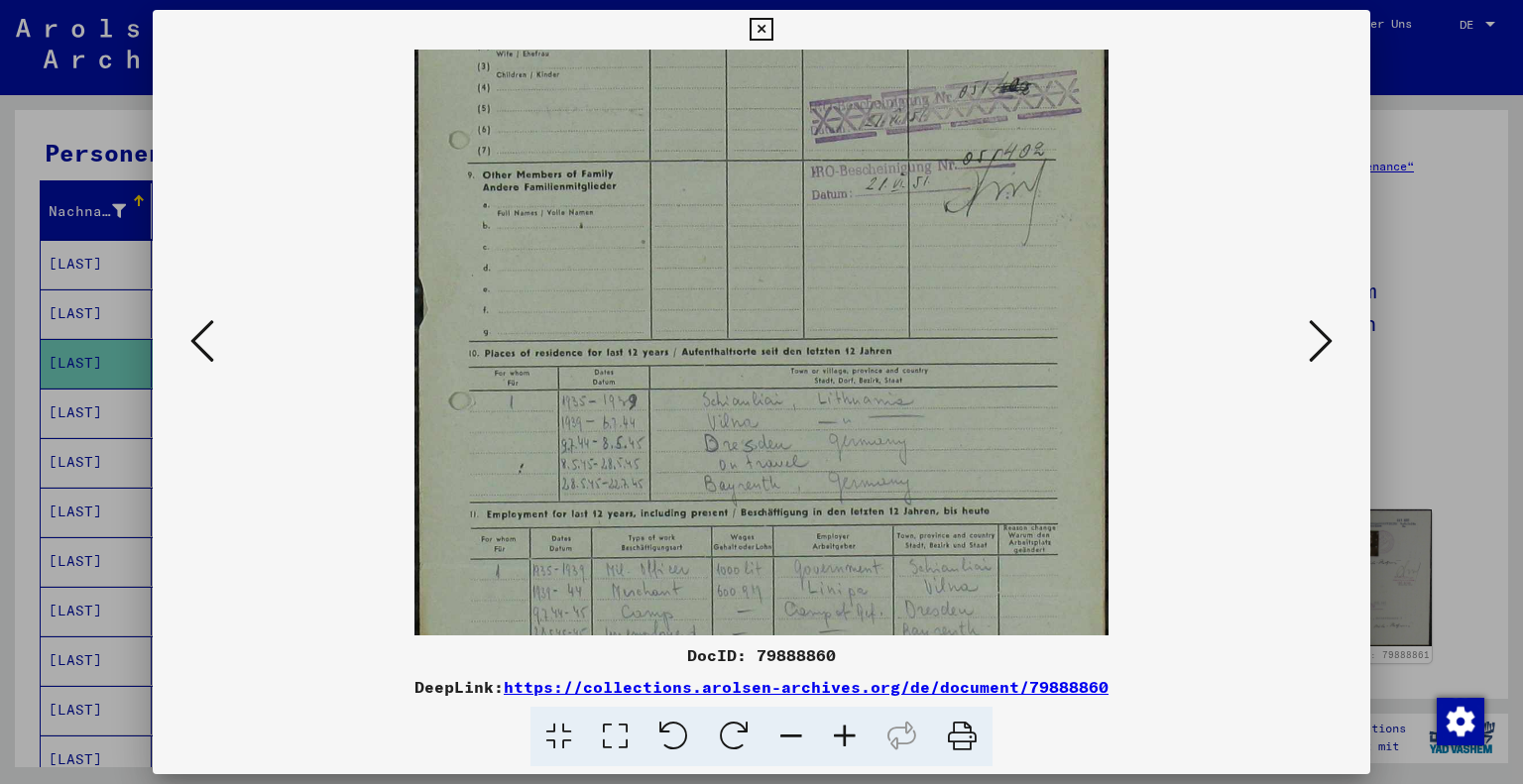 drag, startPoint x: 777, startPoint y: 357, endPoint x: 695, endPoint y: 90, distance: 279.30807 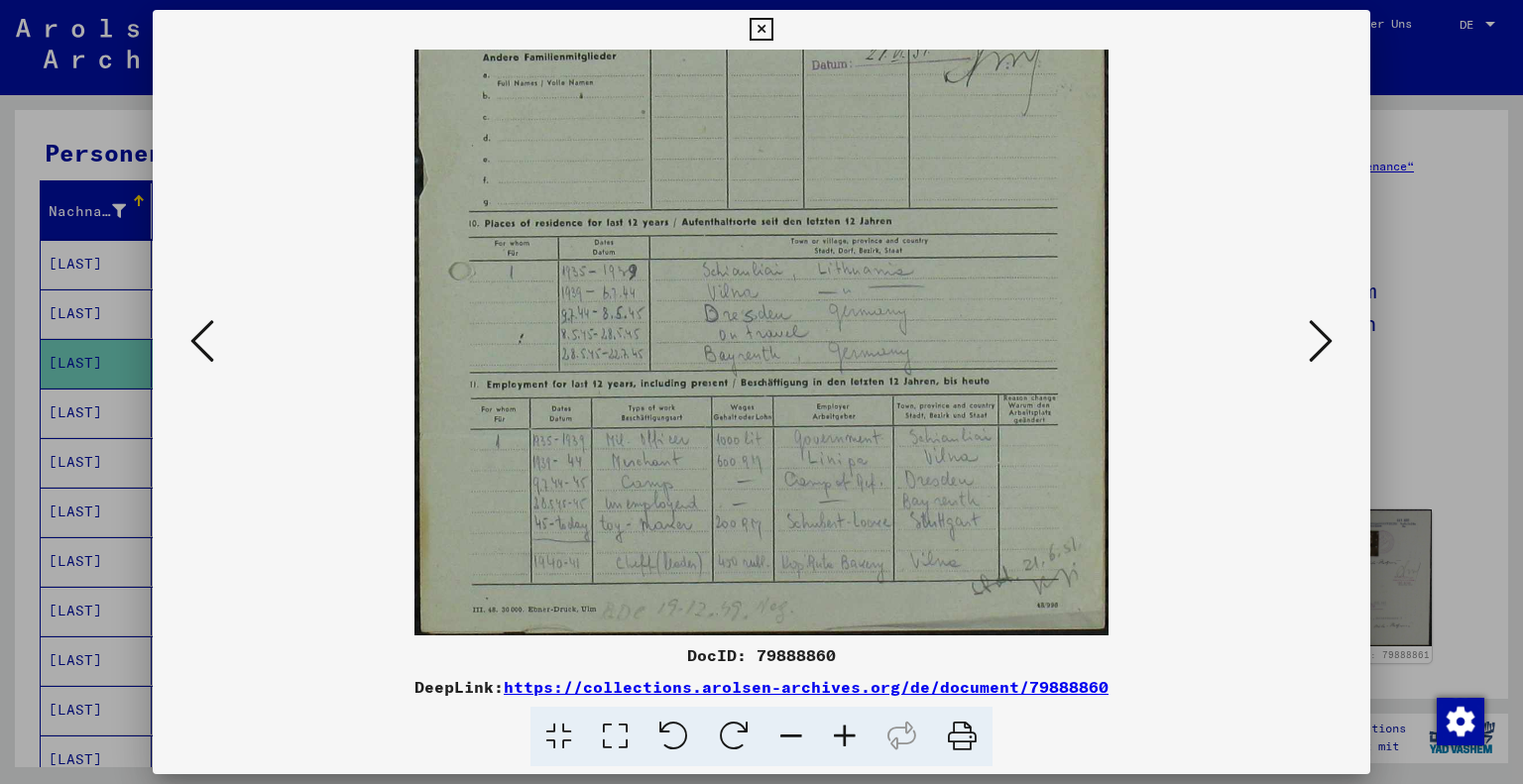 drag, startPoint x: 673, startPoint y: 318, endPoint x: 671, endPoint y: 163, distance: 155.0129 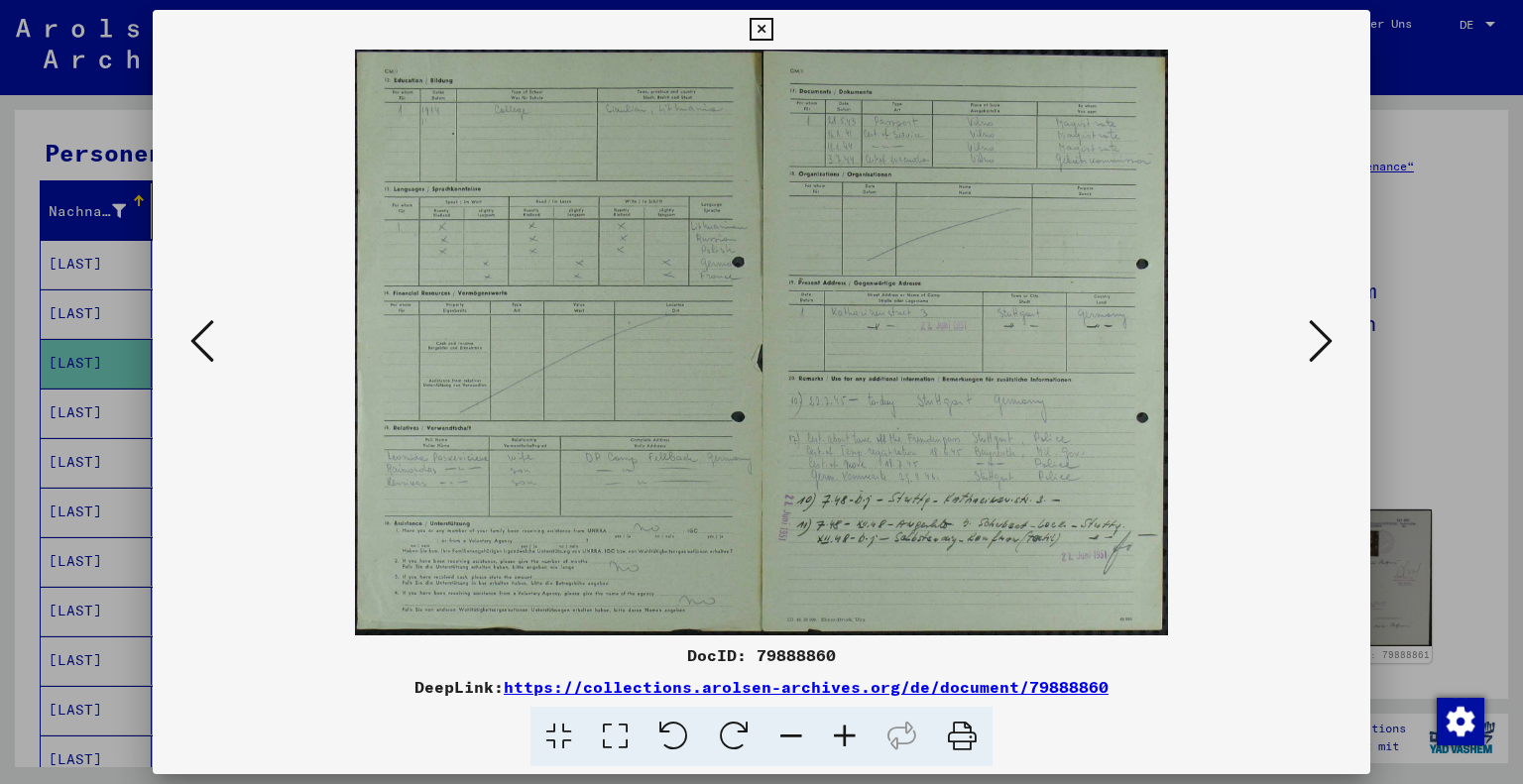 click at bounding box center (762, 342) 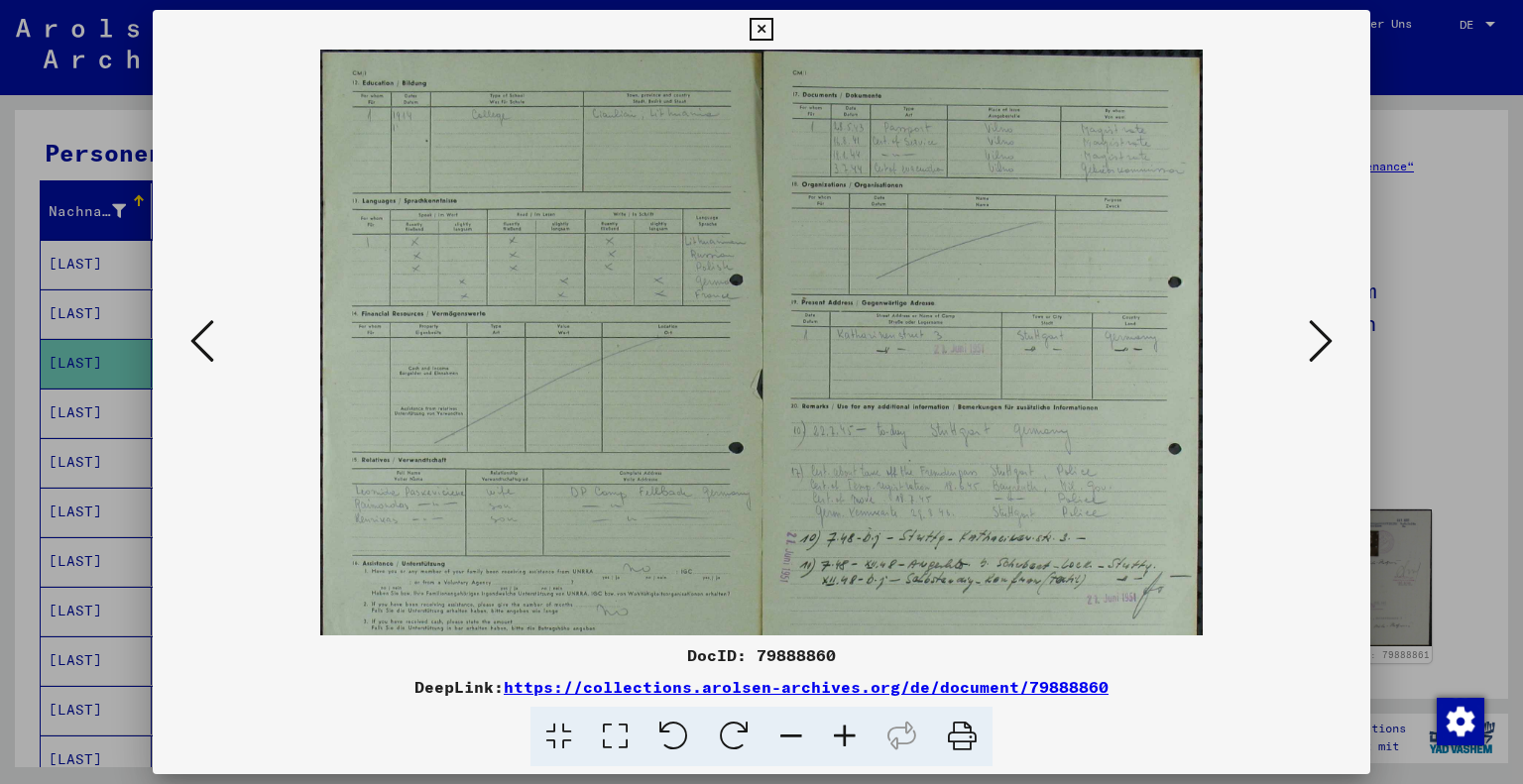 click at bounding box center [845, 736] 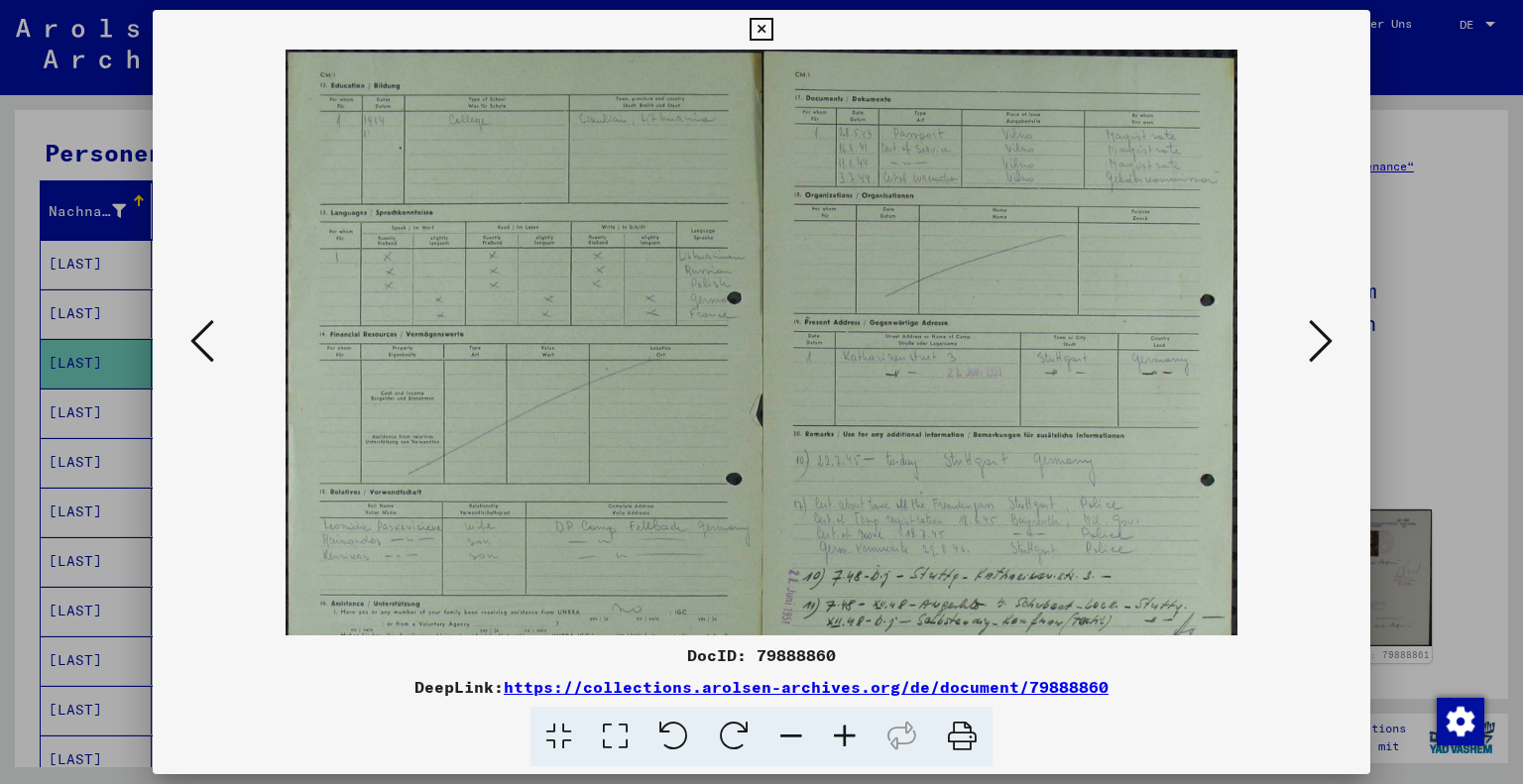 click at bounding box center [845, 736] 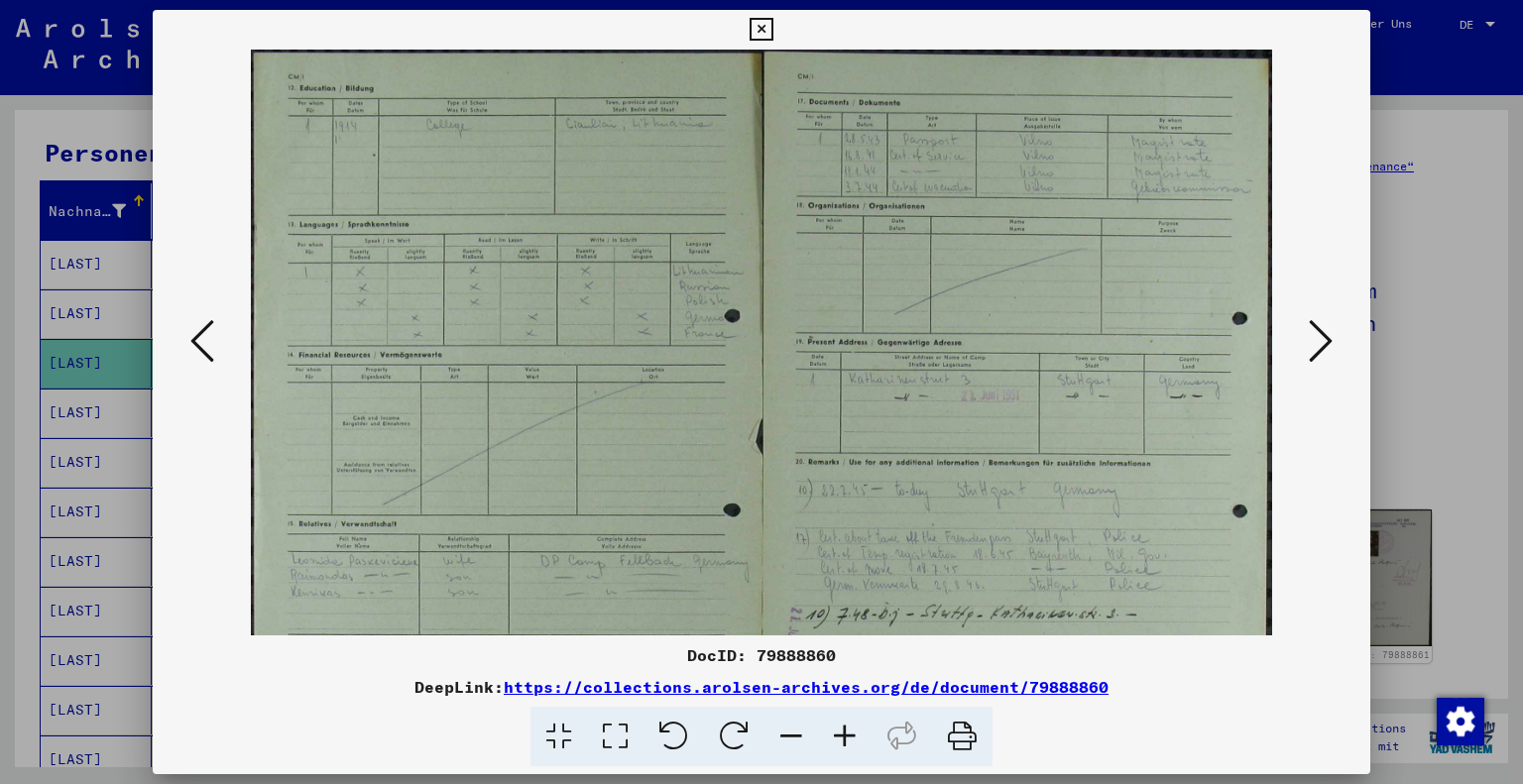 click at bounding box center [845, 736] 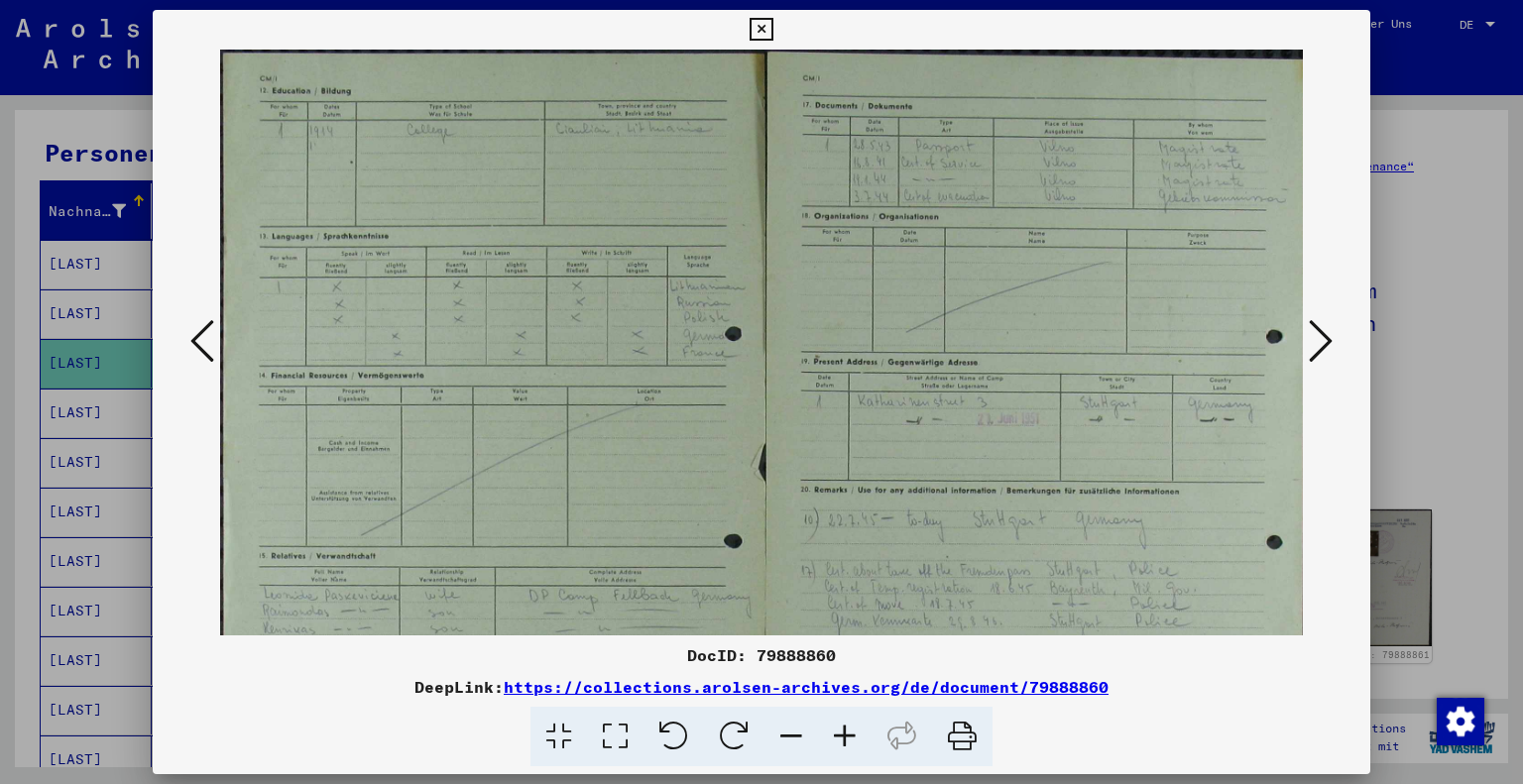 click at bounding box center [845, 736] 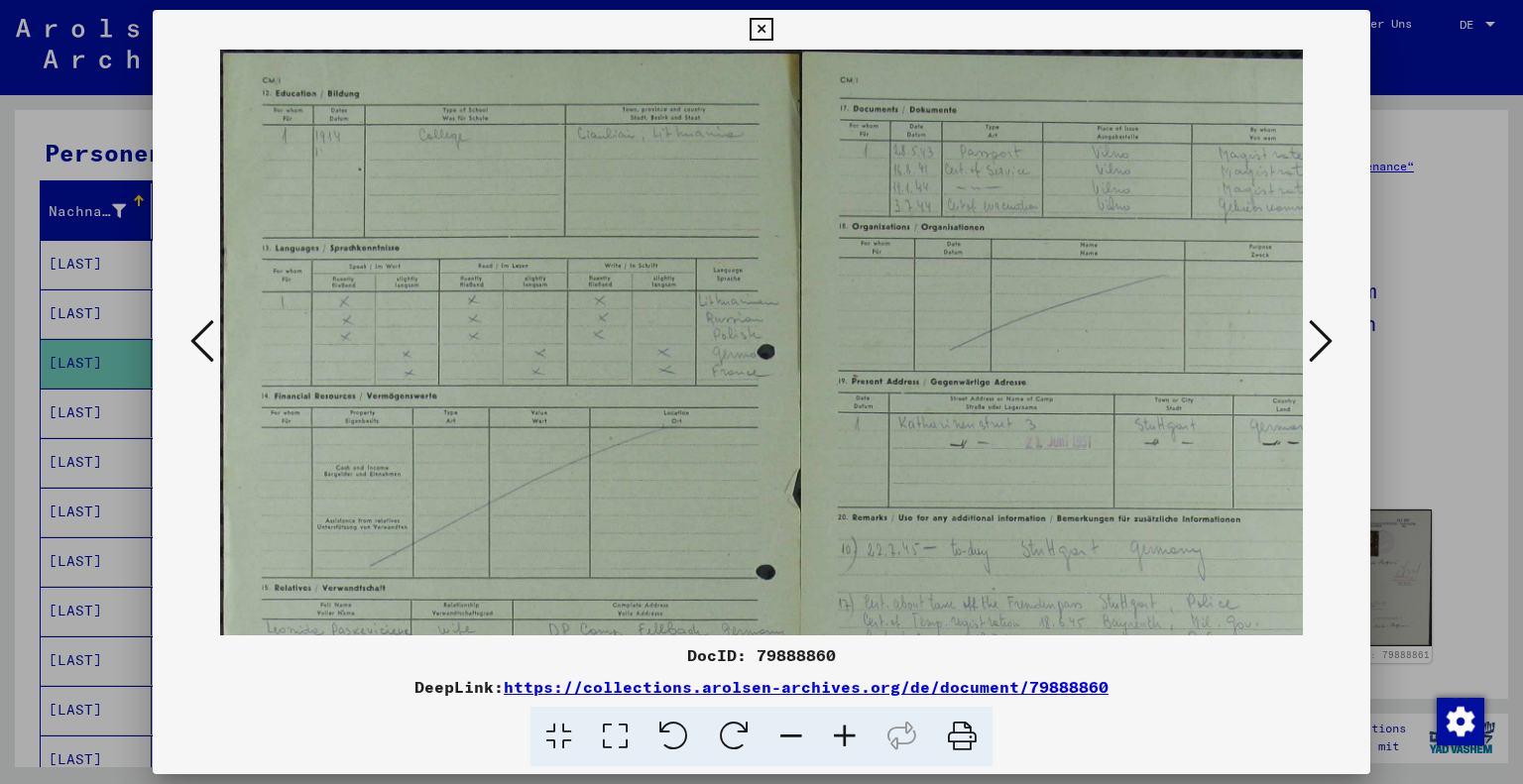 click at bounding box center [845, 736] 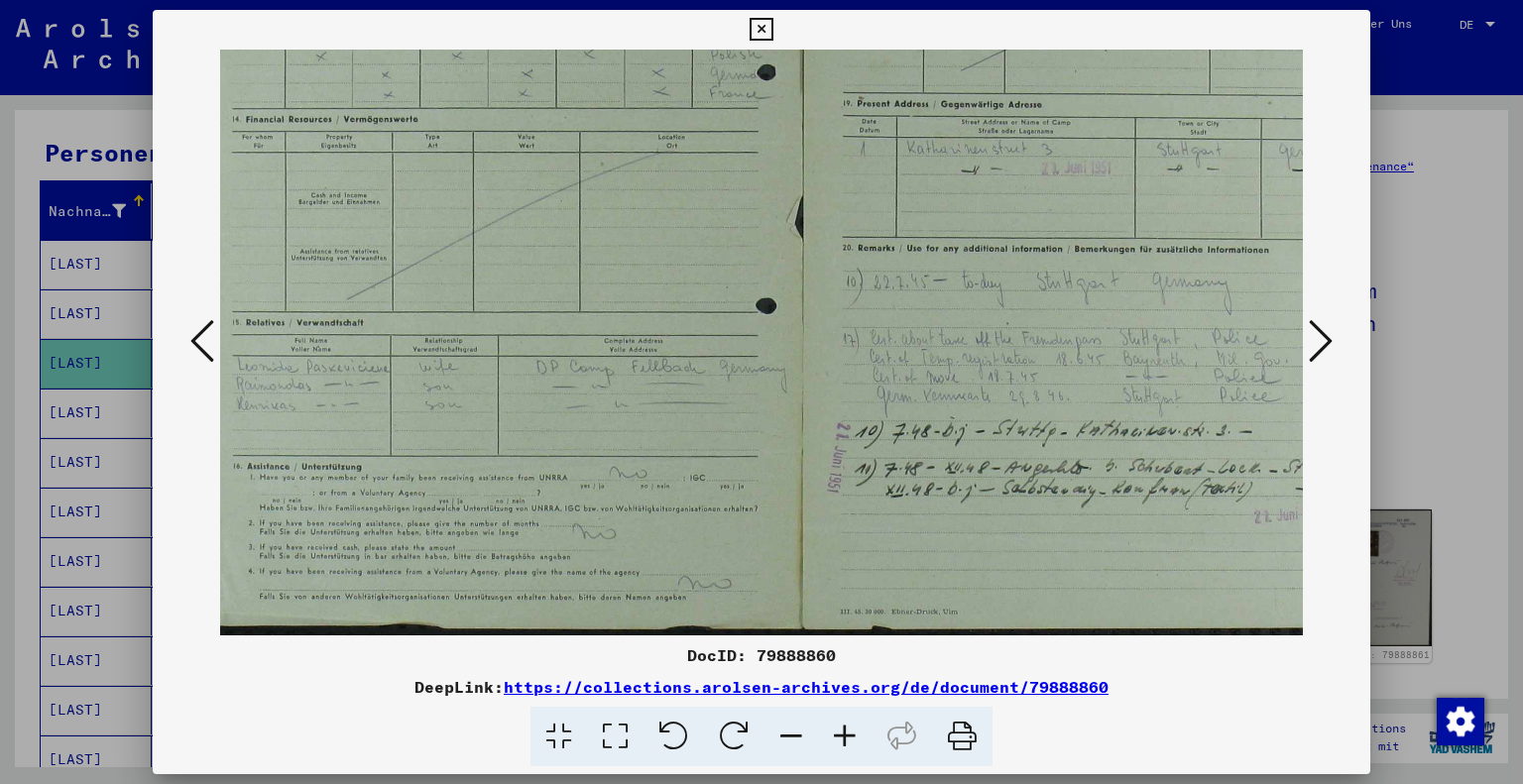 scroll, scrollTop: 297, scrollLeft: 35, axis: both 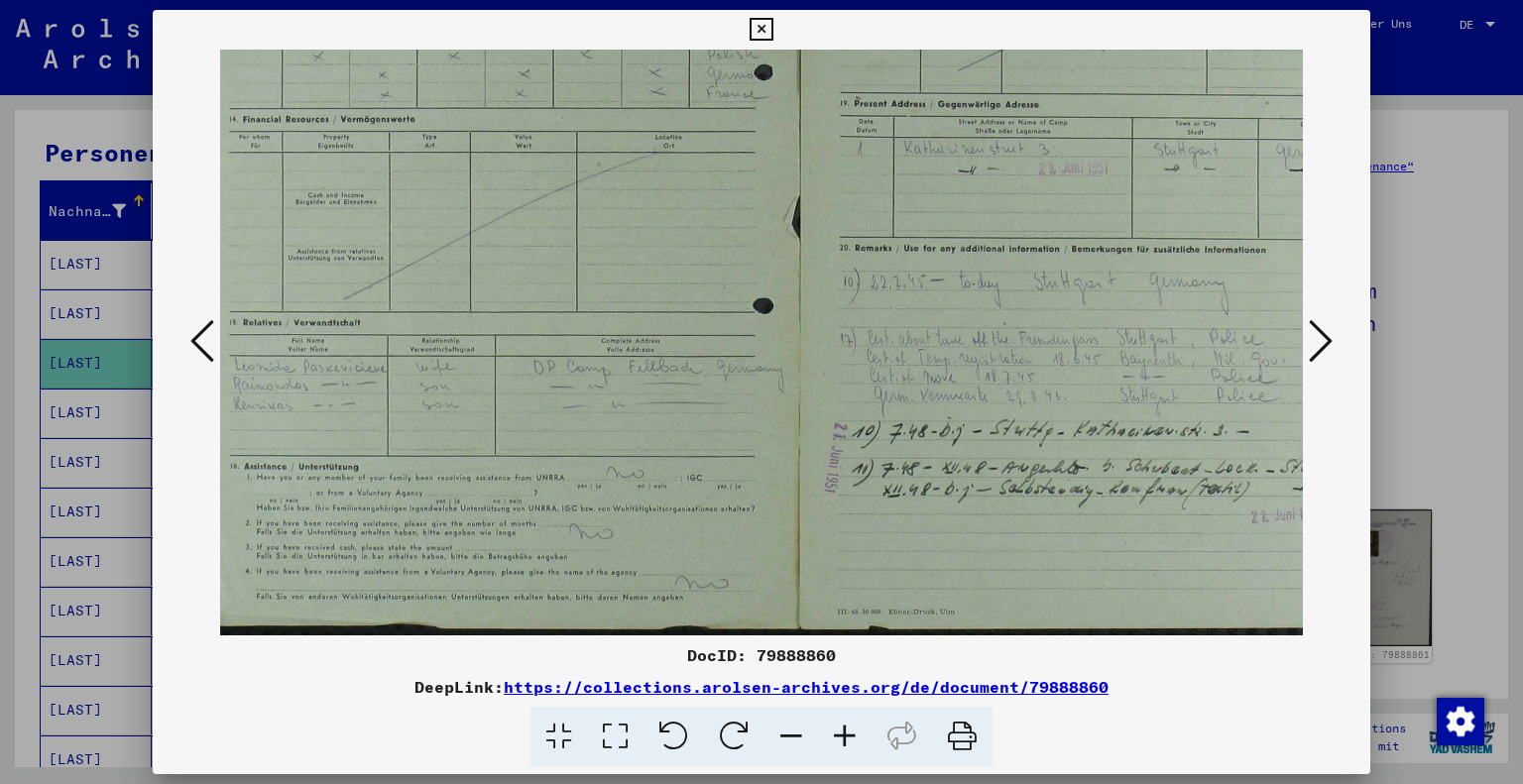 drag, startPoint x: 700, startPoint y: 526, endPoint x: 643, endPoint y: 185, distance: 345.7311 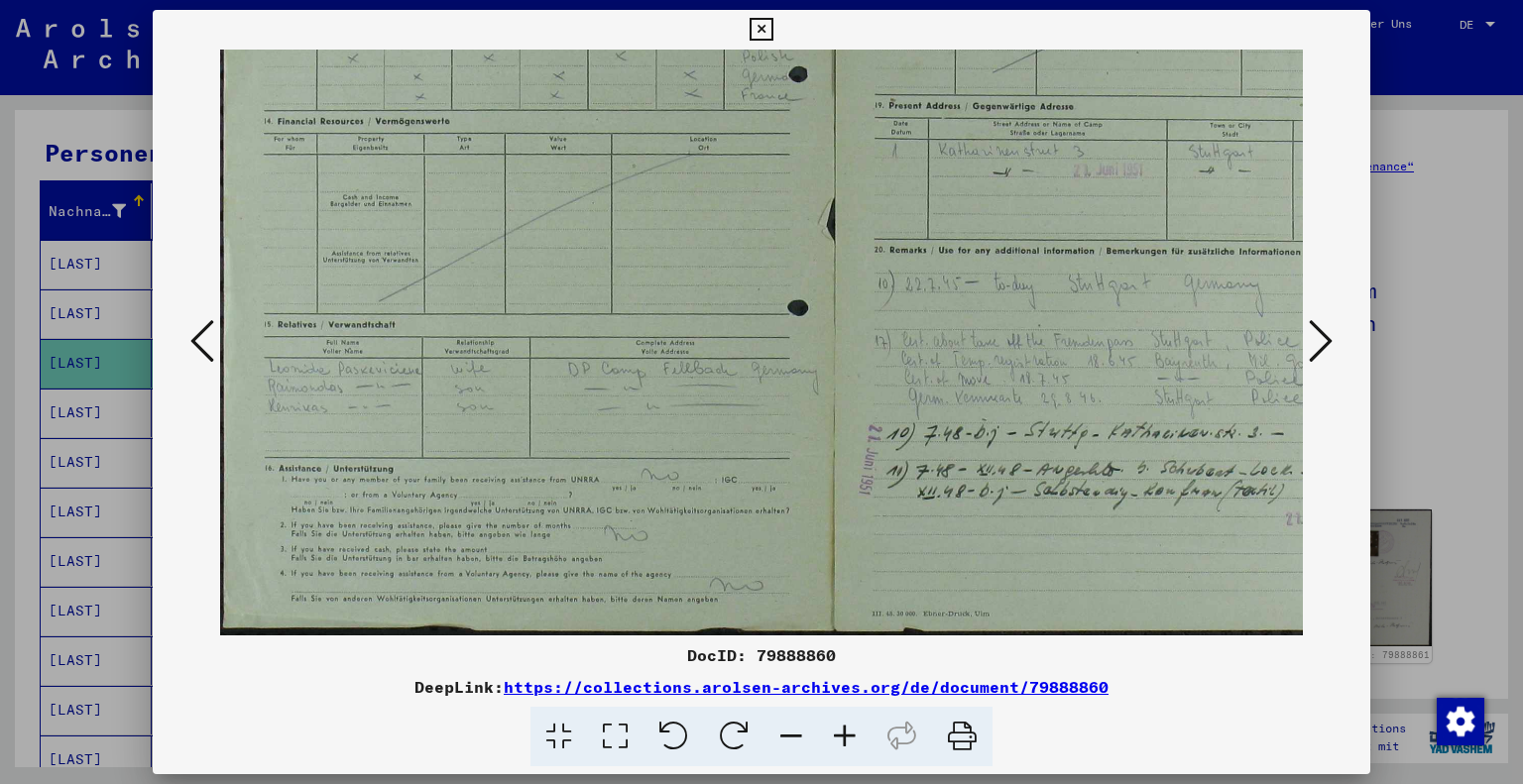 scroll, scrollTop: 292, scrollLeft: 0, axis: vertical 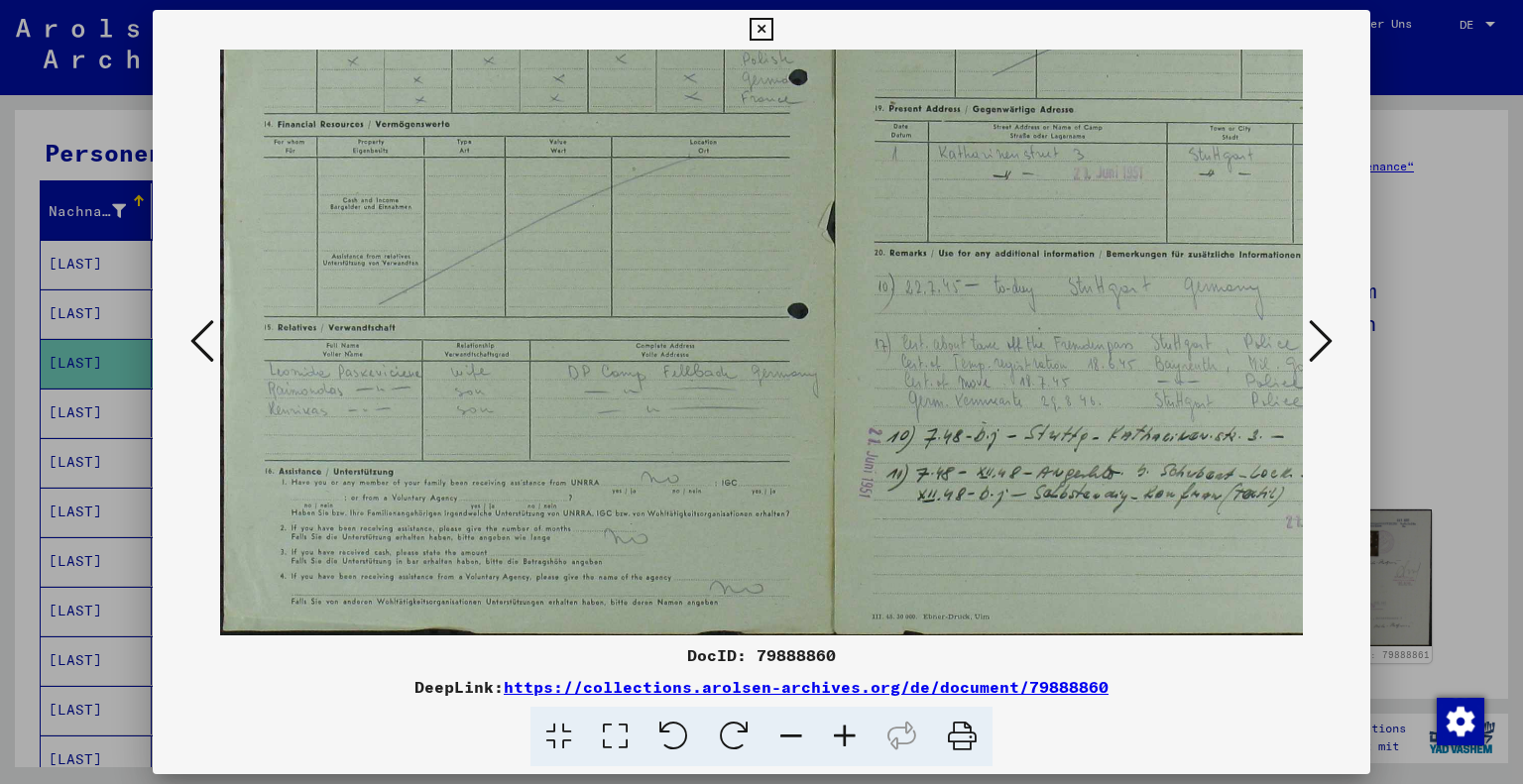 drag, startPoint x: 428, startPoint y: 414, endPoint x: 645, endPoint y: 402, distance: 217.33154 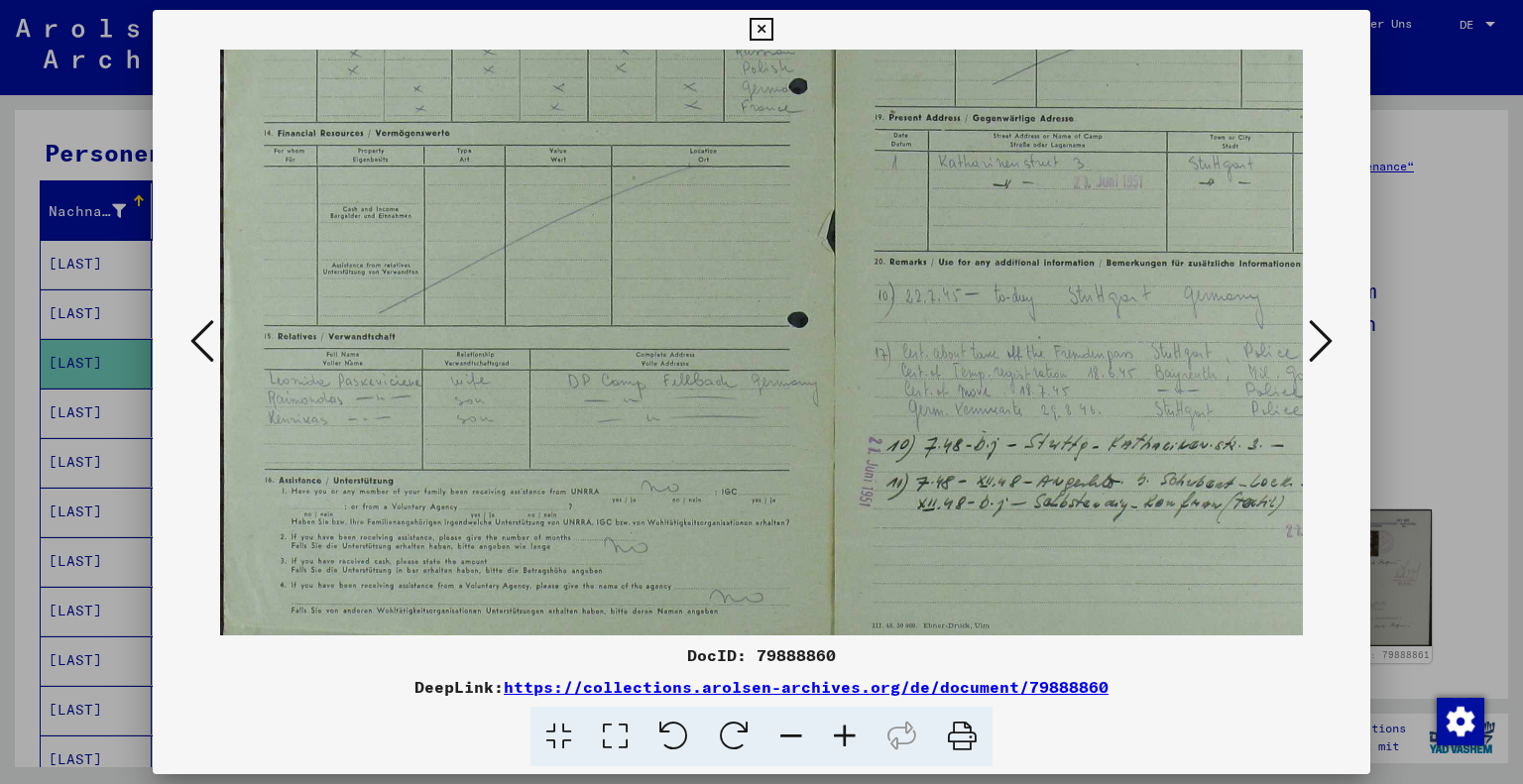 scroll, scrollTop: 281, scrollLeft: 0, axis: vertical 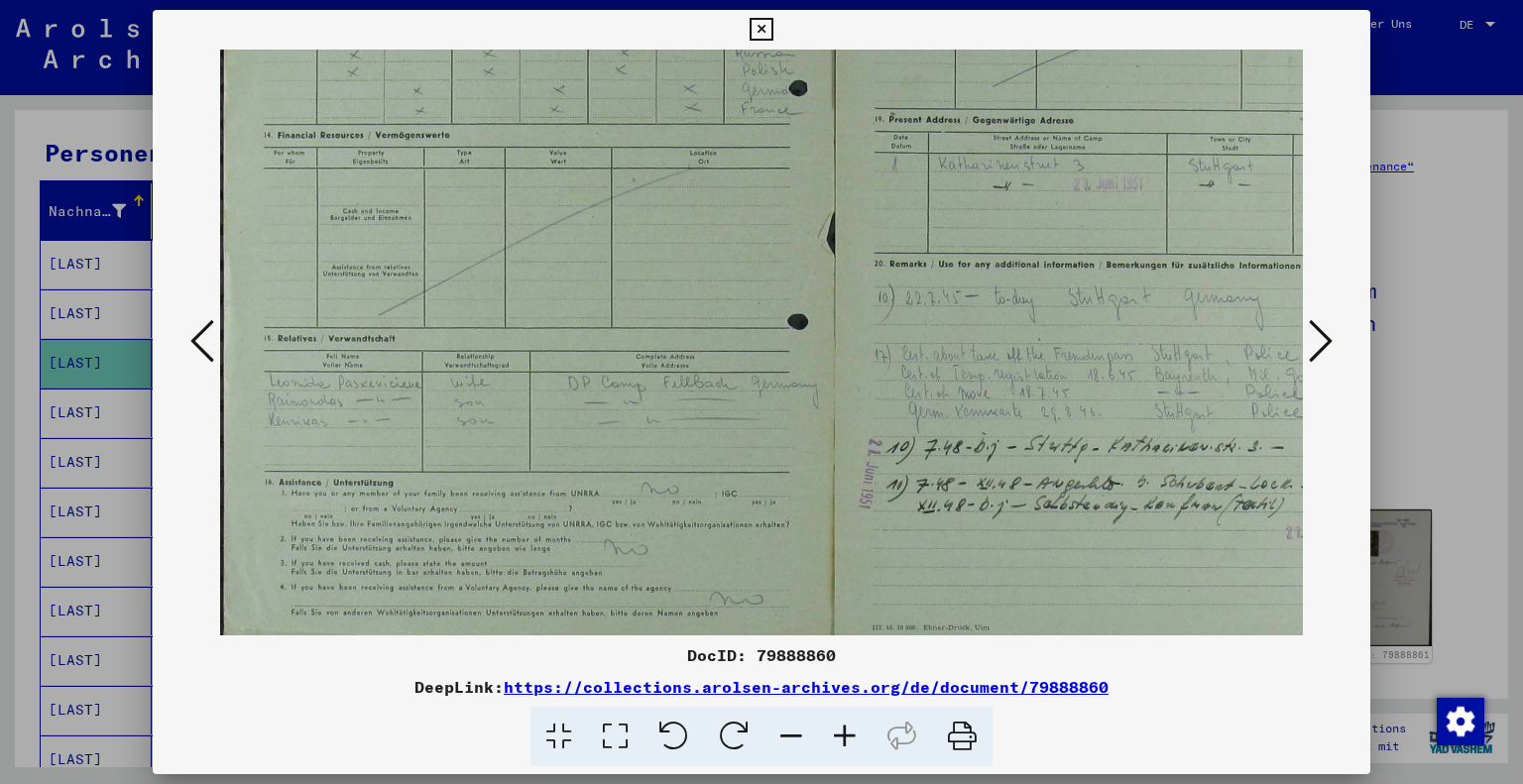 drag, startPoint x: 403, startPoint y: 433, endPoint x: 491, endPoint y: 446, distance: 88.95504 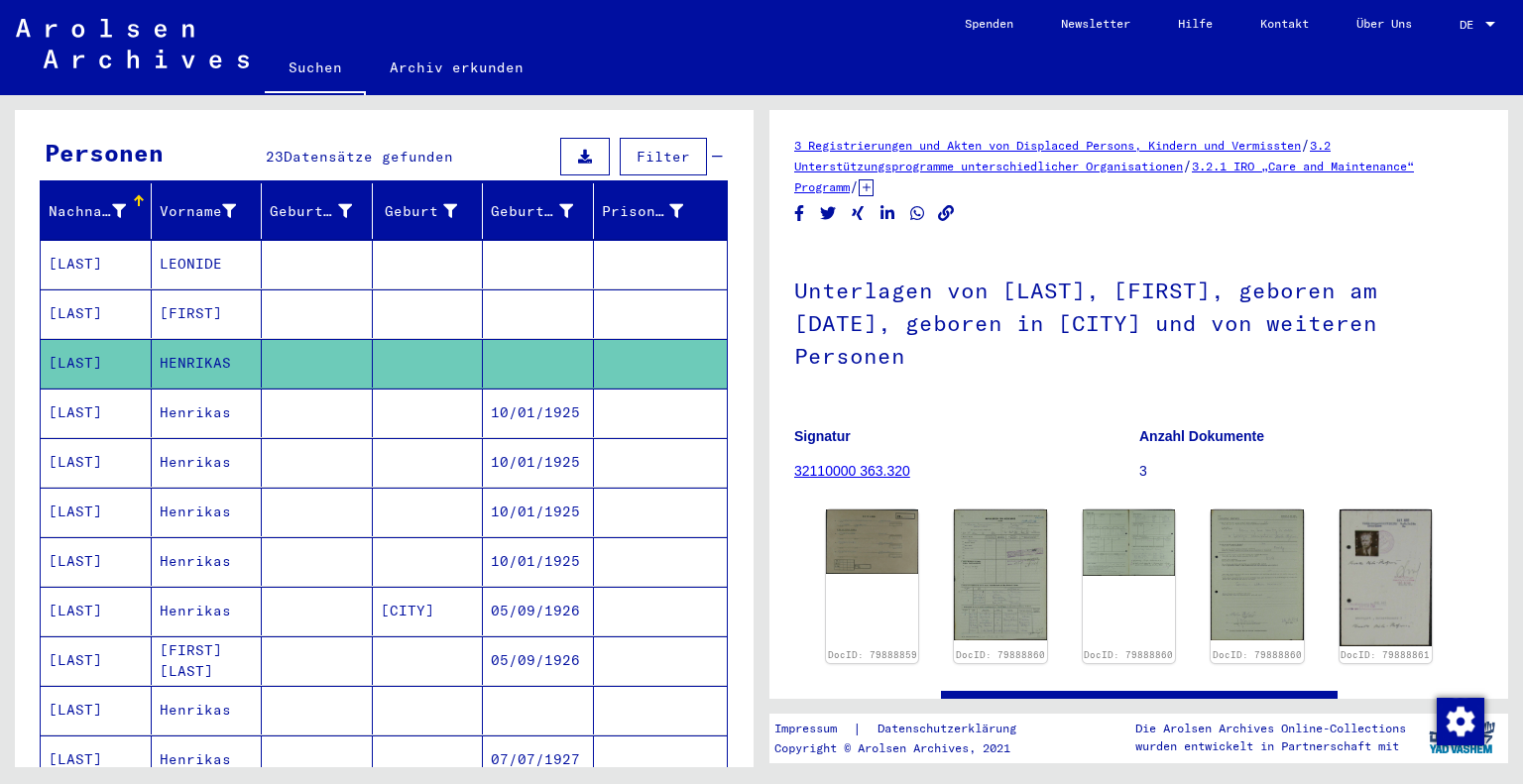 click on "[LAST]" at bounding box center [96, 511] 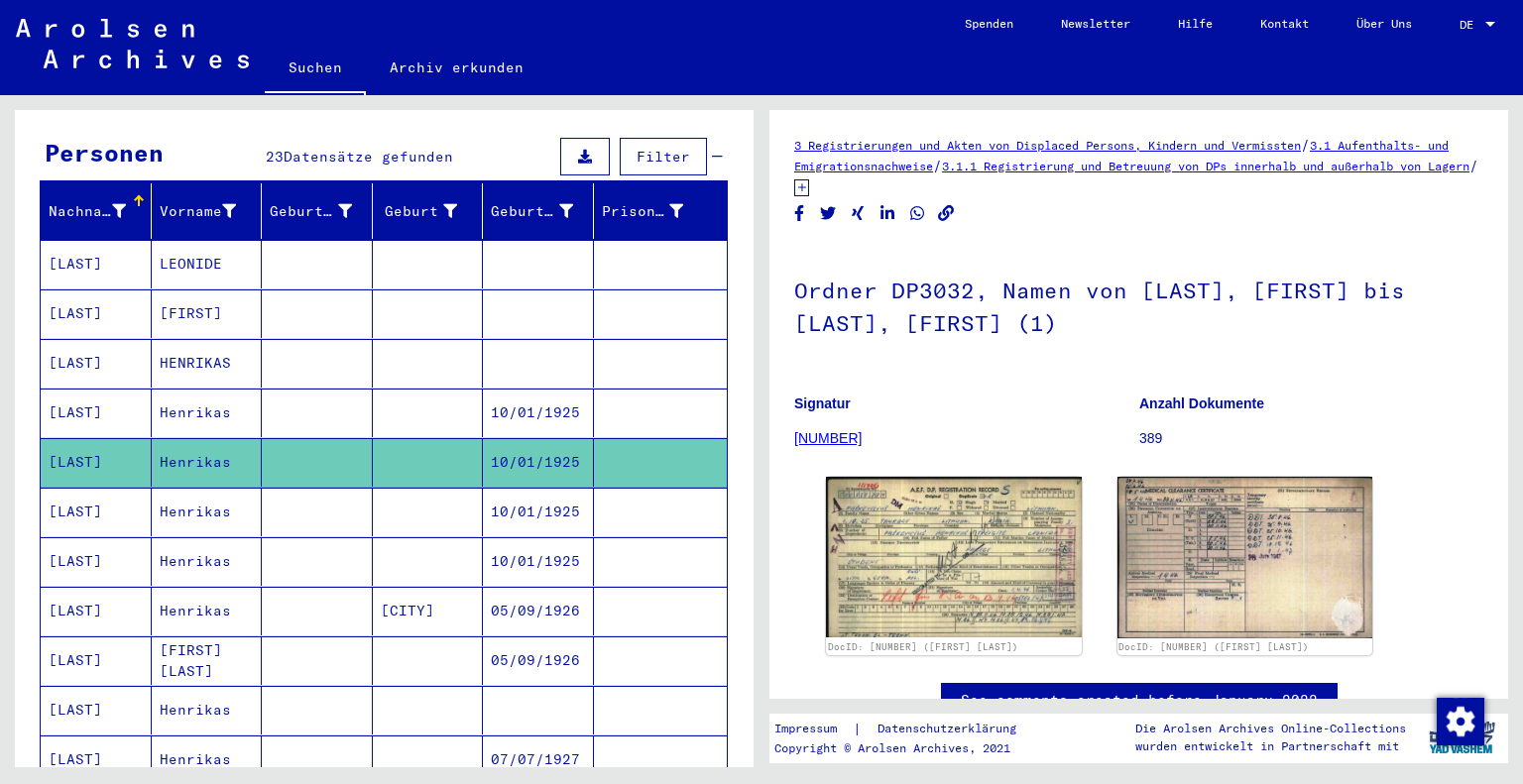 click on "[LAST]" at bounding box center [96, 462] 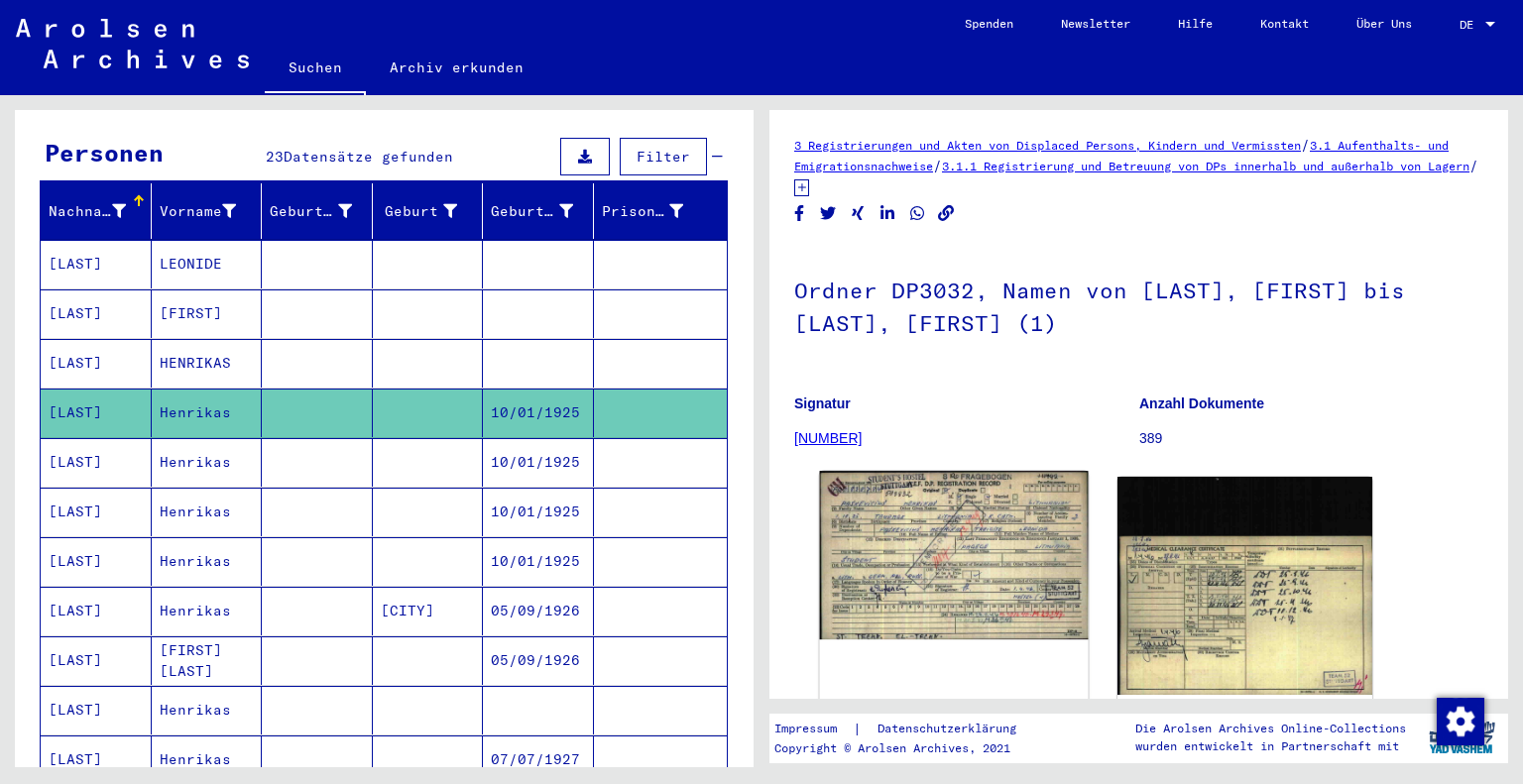 click 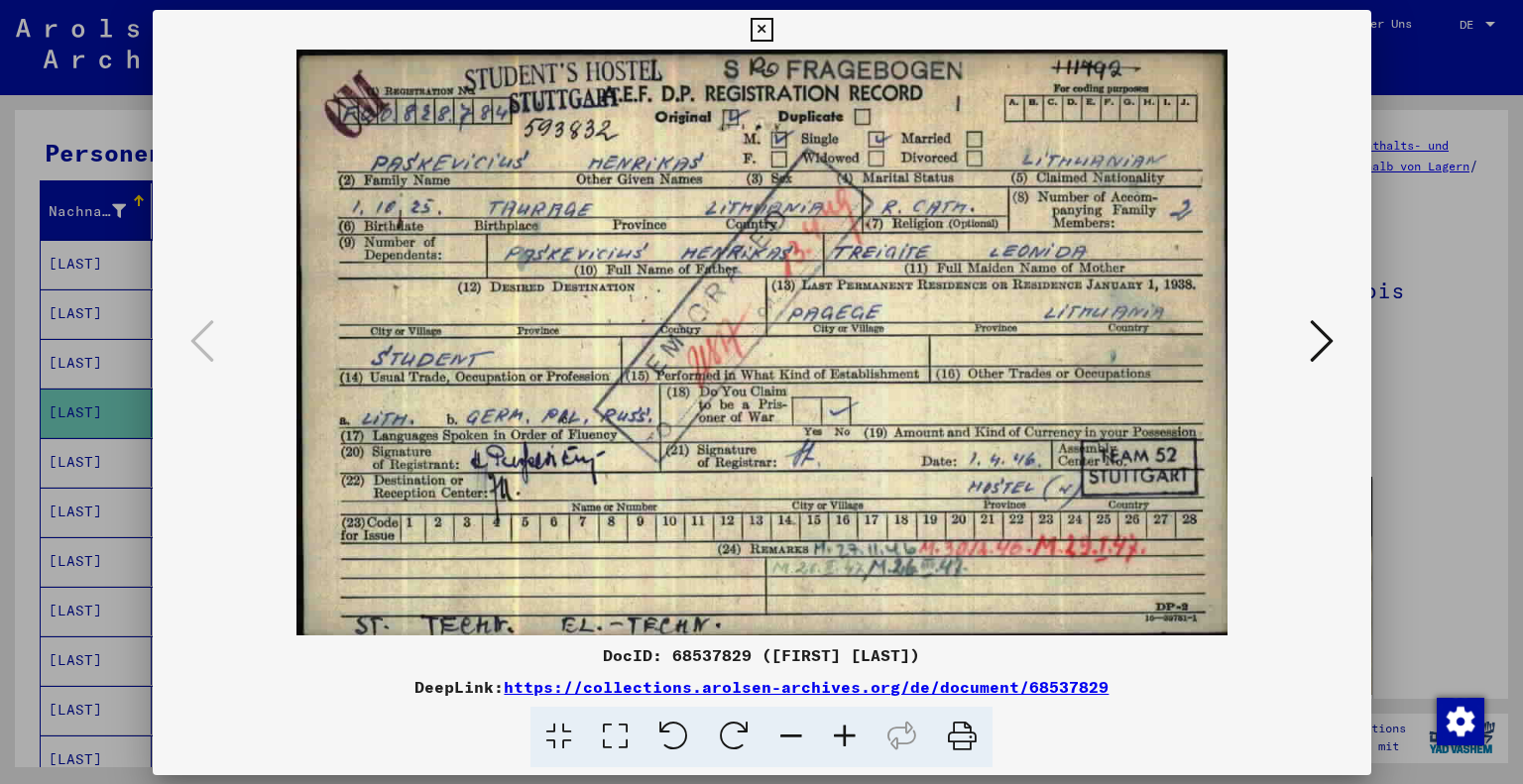 click at bounding box center (762, 342) 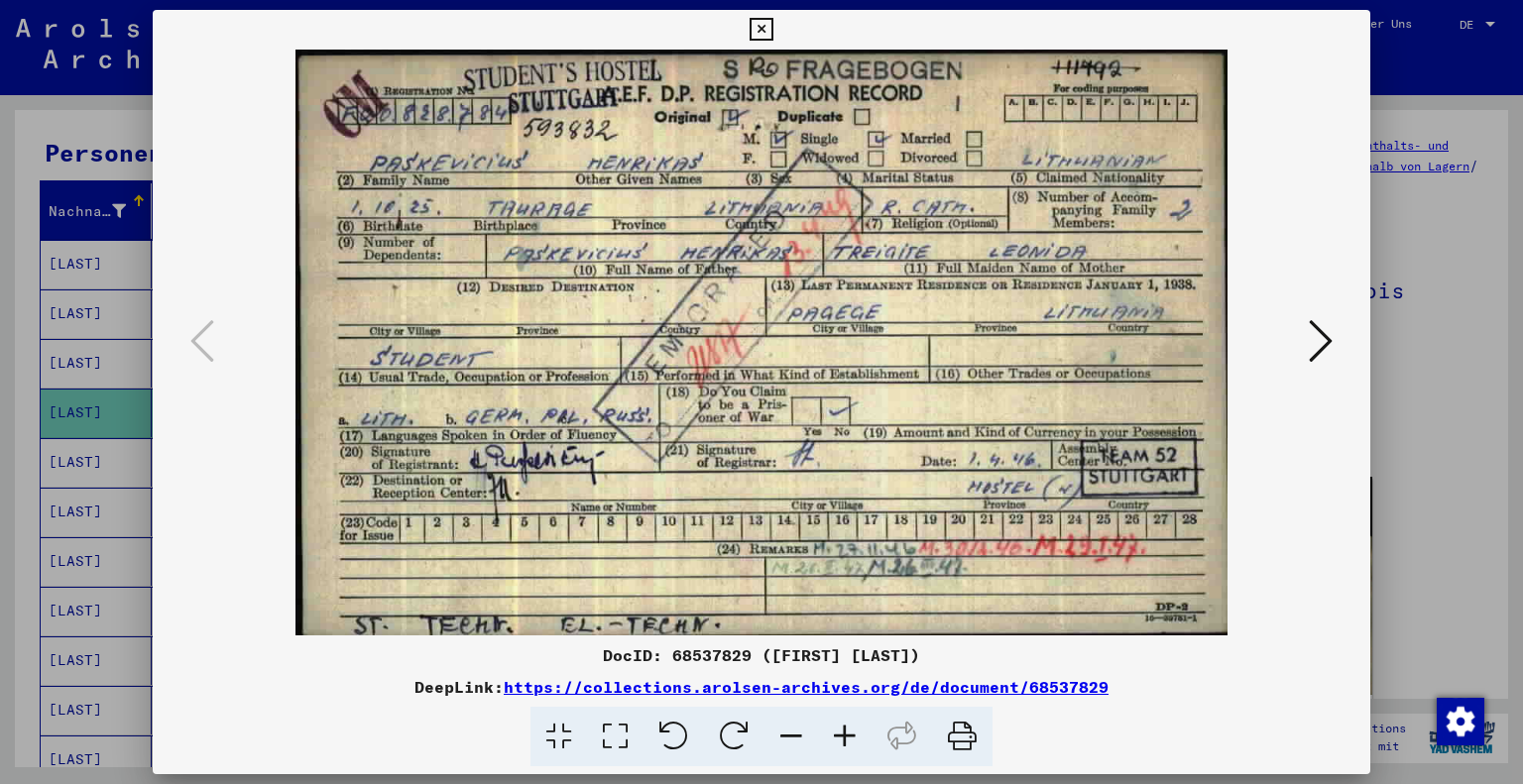 click at bounding box center (761, 30) 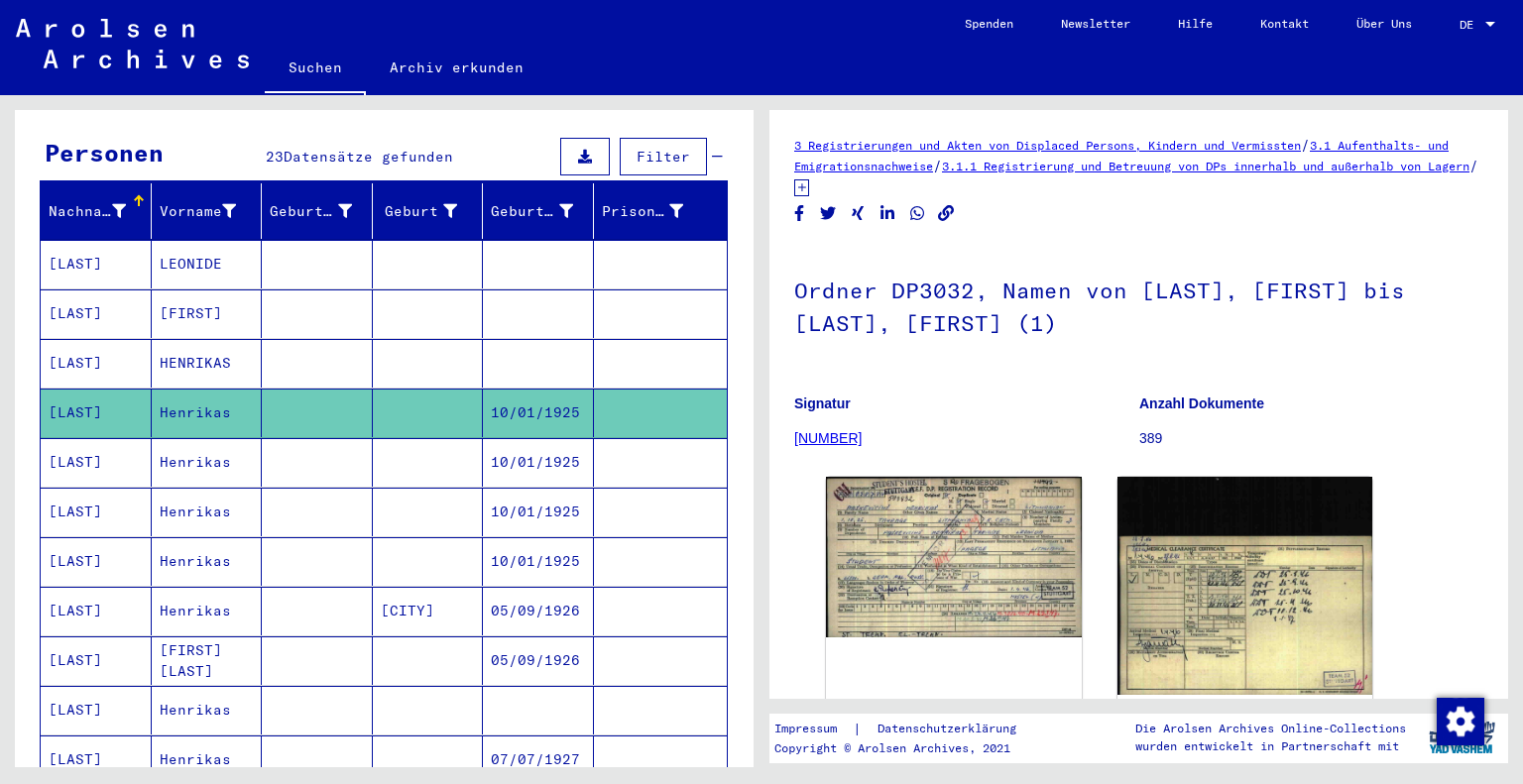 click on "[LAST]" at bounding box center [96, 511] 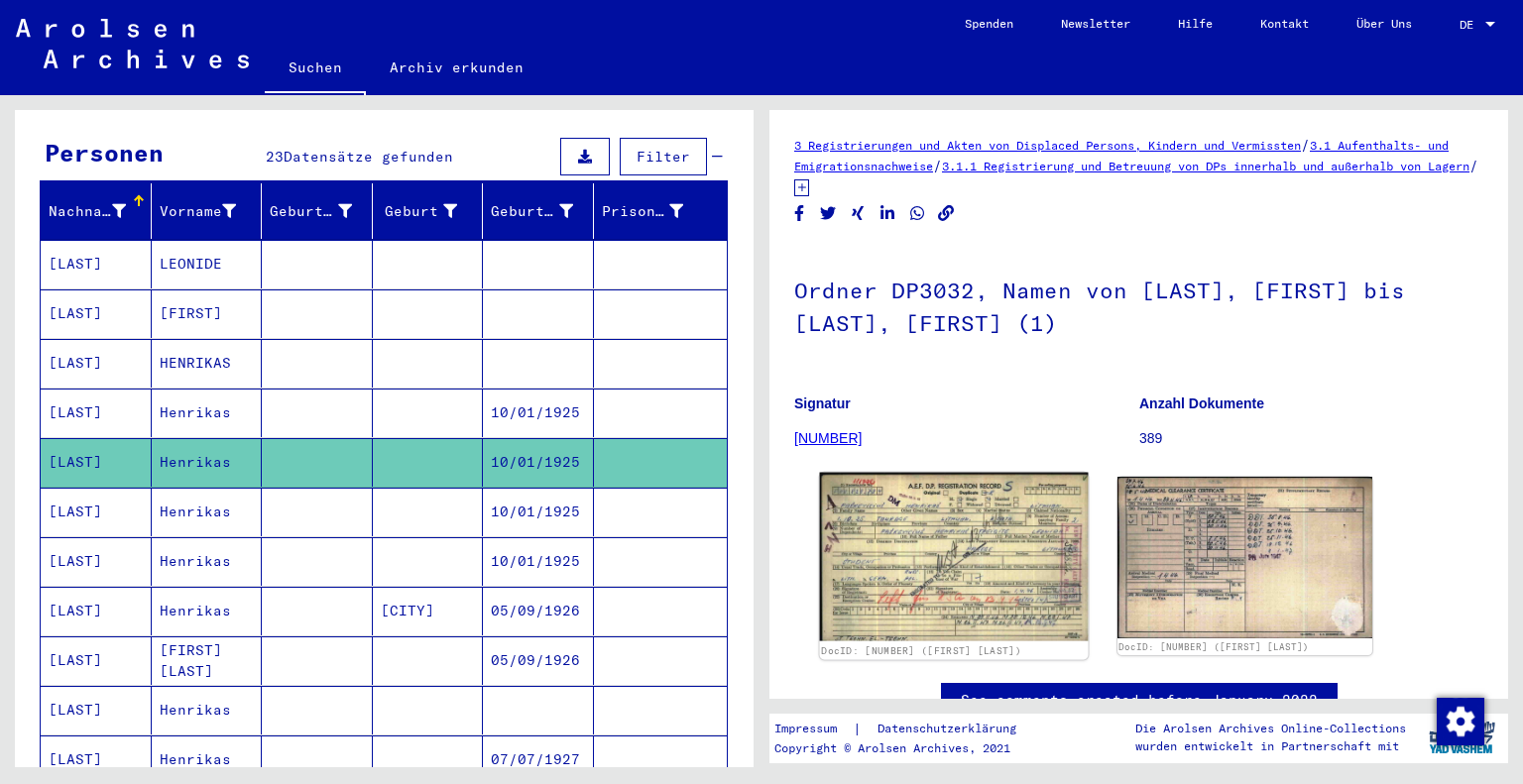 click 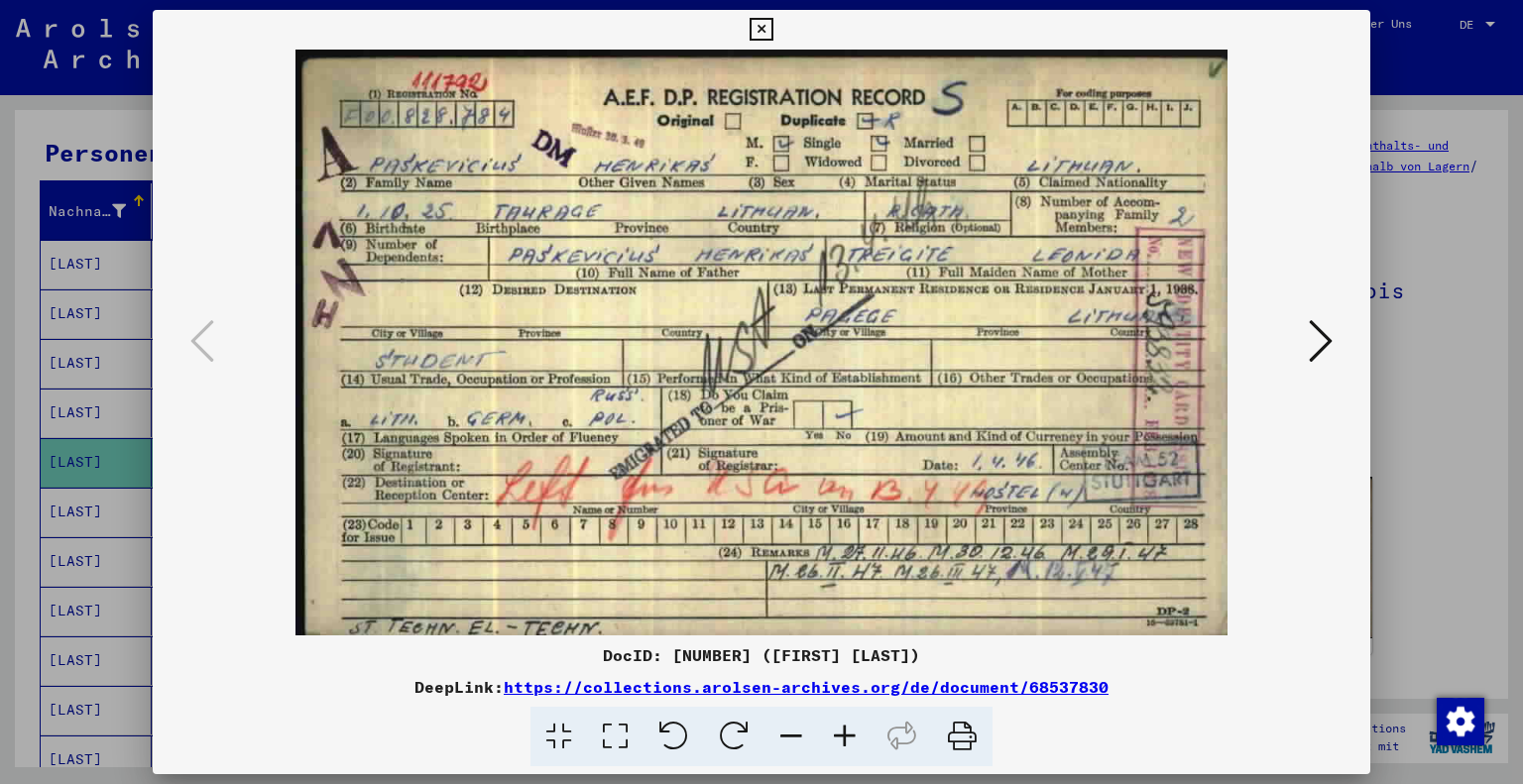 click at bounding box center (761, 30) 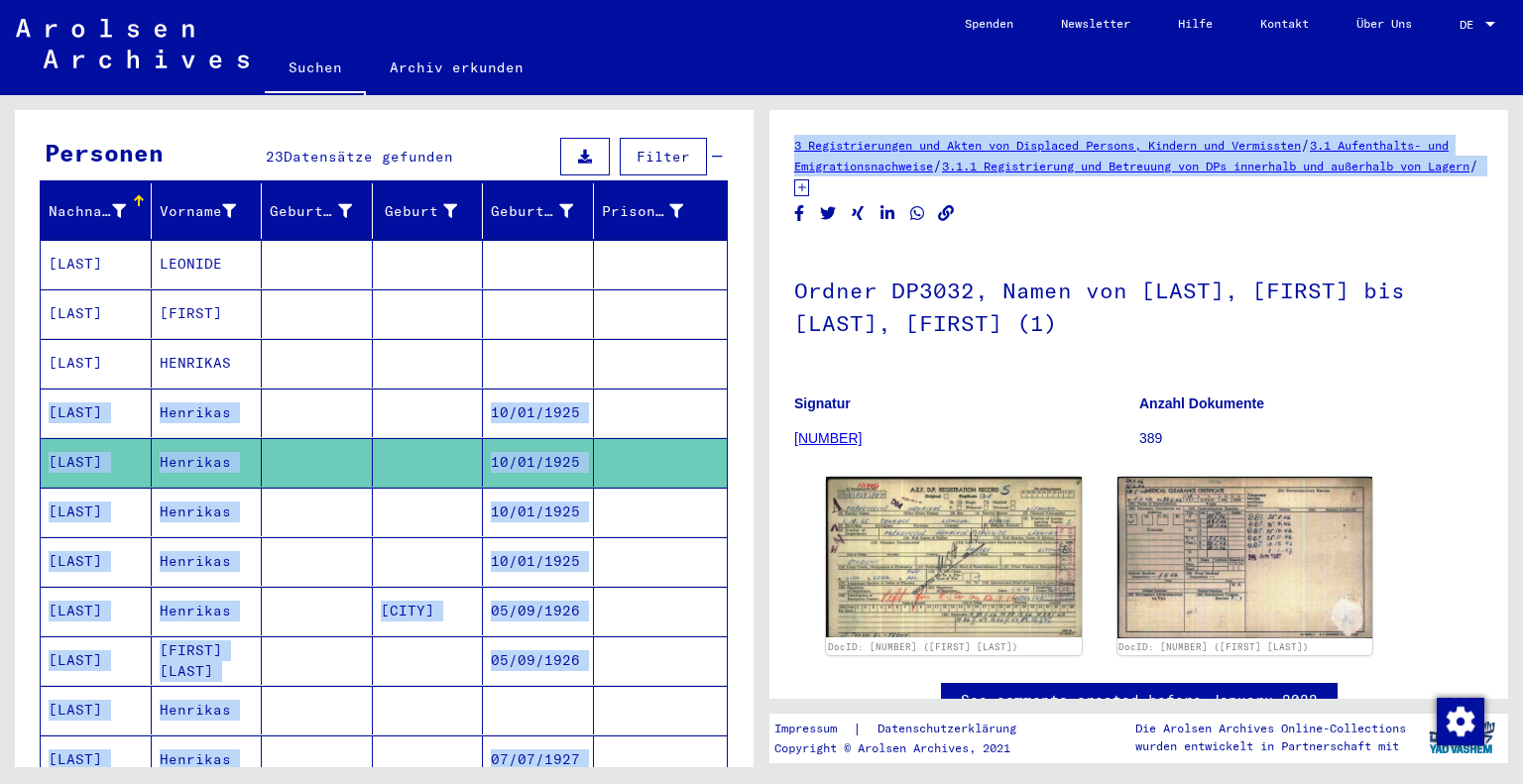 drag, startPoint x: 760, startPoint y: 327, endPoint x: 766, endPoint y: 287, distance: 40.4475 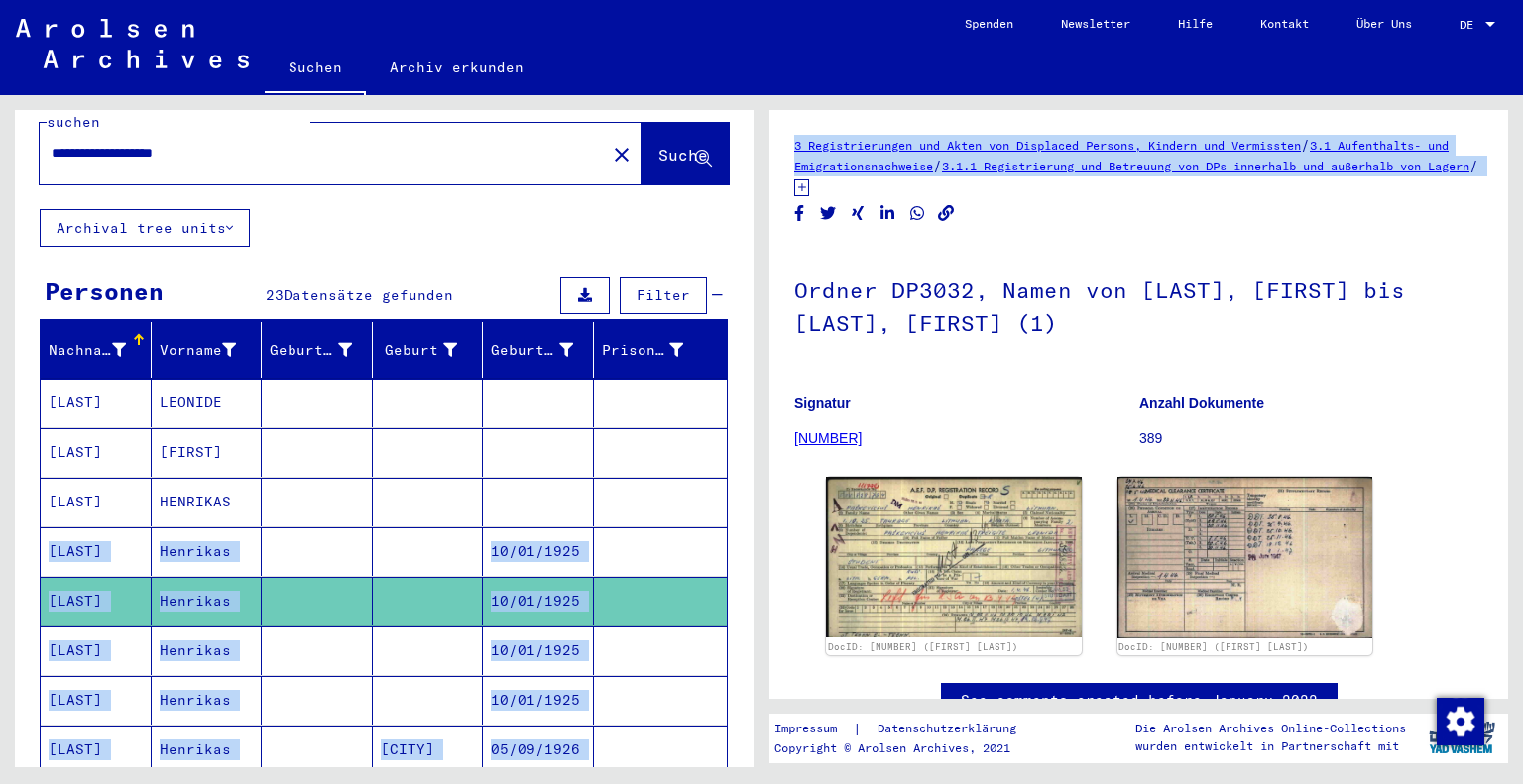 scroll, scrollTop: 0, scrollLeft: 0, axis: both 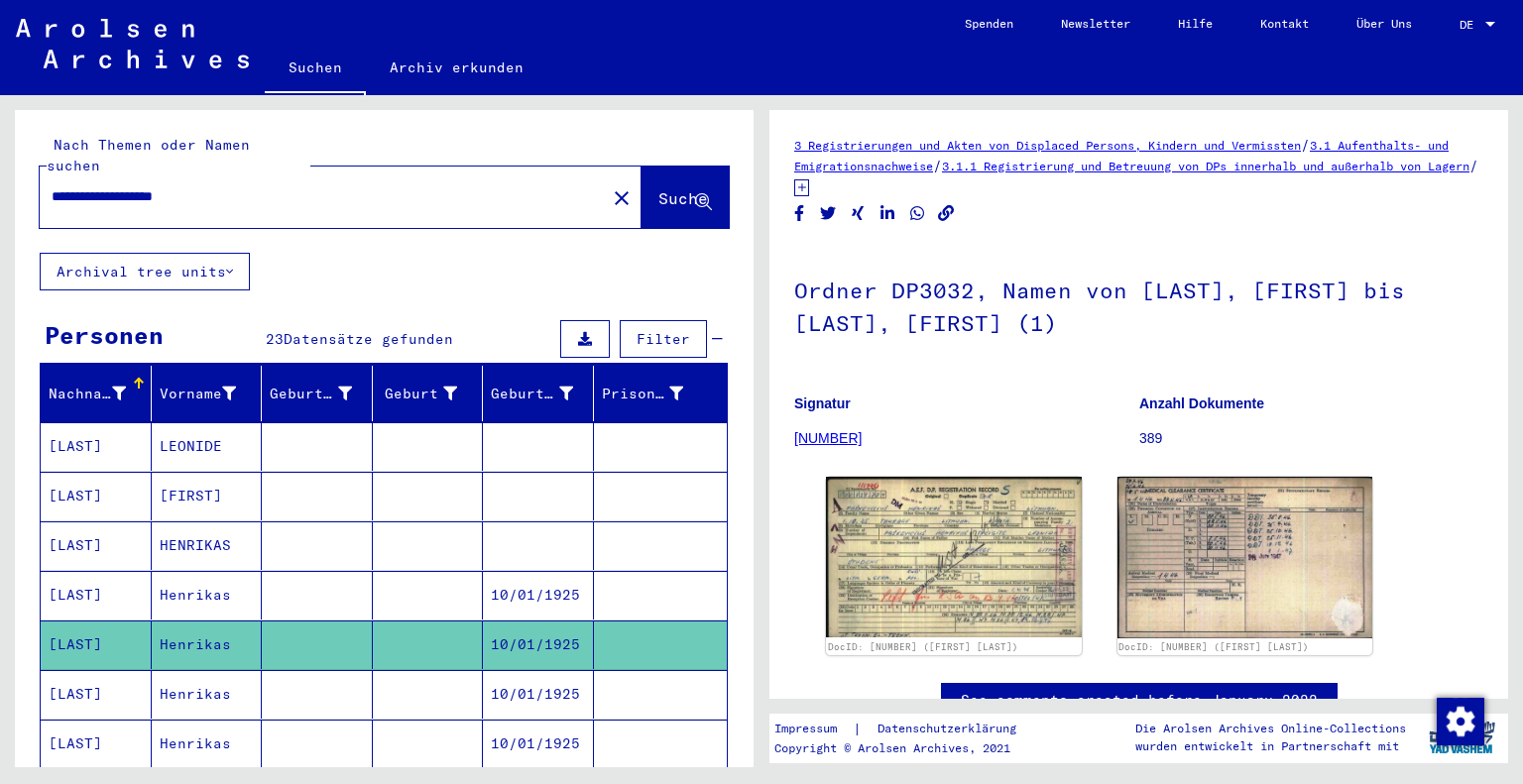 click on "**********" at bounding box center [322, 196] 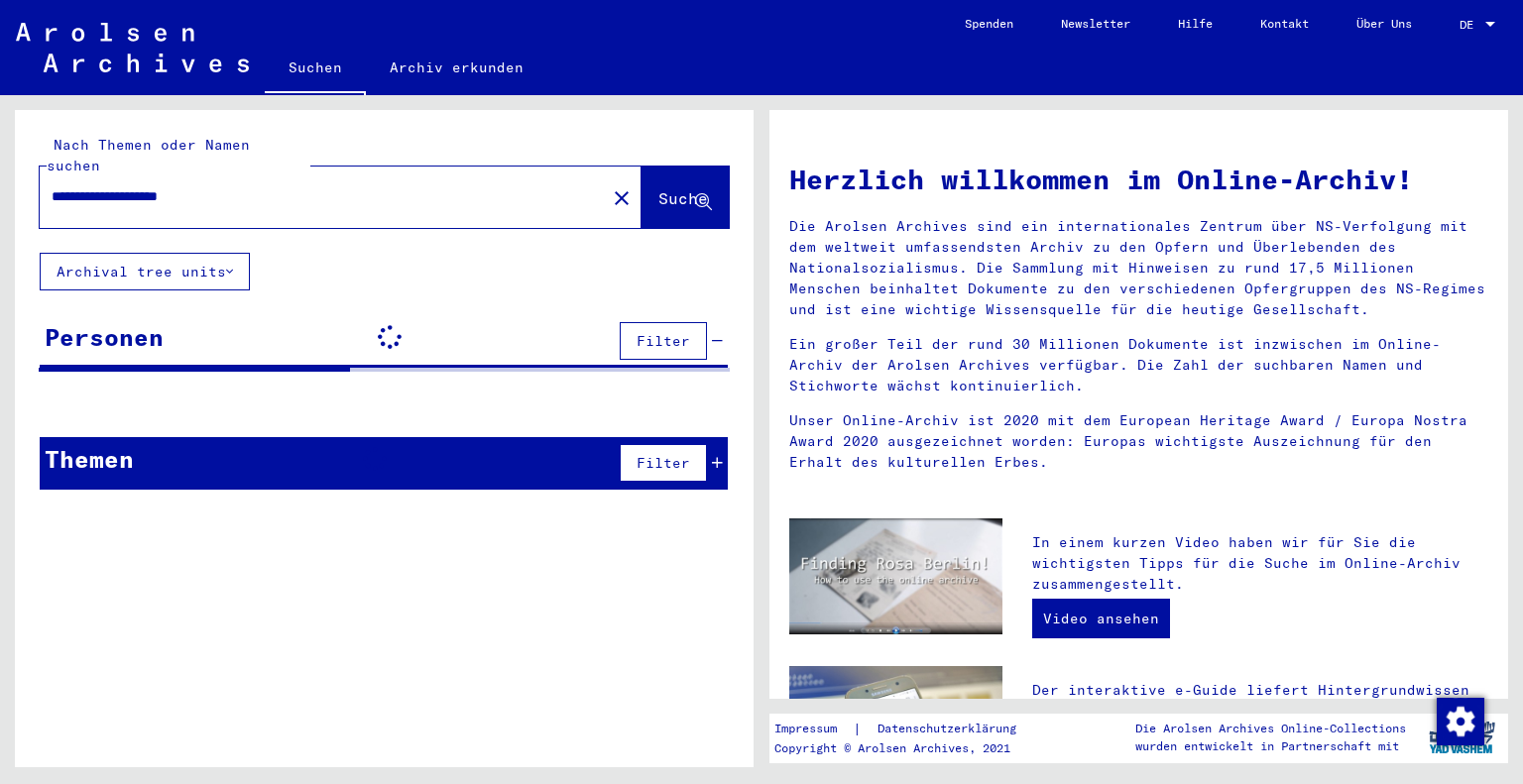 click on "**********" at bounding box center (316, 196) 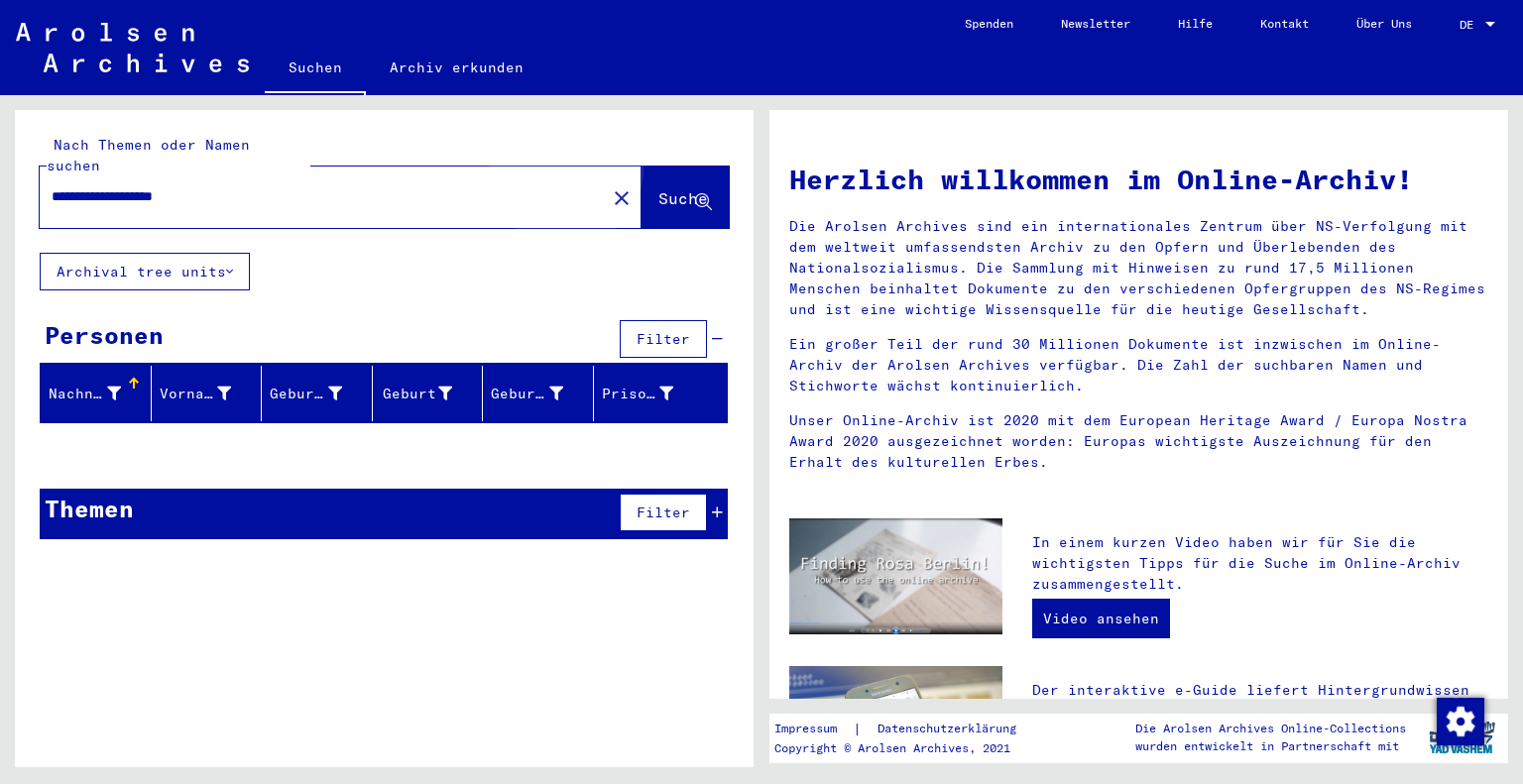 click on "Suche" 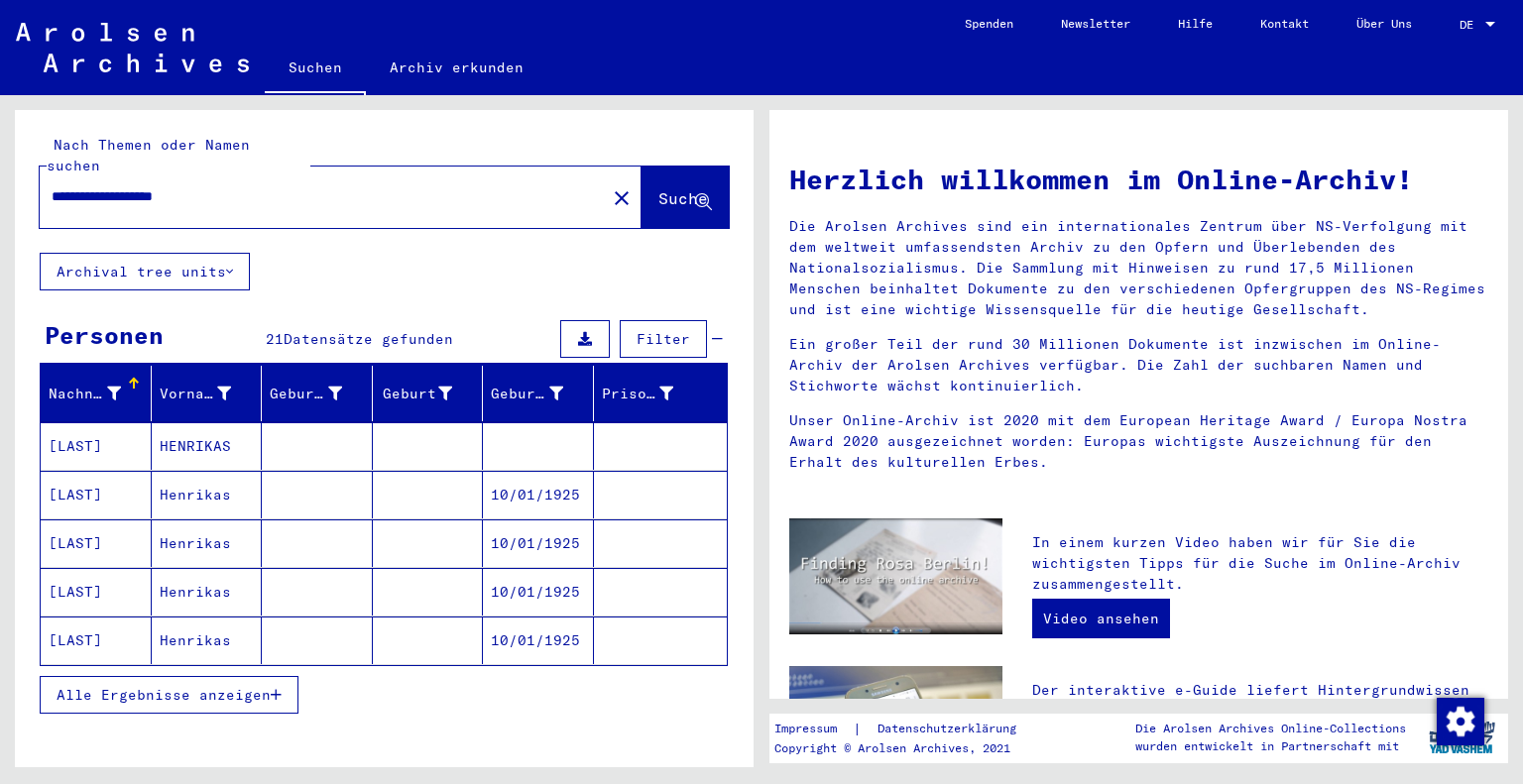click on "Alle Ergebnisse anzeigen" at bounding box center [384, 695] 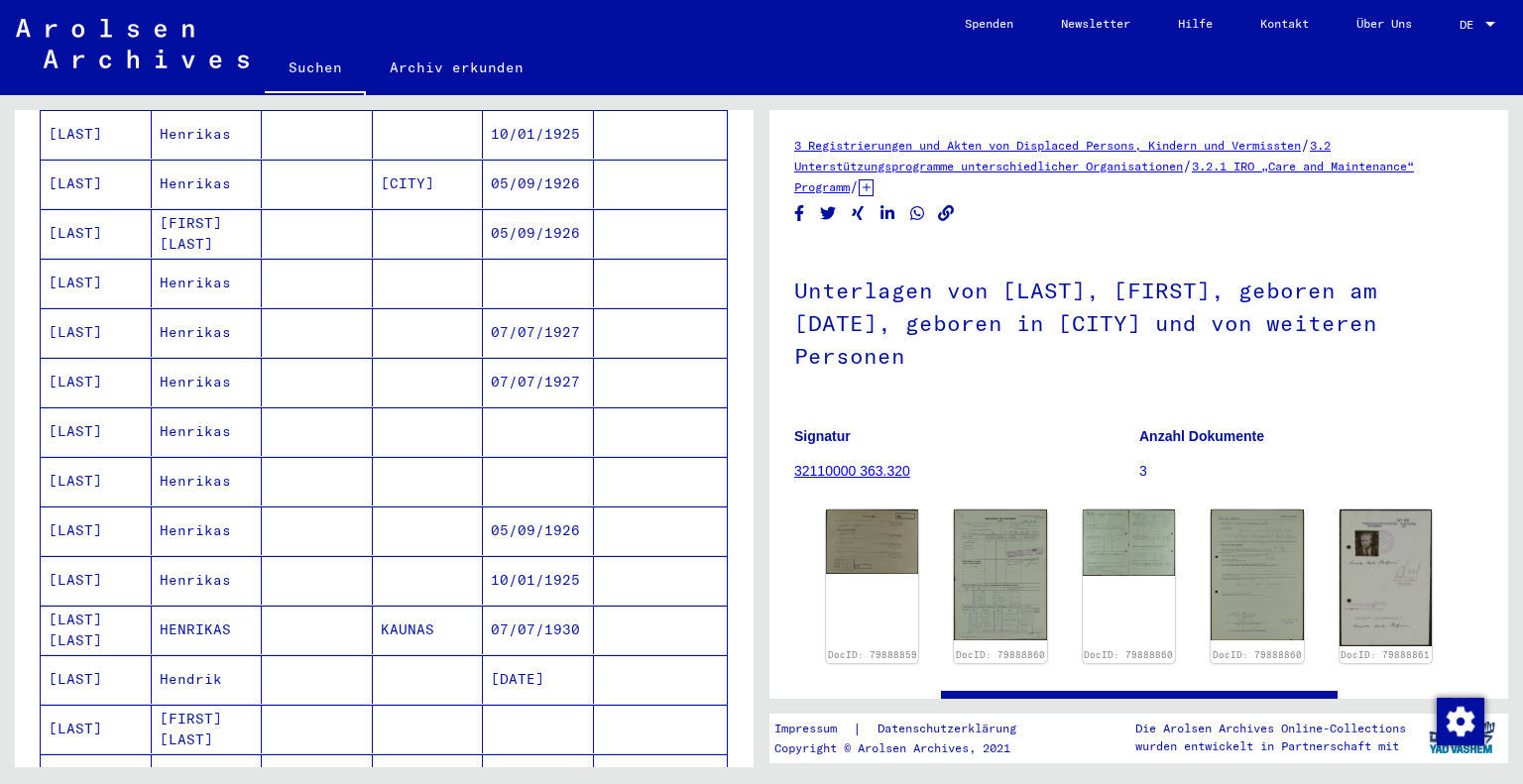 scroll, scrollTop: 511, scrollLeft: 0, axis: vertical 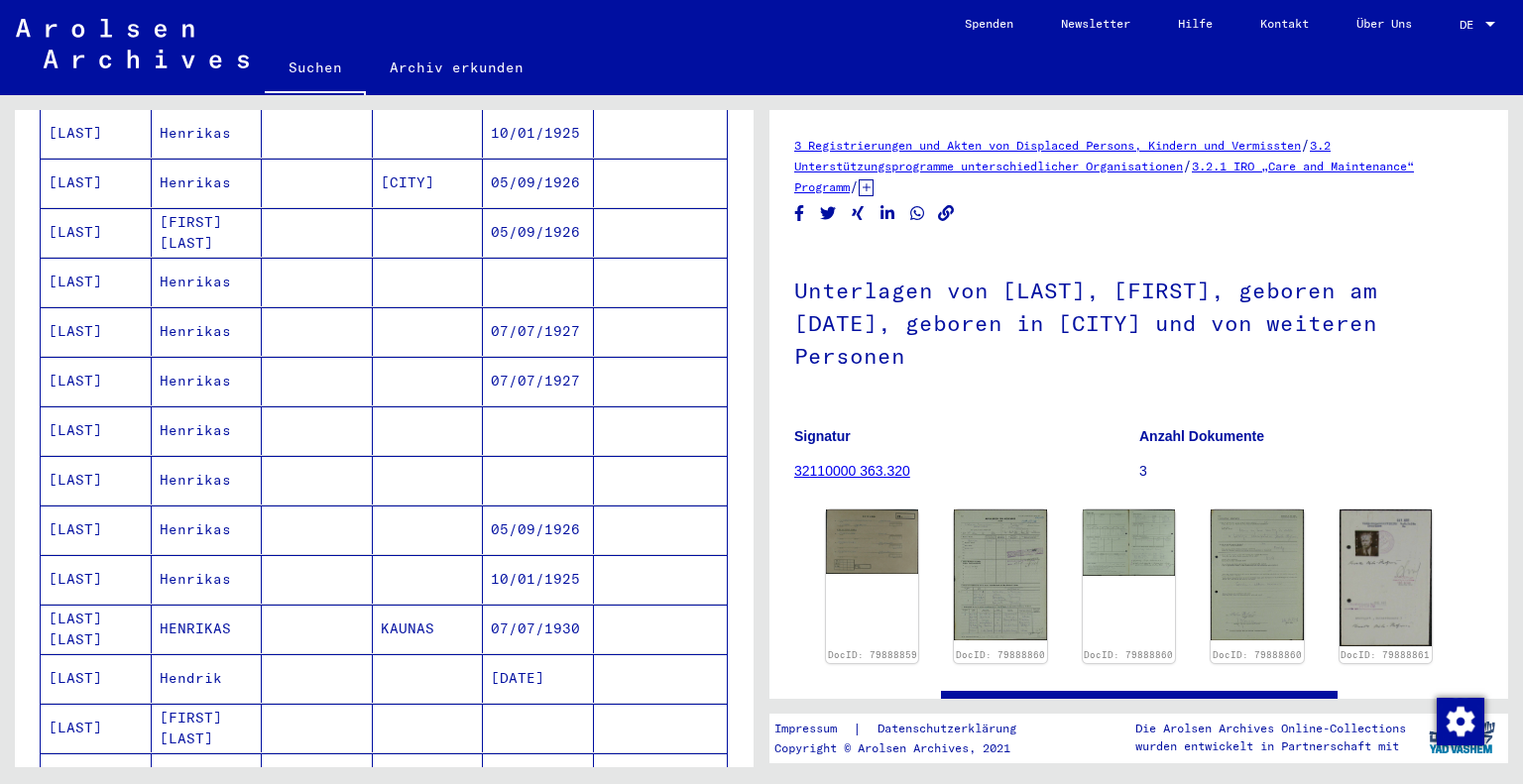 click on "[LAST]" at bounding box center (96, 331) 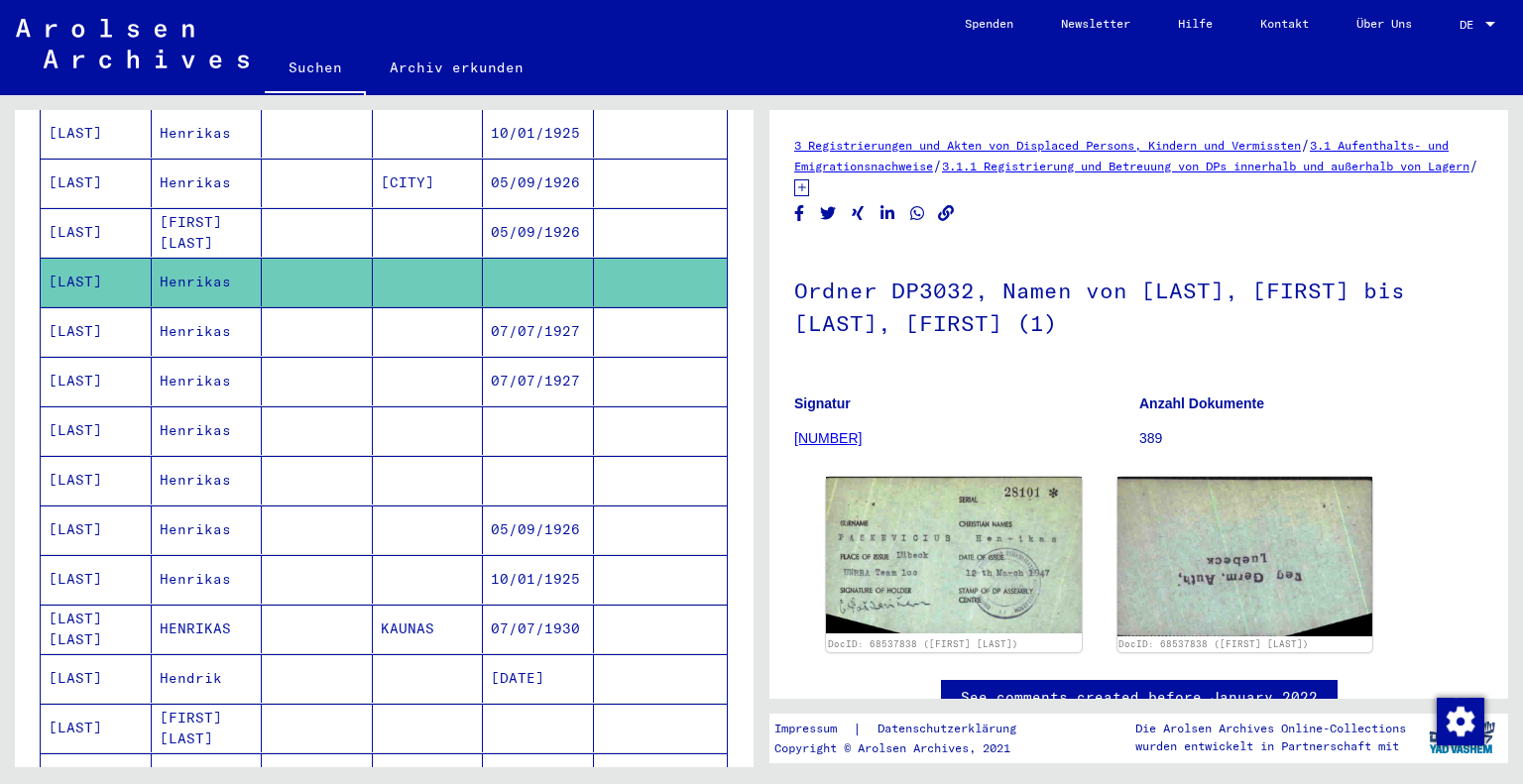click on "[LAST]" at bounding box center (96, 480) 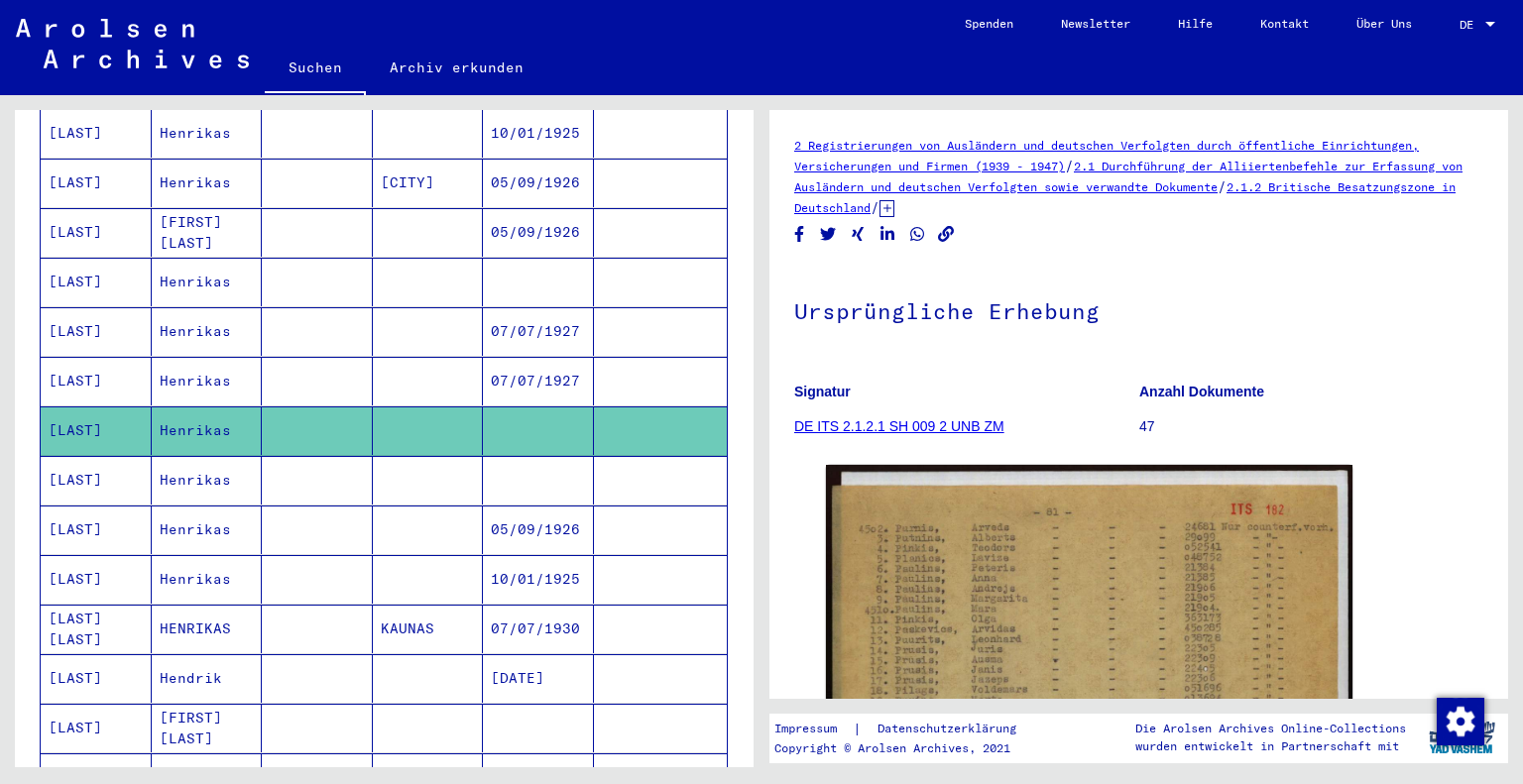 click on "[LAST]" at bounding box center (96, 529) 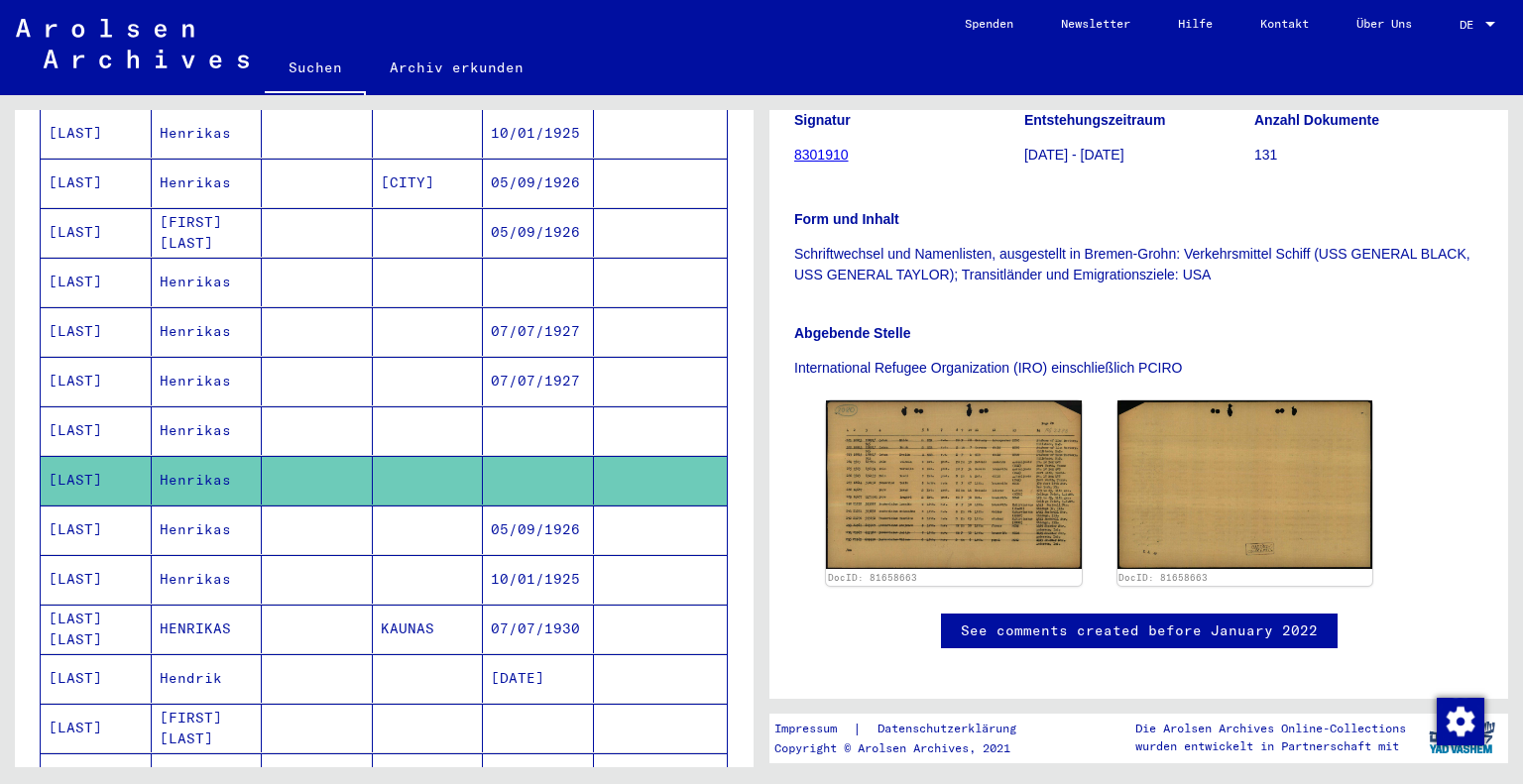 scroll, scrollTop: 341, scrollLeft: 0, axis: vertical 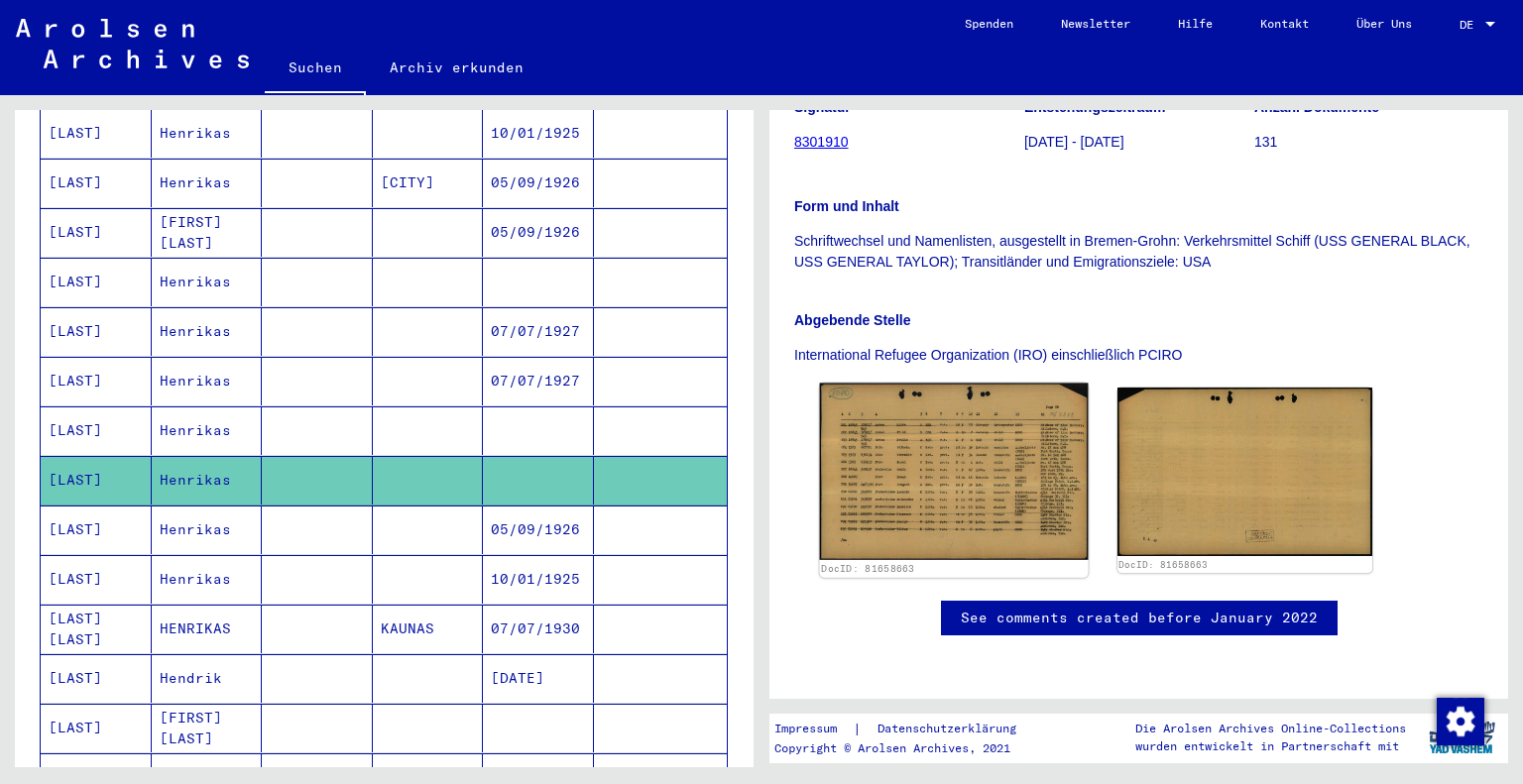 click 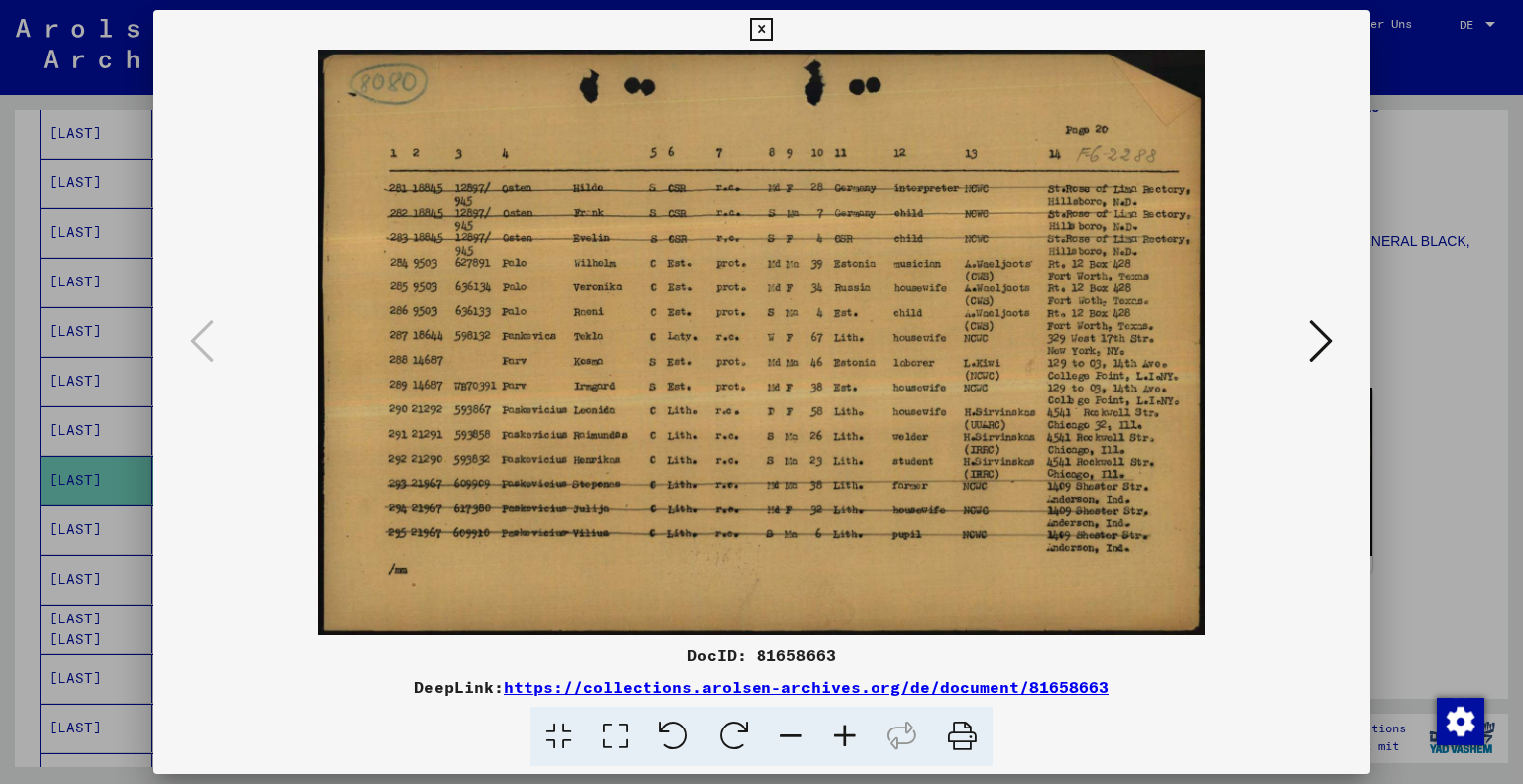 click at bounding box center [761, 30] 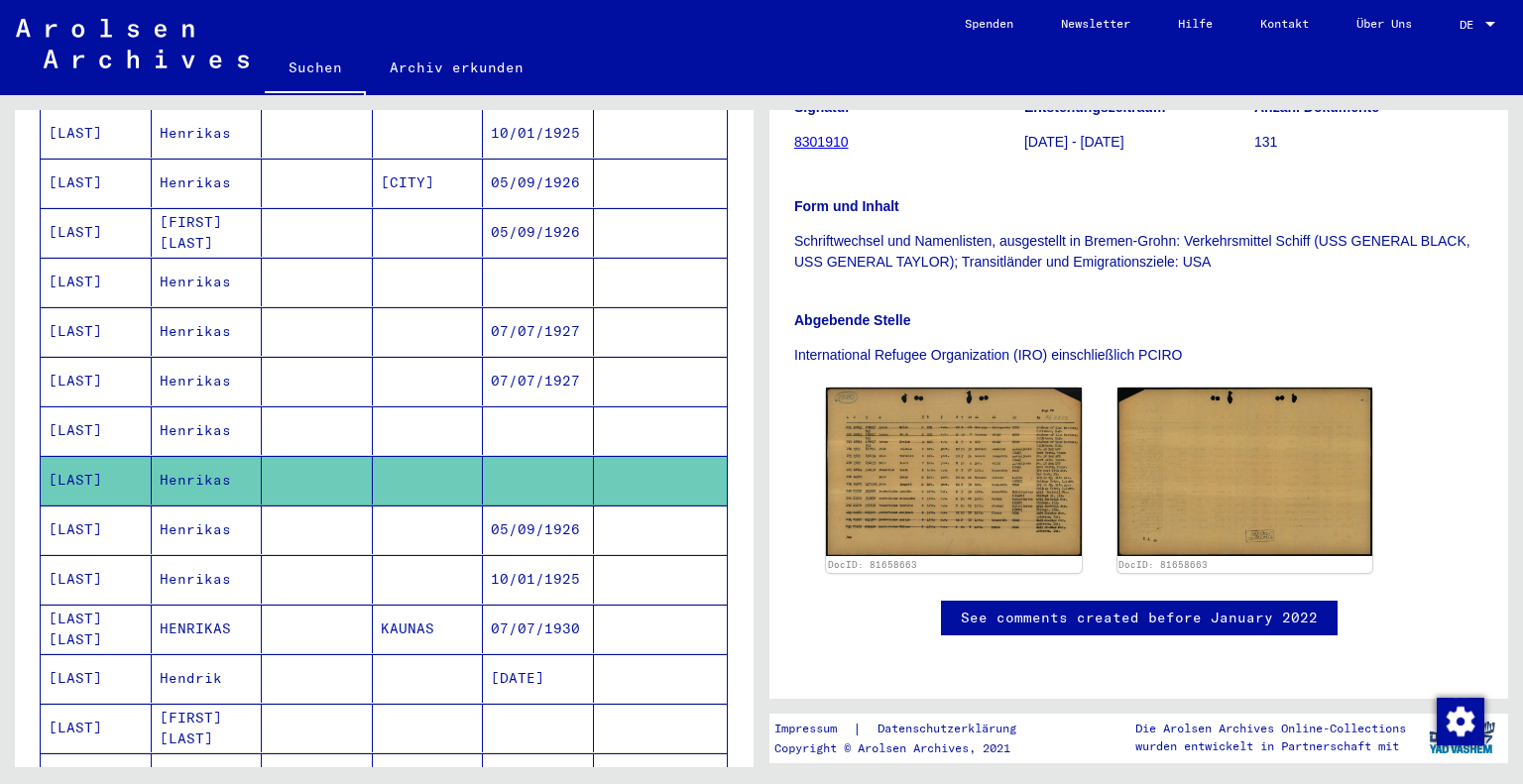 click 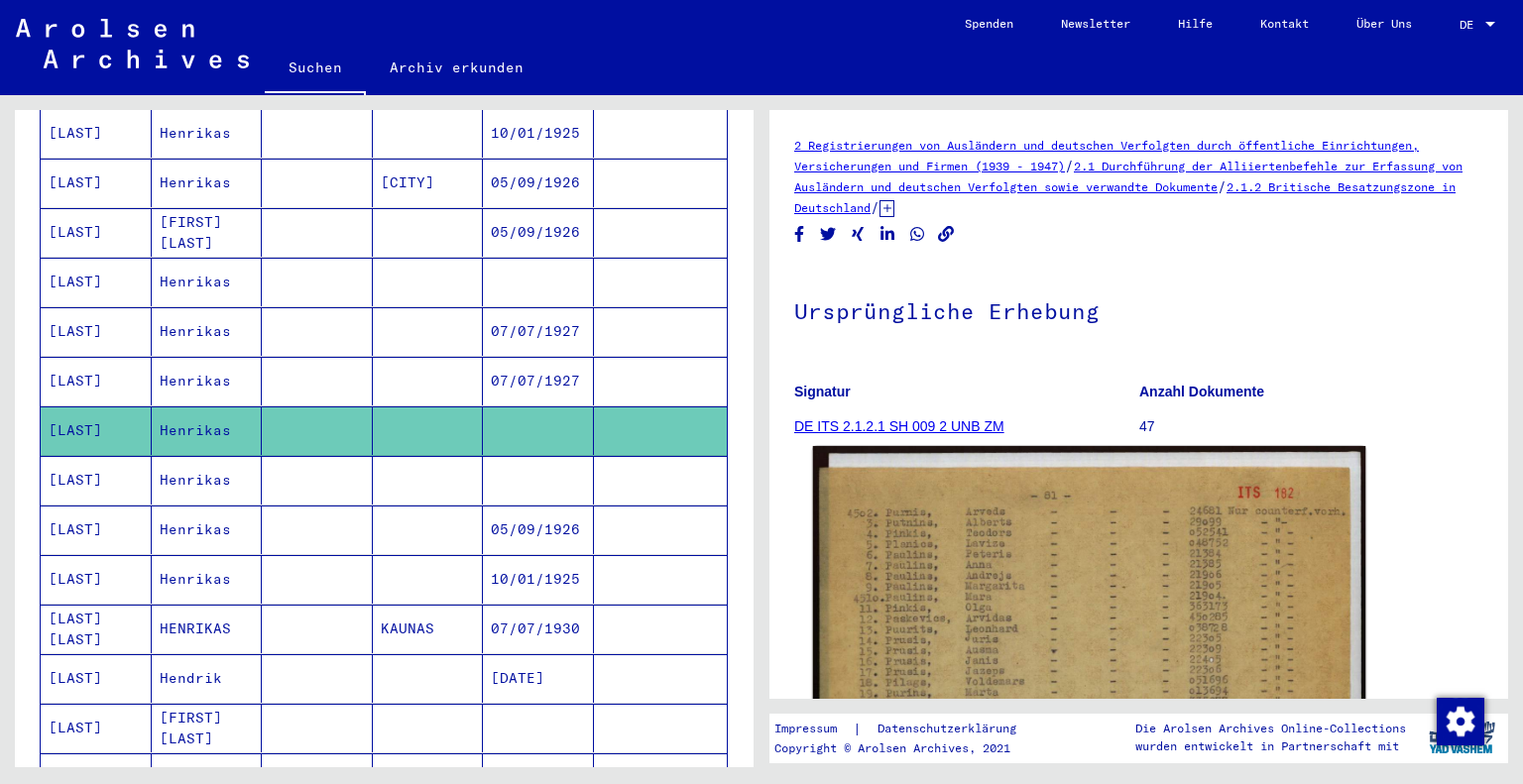 click 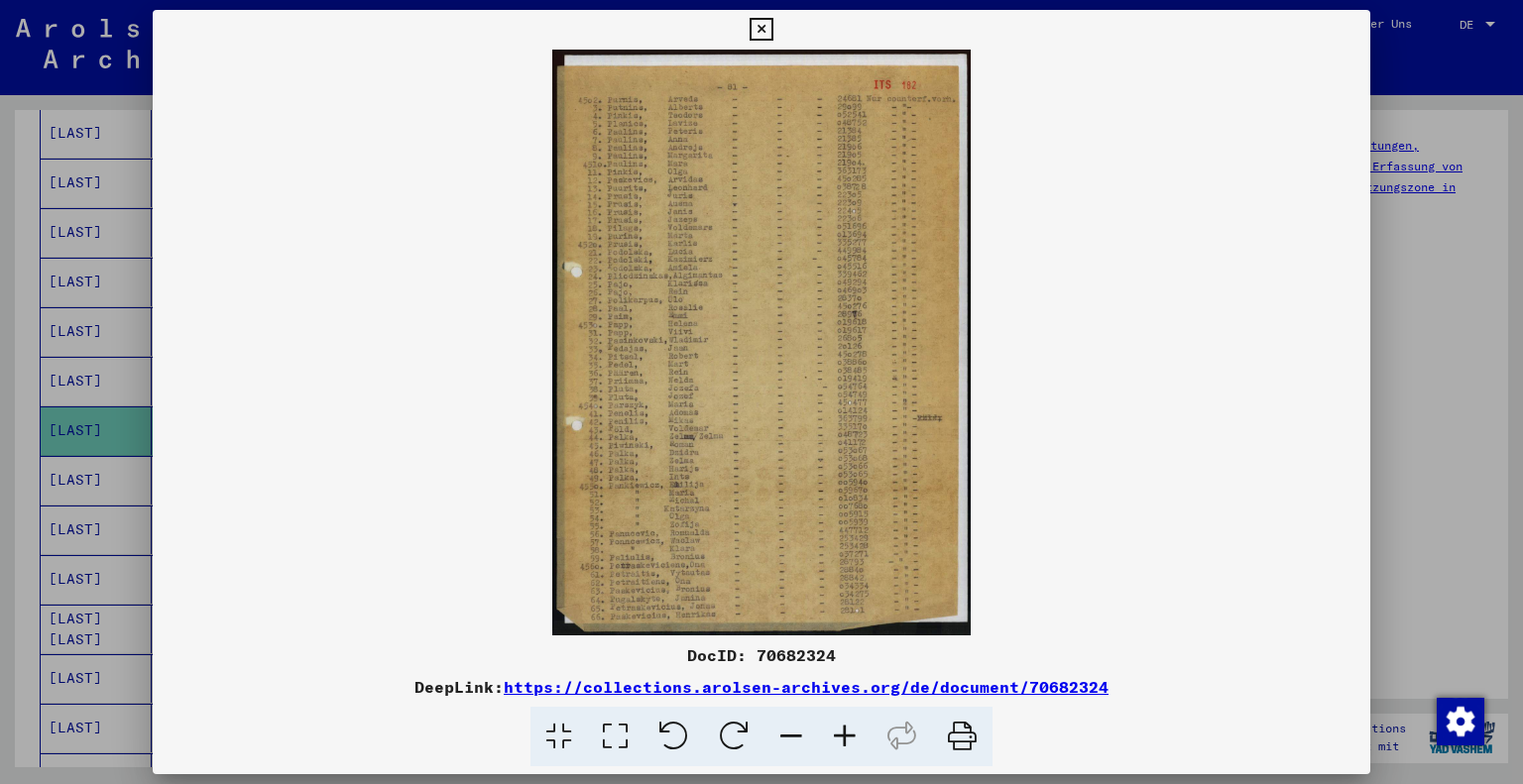 click at bounding box center [845, 736] 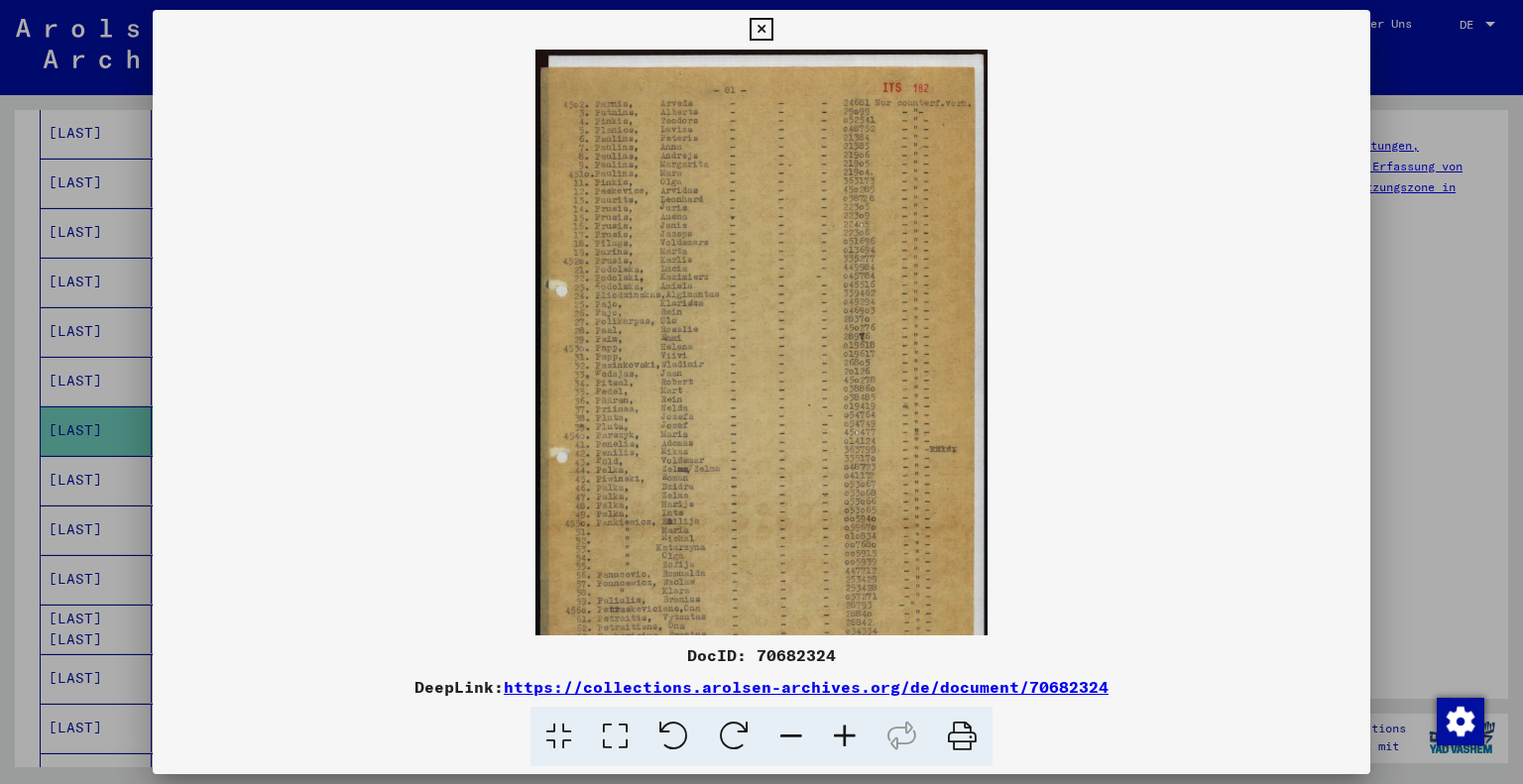 click at bounding box center [845, 736] 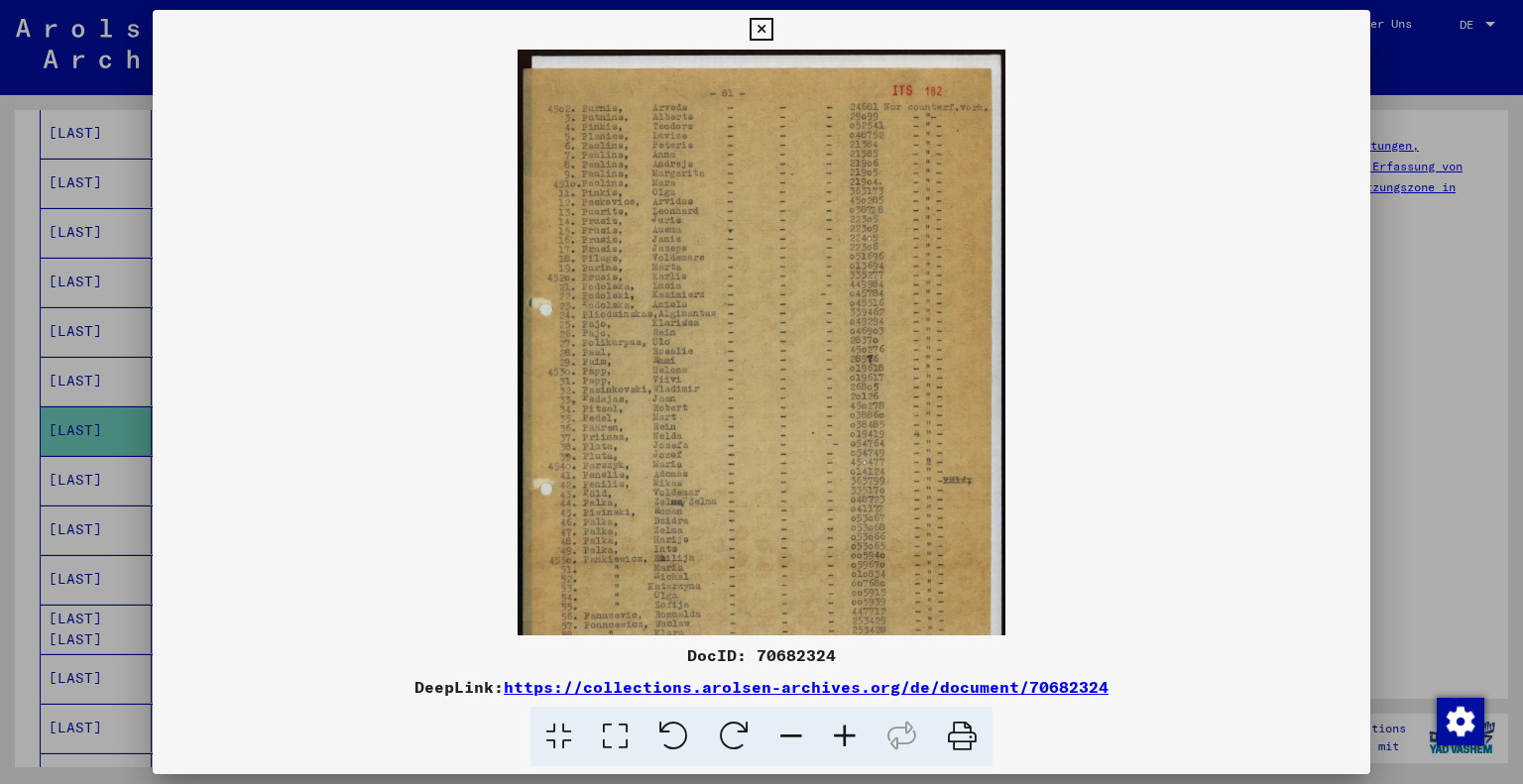 click at bounding box center (845, 736) 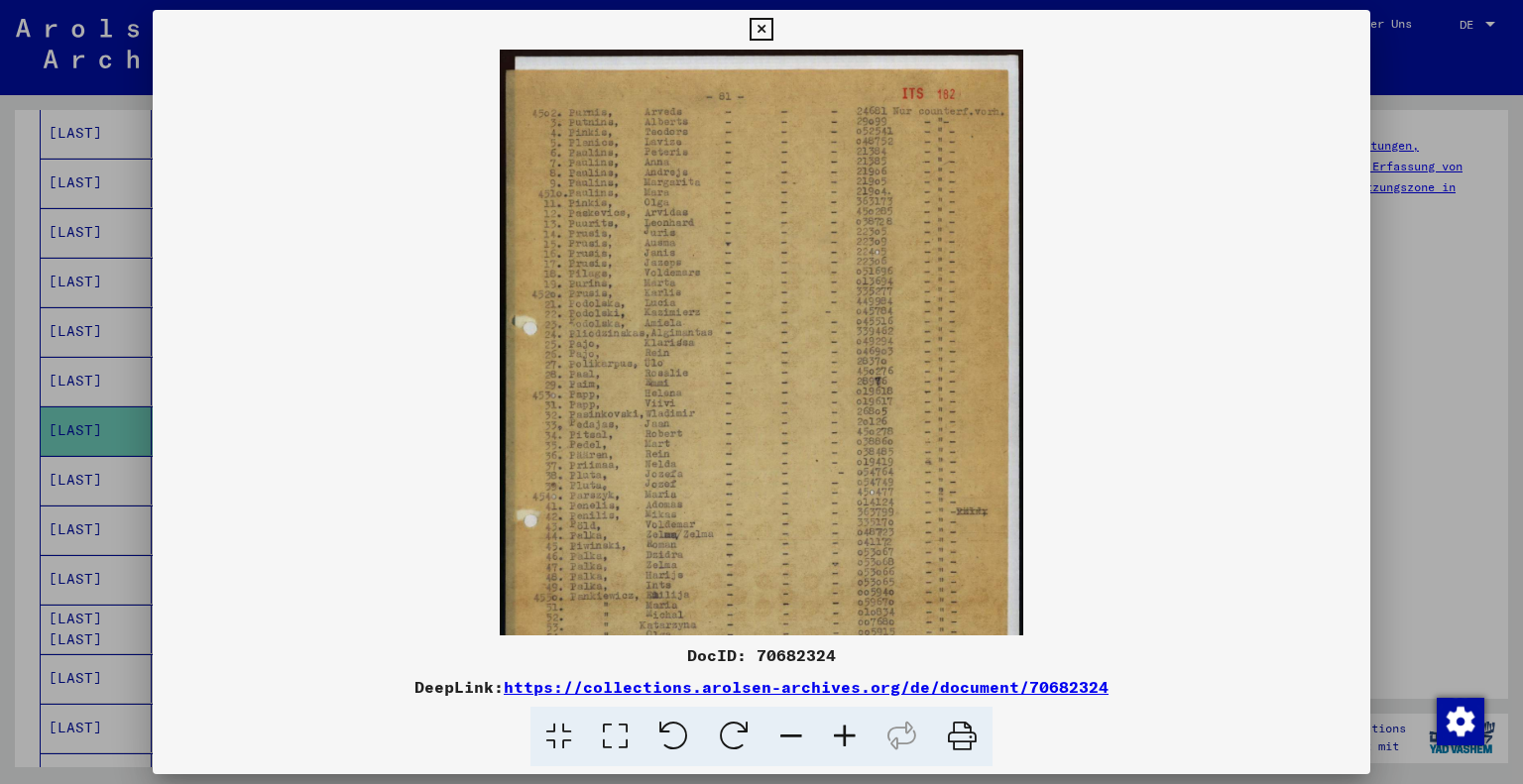 click at bounding box center [845, 736] 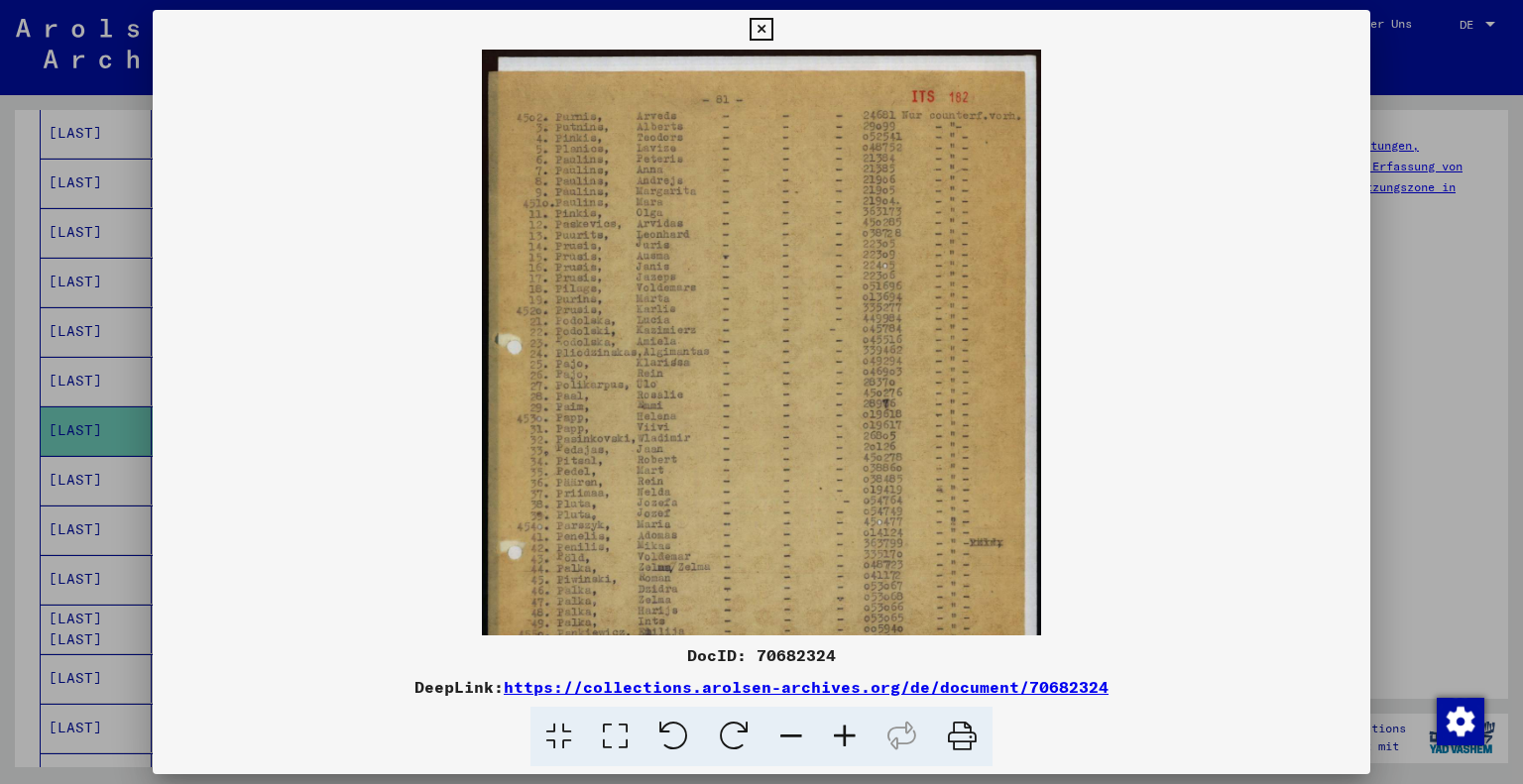 click at bounding box center [845, 736] 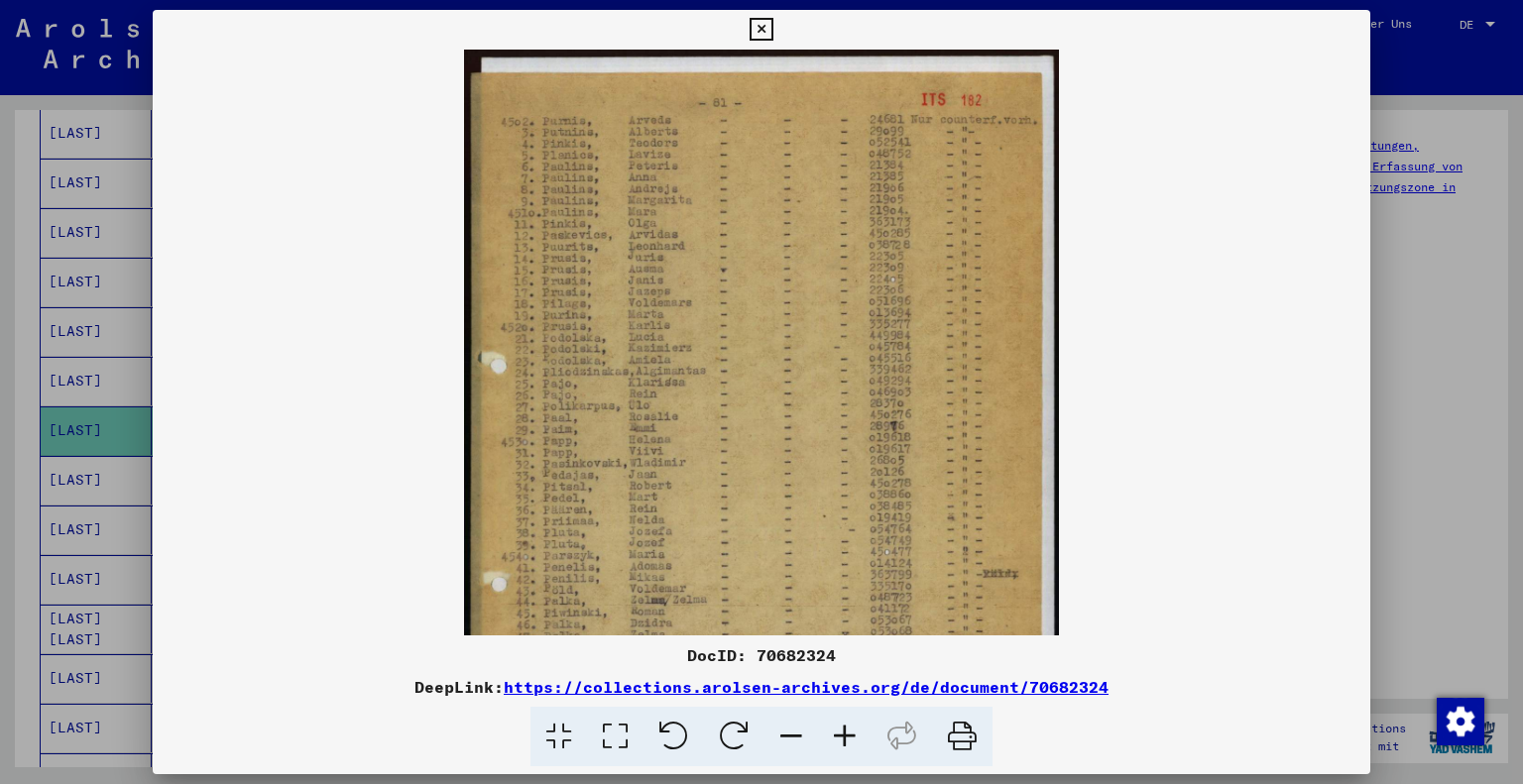 scroll, scrollTop: 247, scrollLeft: 0, axis: vertical 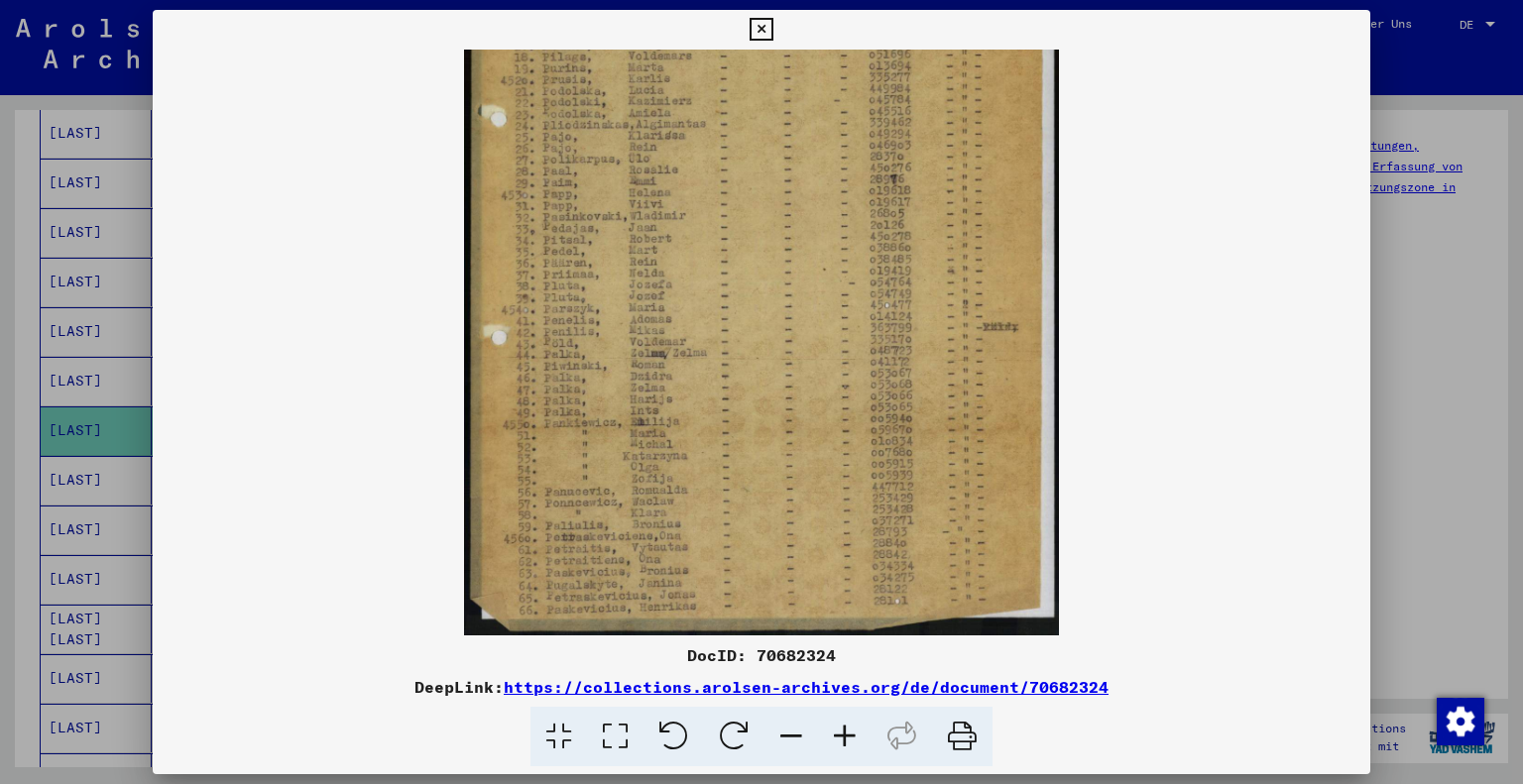 drag, startPoint x: 902, startPoint y: 486, endPoint x: 857, endPoint y: 165, distance: 324.13886 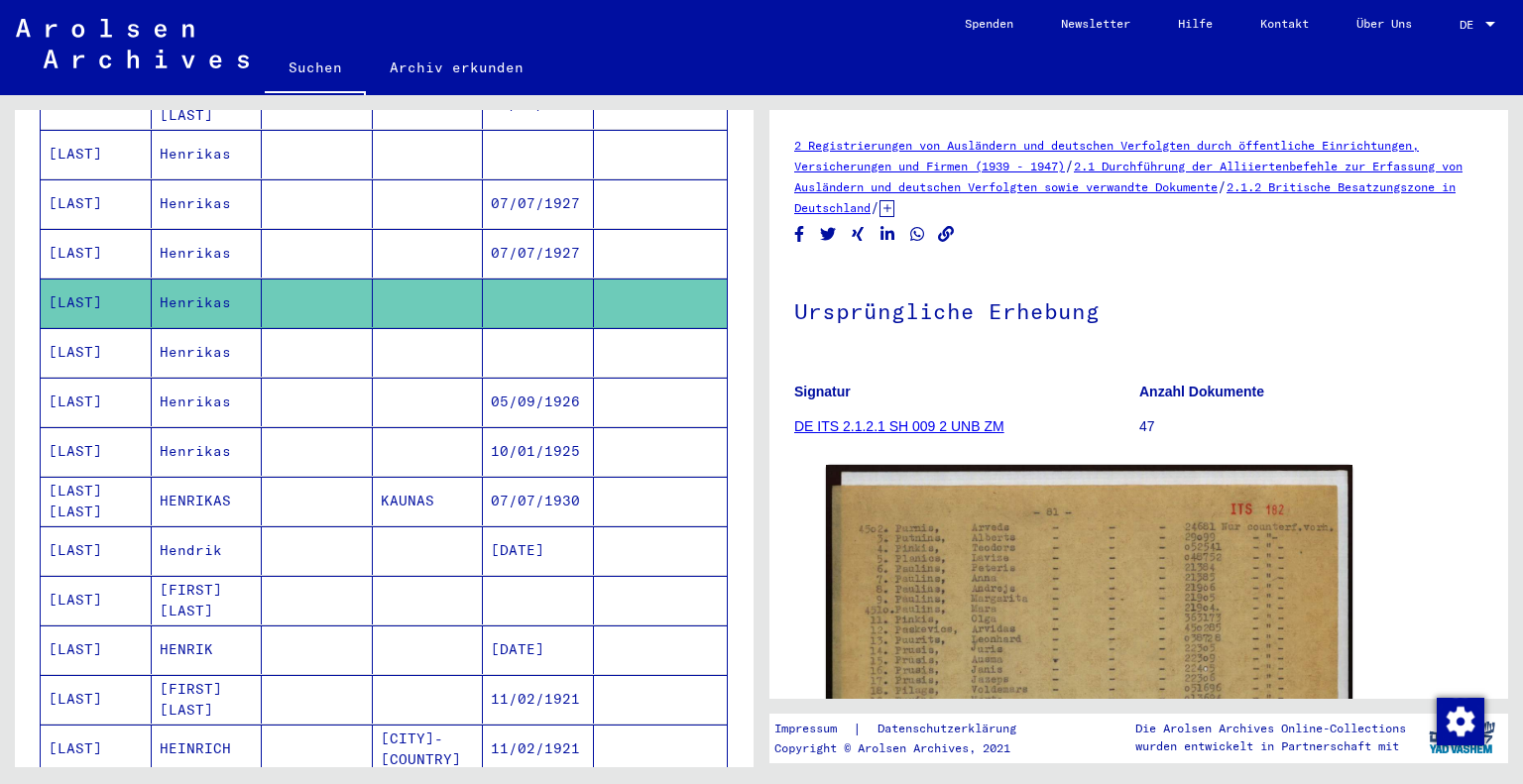 scroll, scrollTop: 637, scrollLeft: 0, axis: vertical 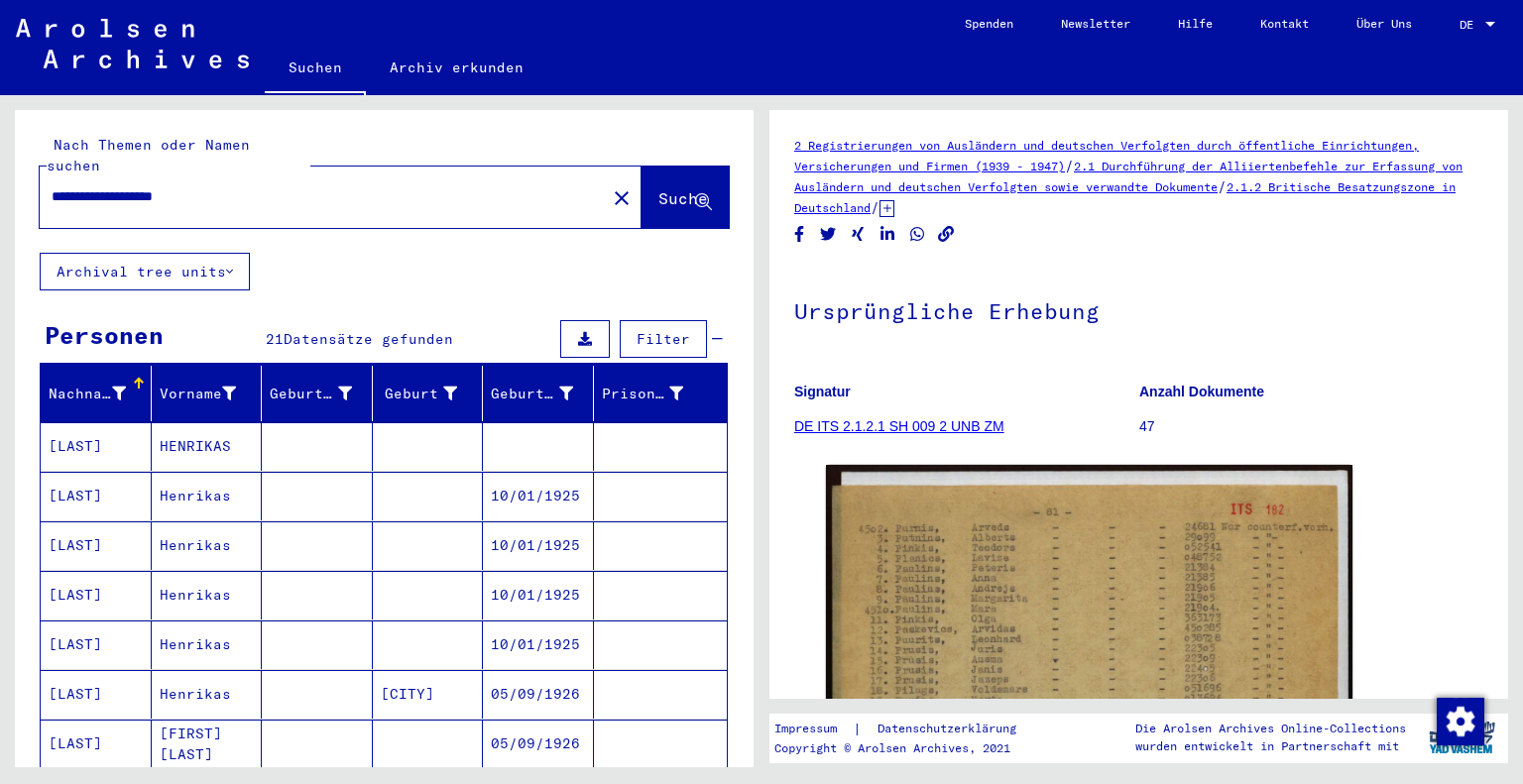 click on "[LAST]" at bounding box center [96, 496] 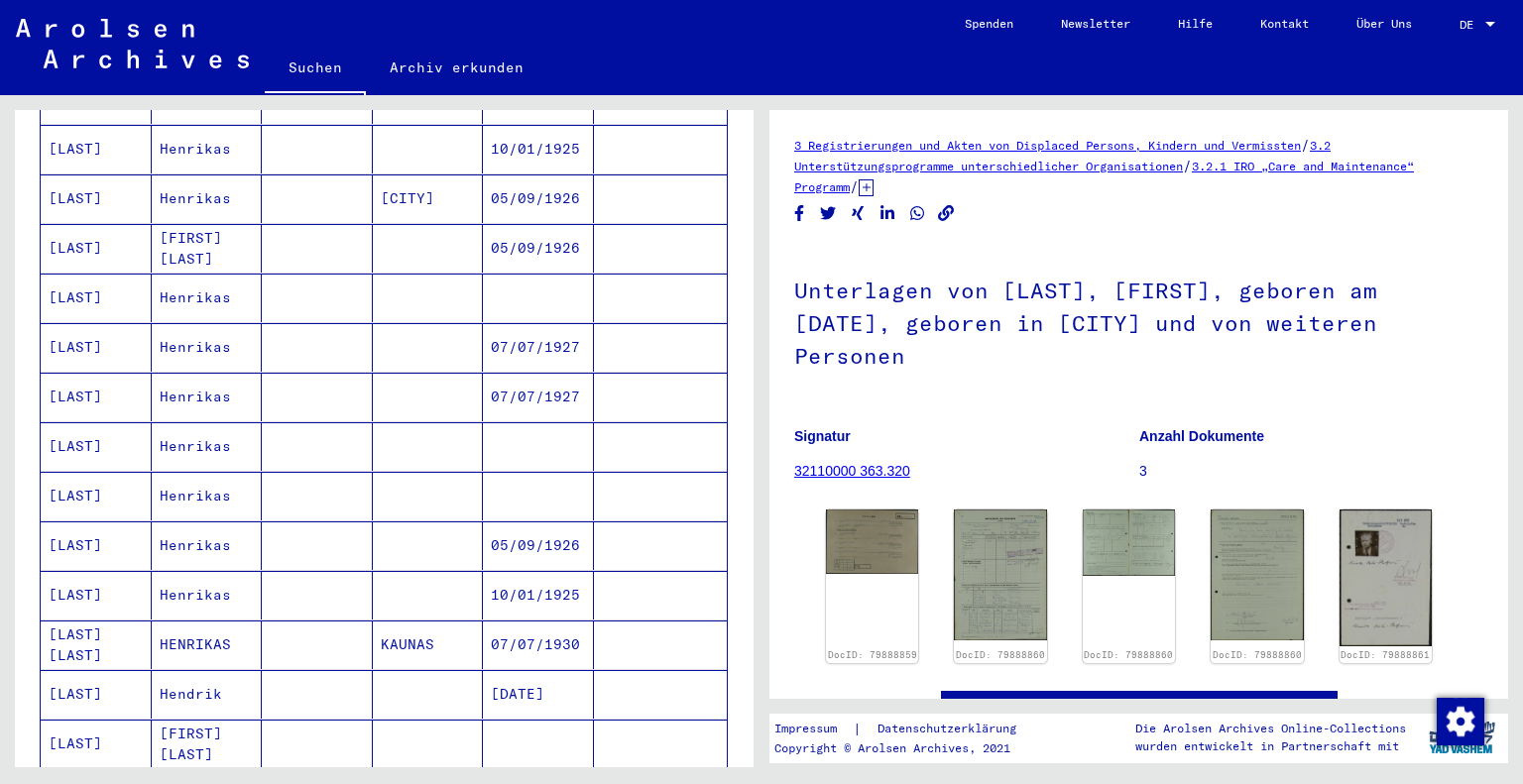 scroll, scrollTop: 500, scrollLeft: 0, axis: vertical 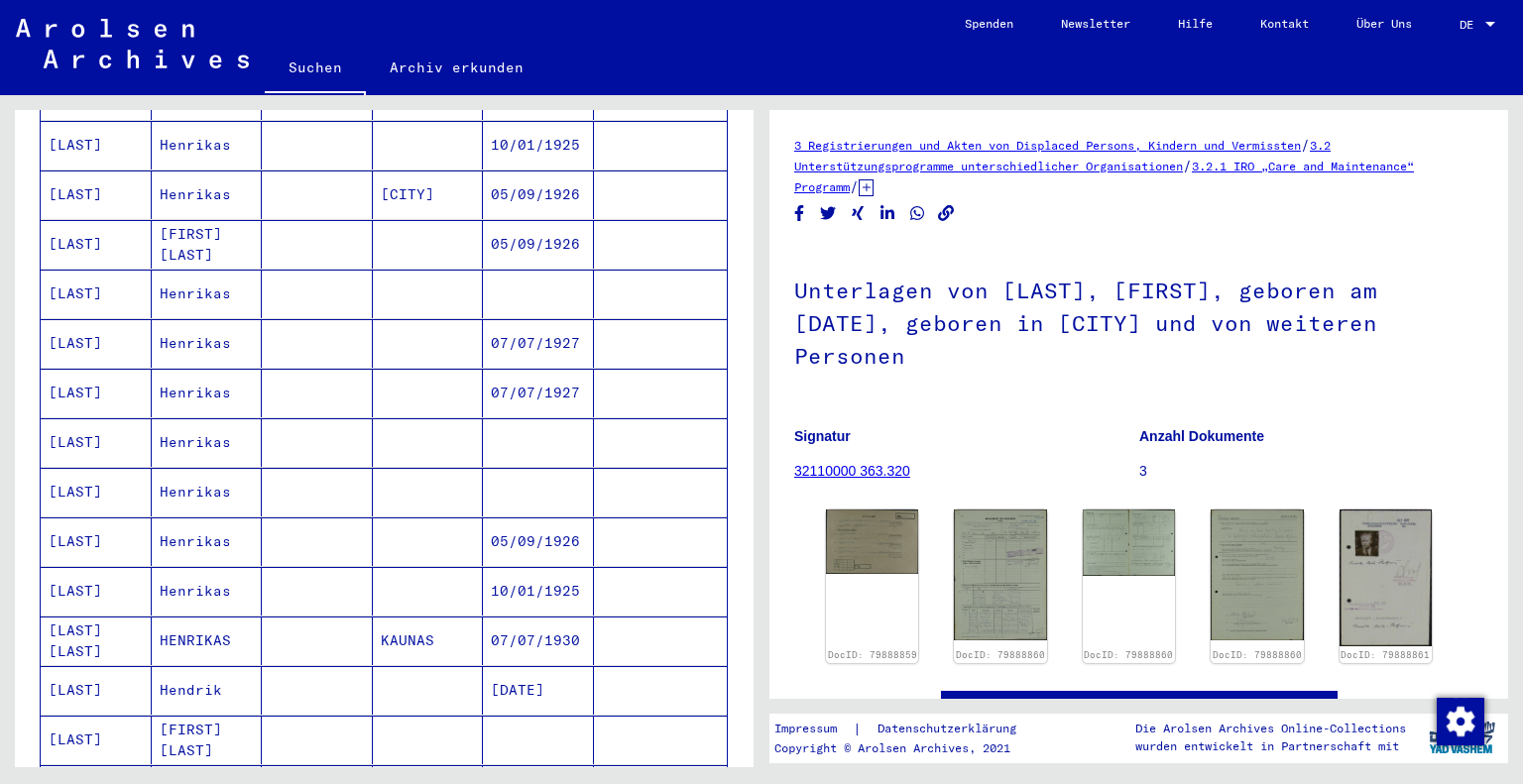 click on "[LAST]" at bounding box center [96, 492] 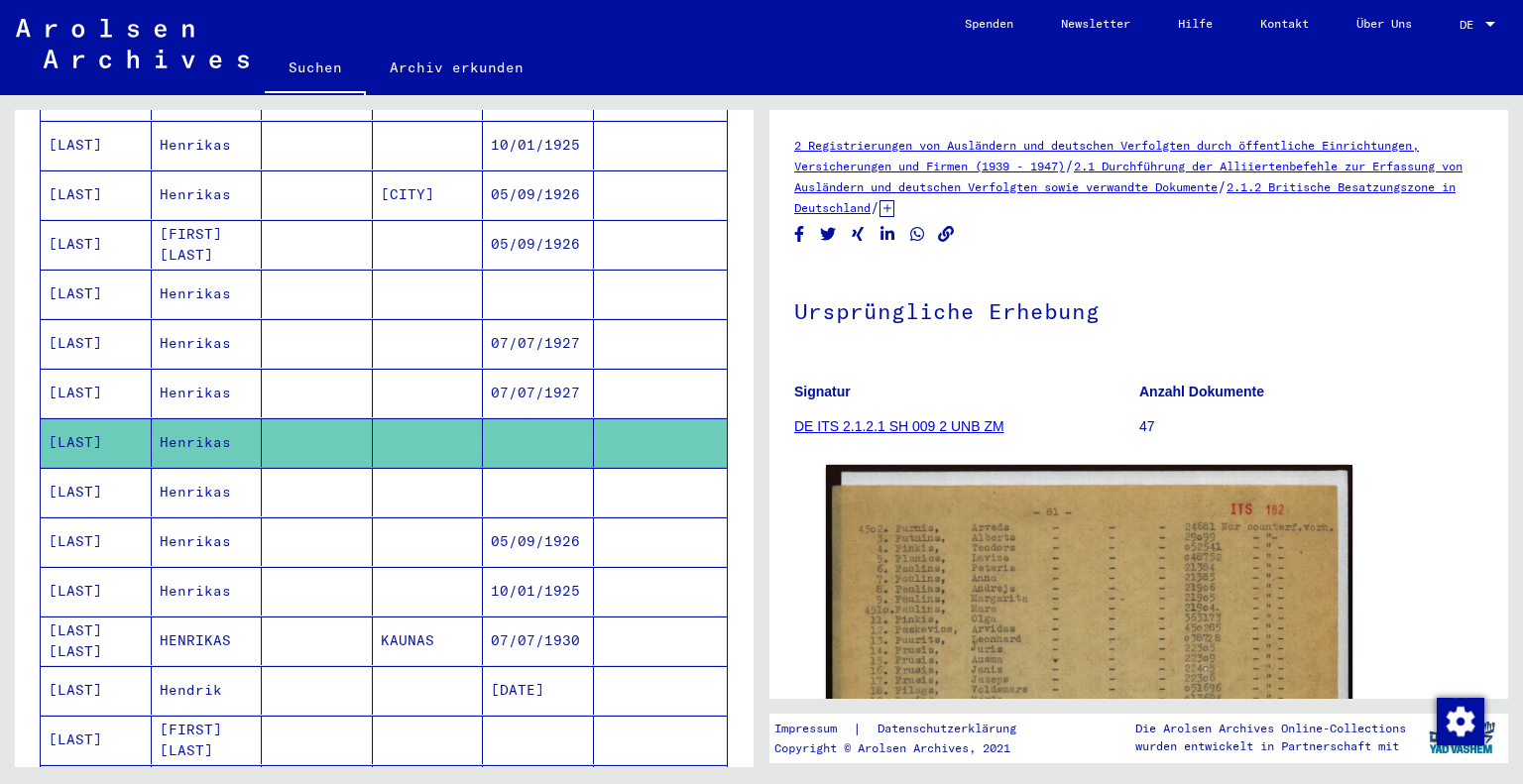 click on "[LAST]" at bounding box center (96, 541) 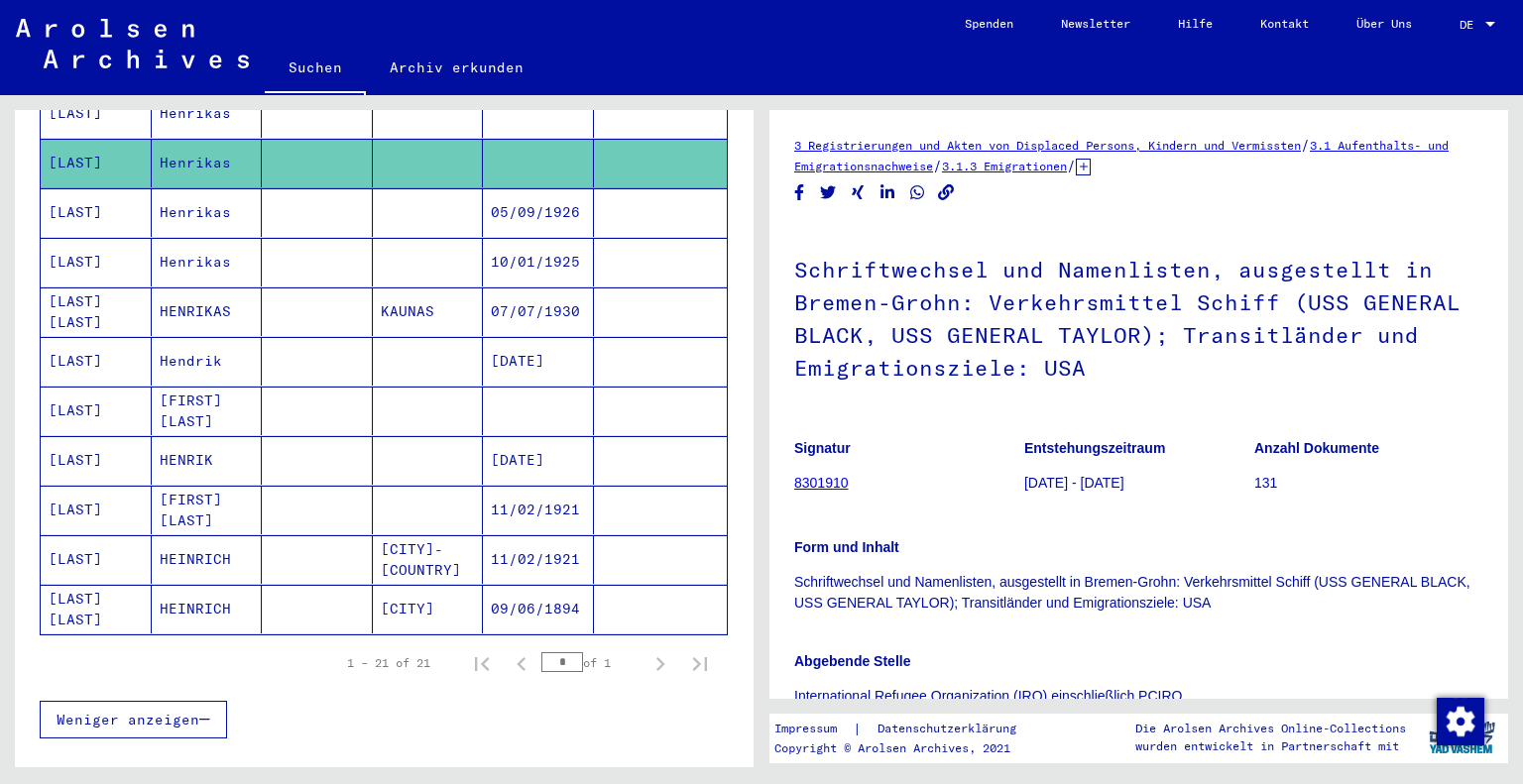 scroll, scrollTop: 837, scrollLeft: 0, axis: vertical 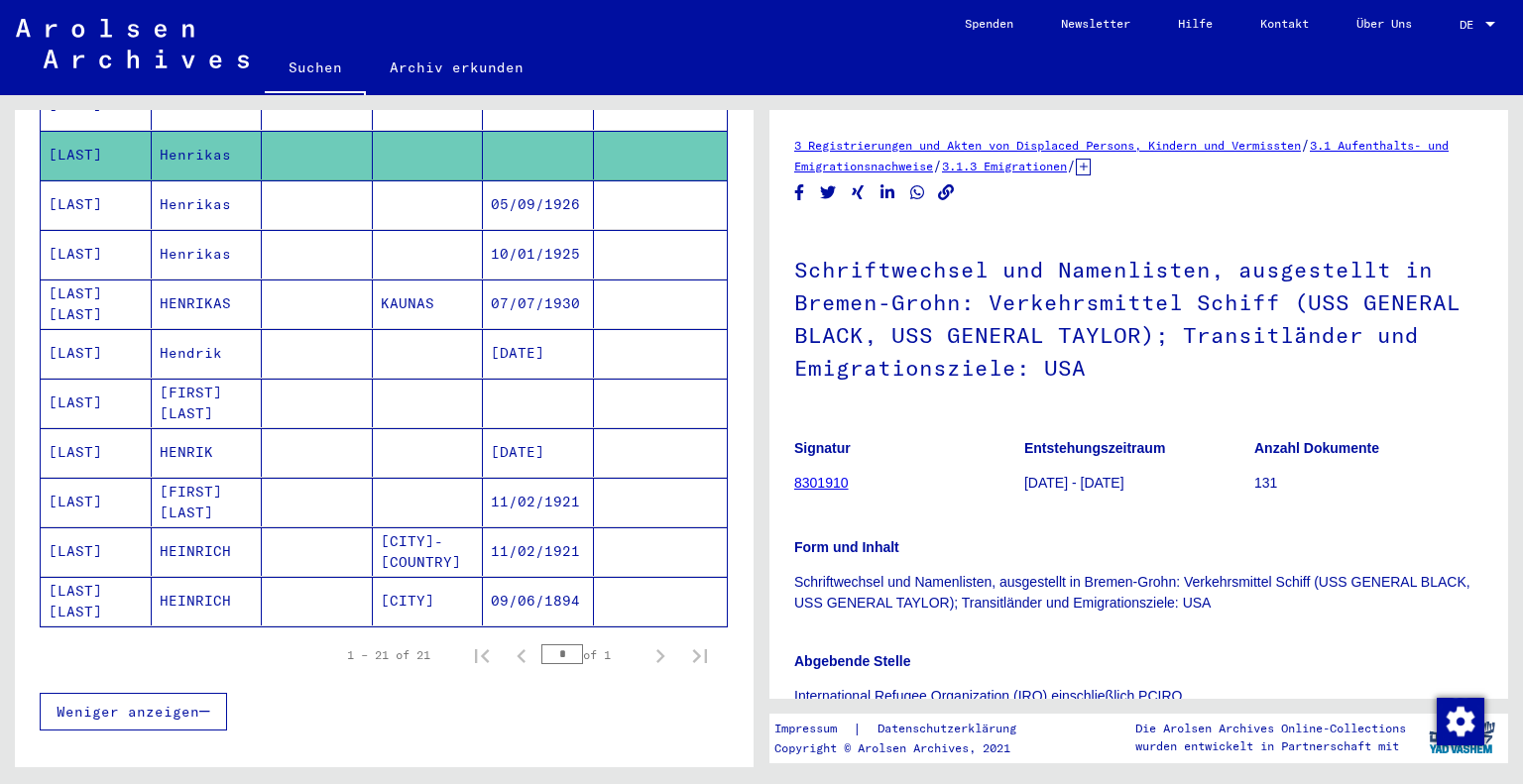 click on "[LAST]" at bounding box center (96, 452) 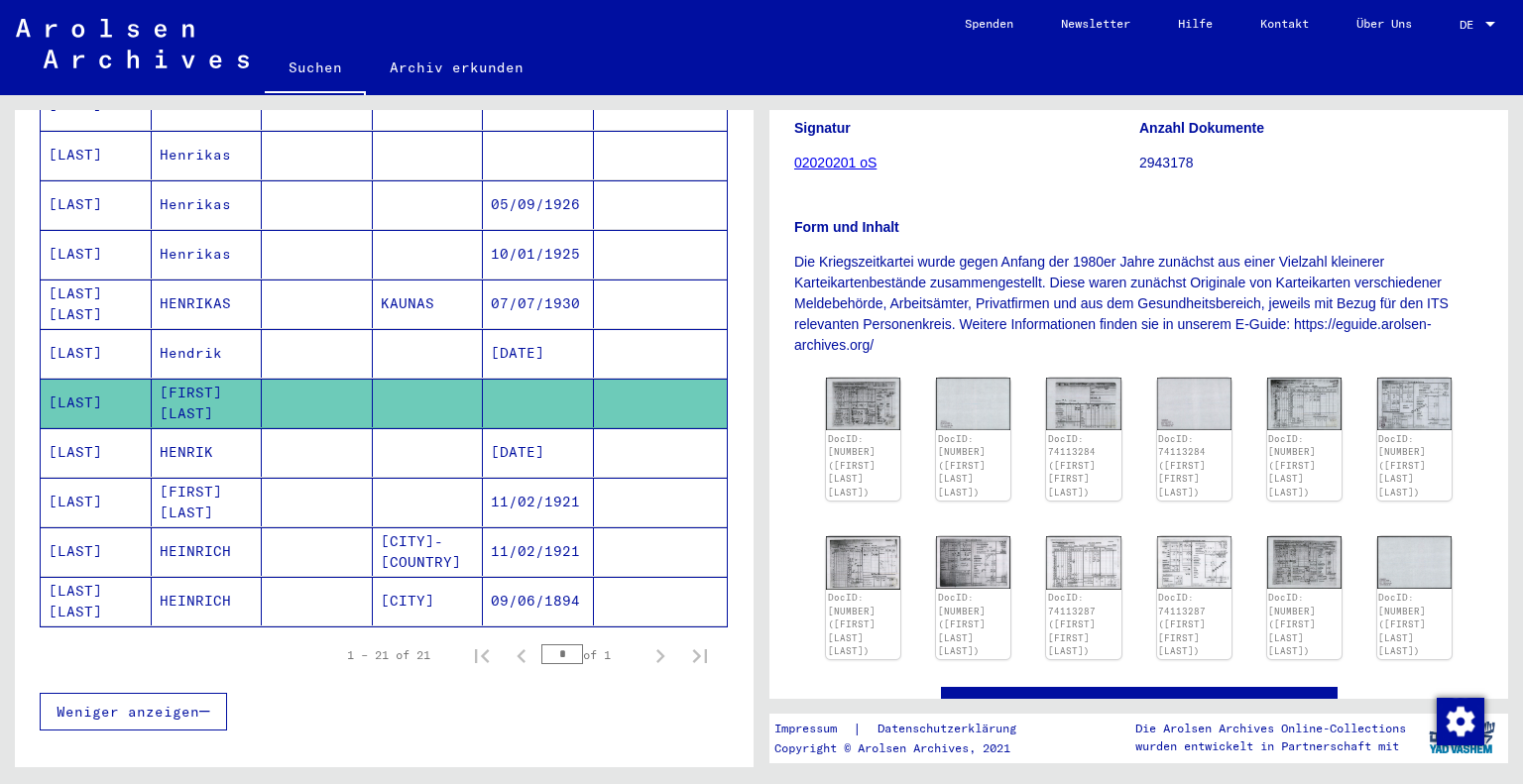 scroll, scrollTop: 301, scrollLeft: 0, axis: vertical 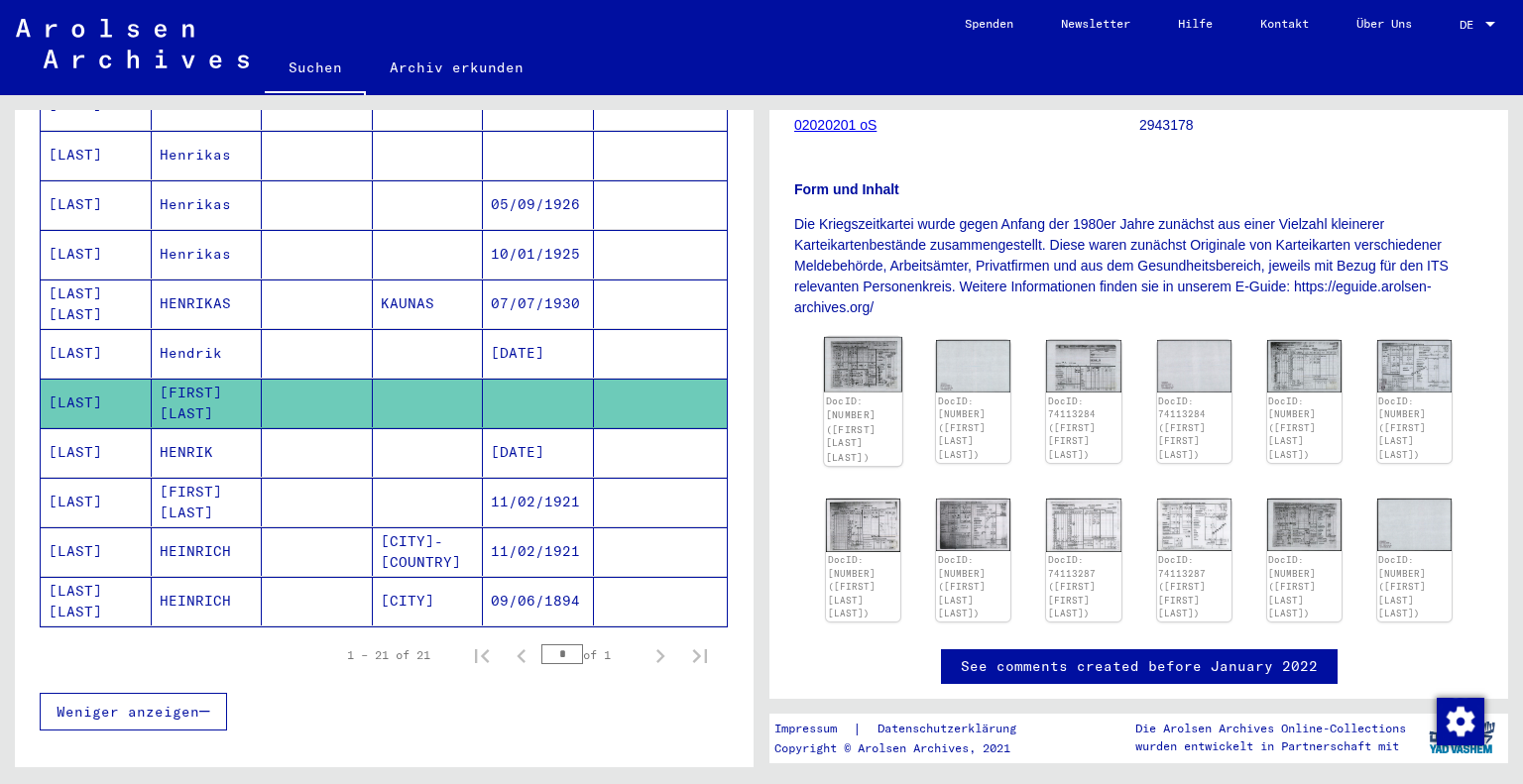 click 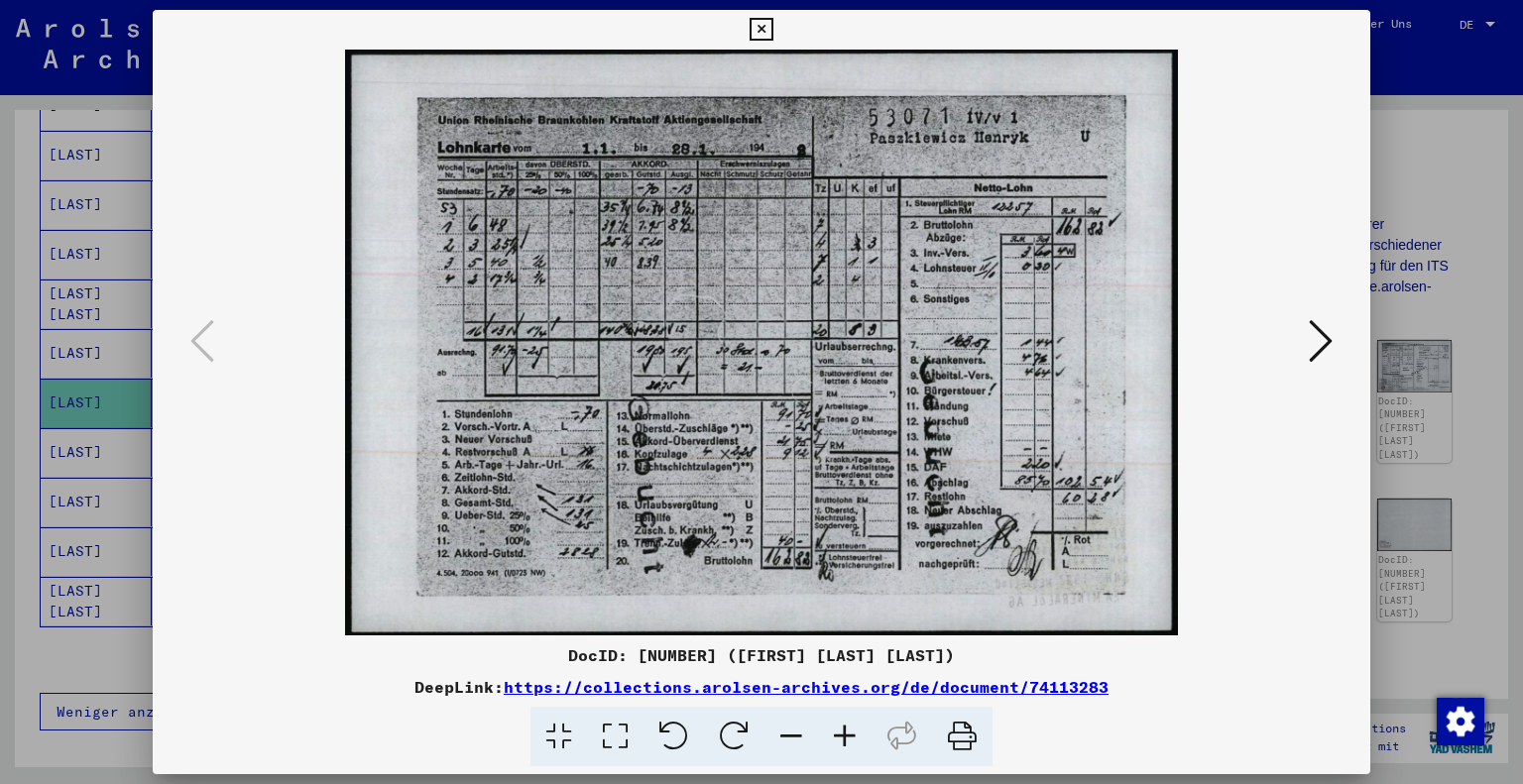 click at bounding box center (1321, 342) 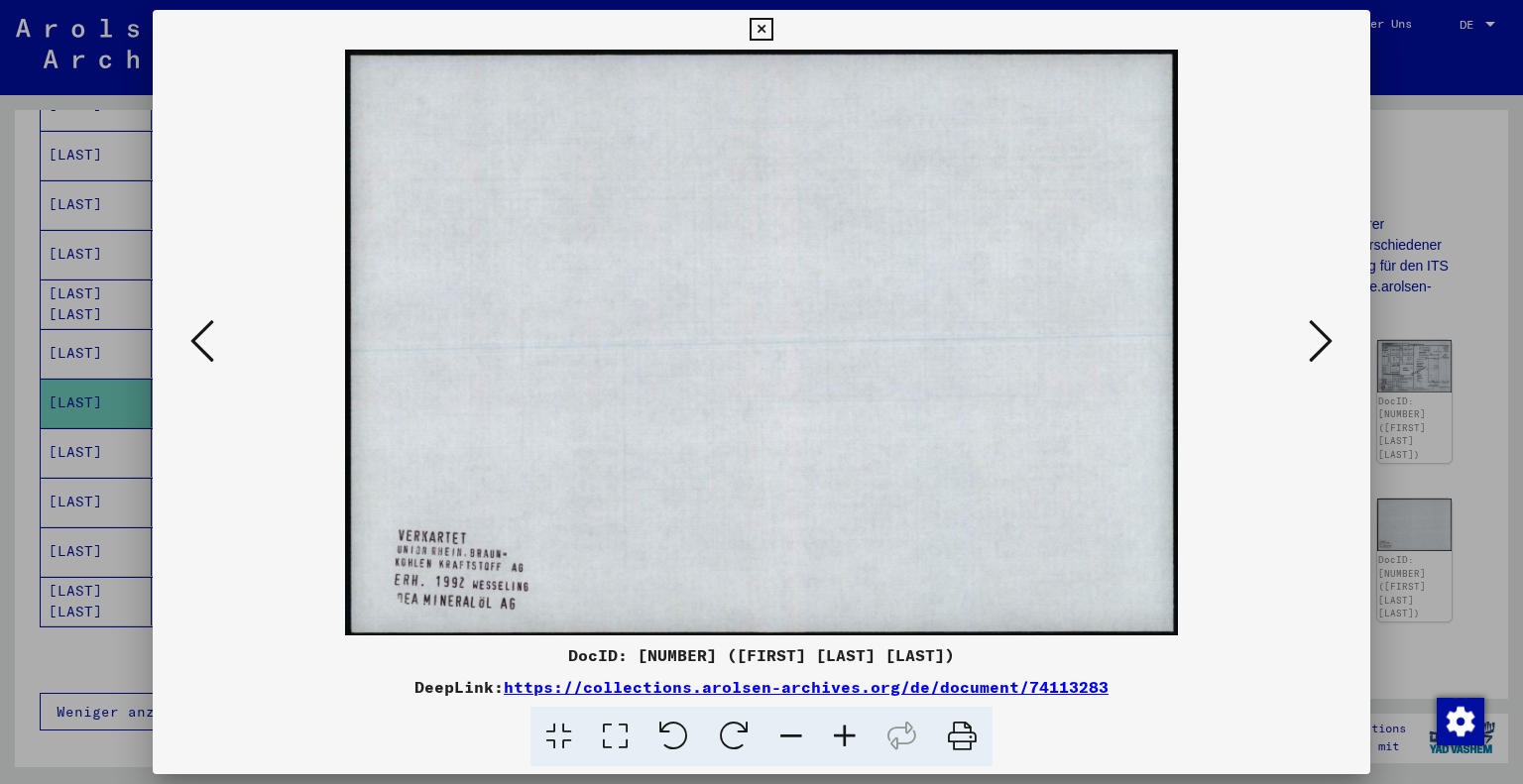 click at bounding box center (1321, 342) 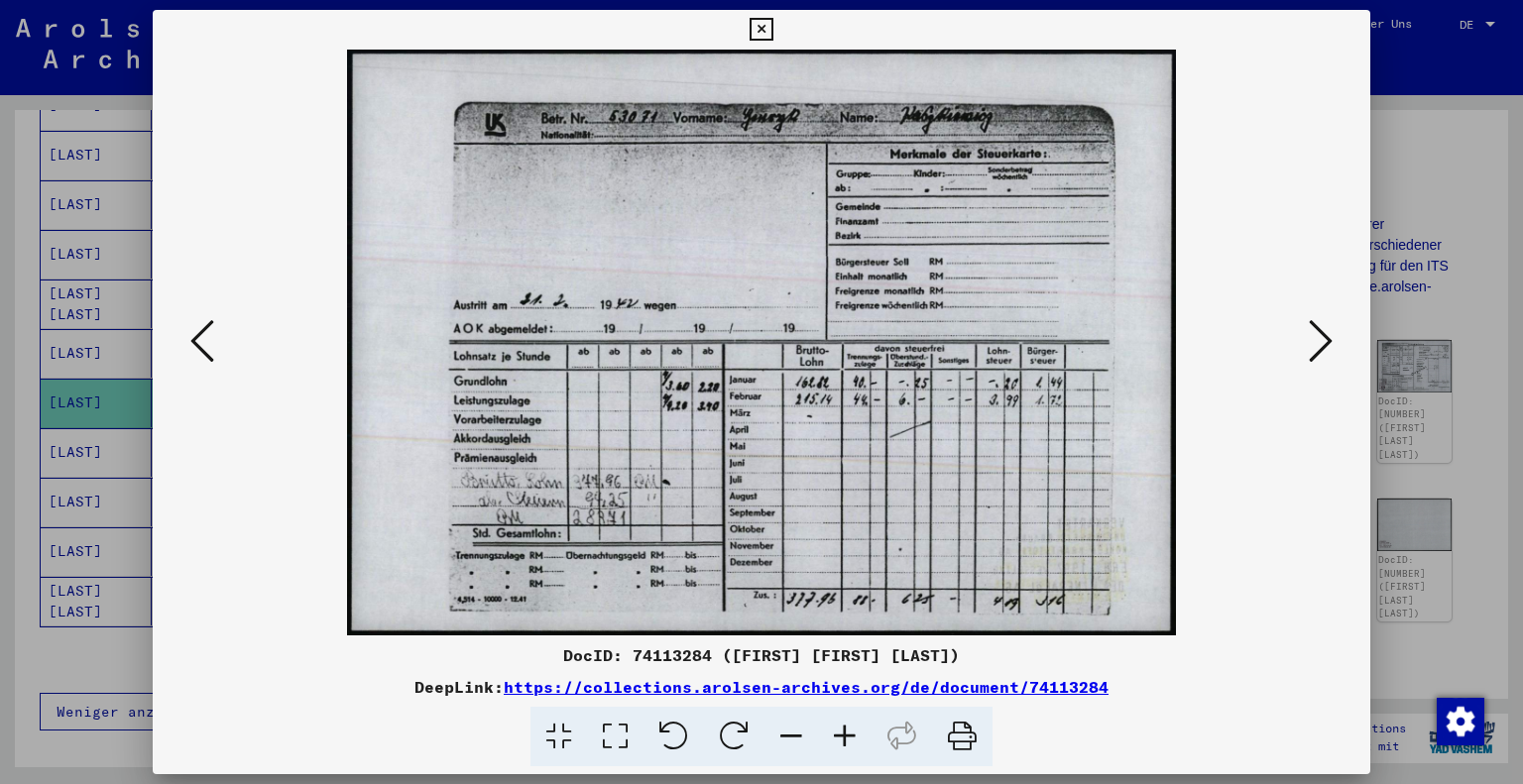 click at bounding box center [1321, 342] 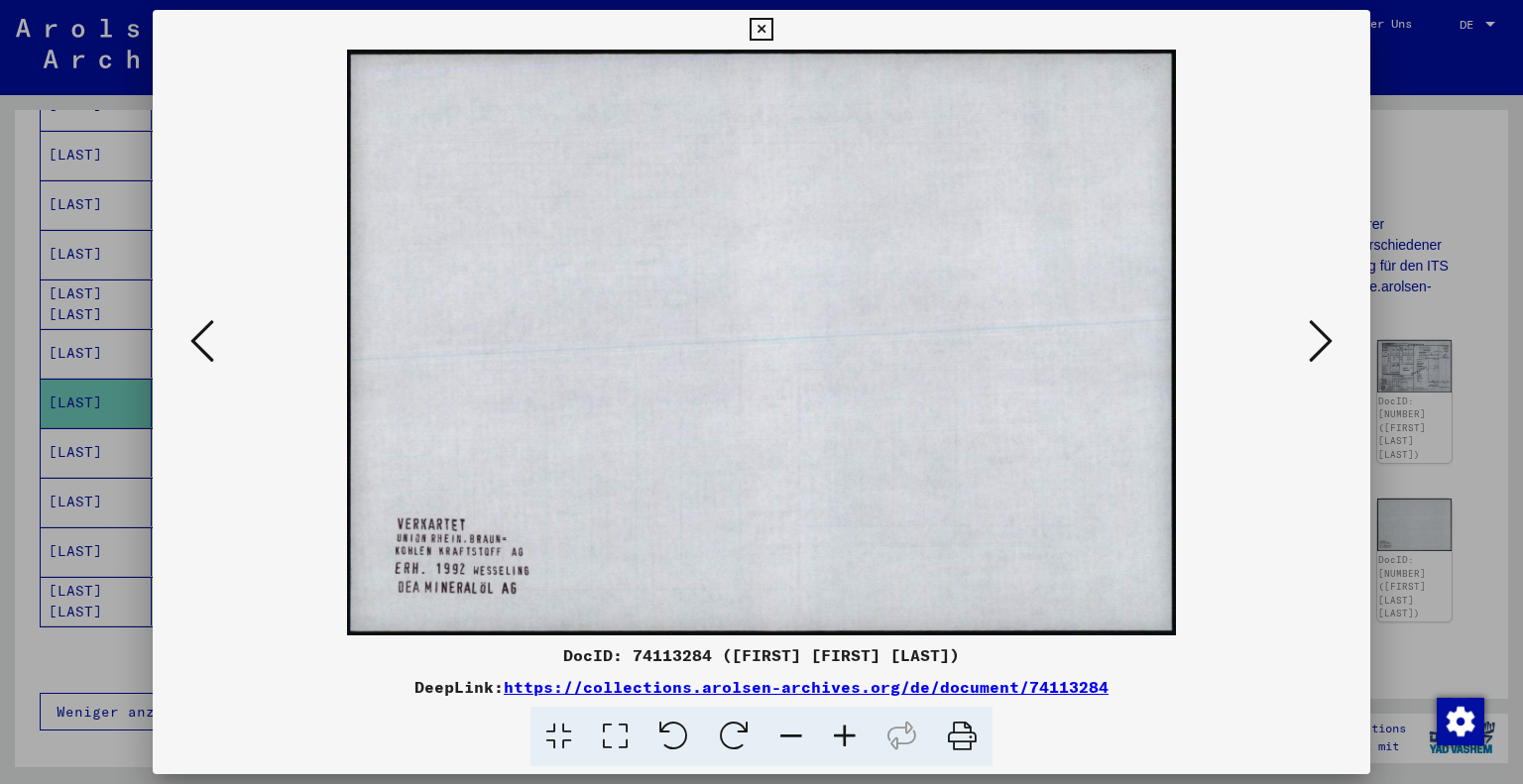 click at bounding box center (1321, 342) 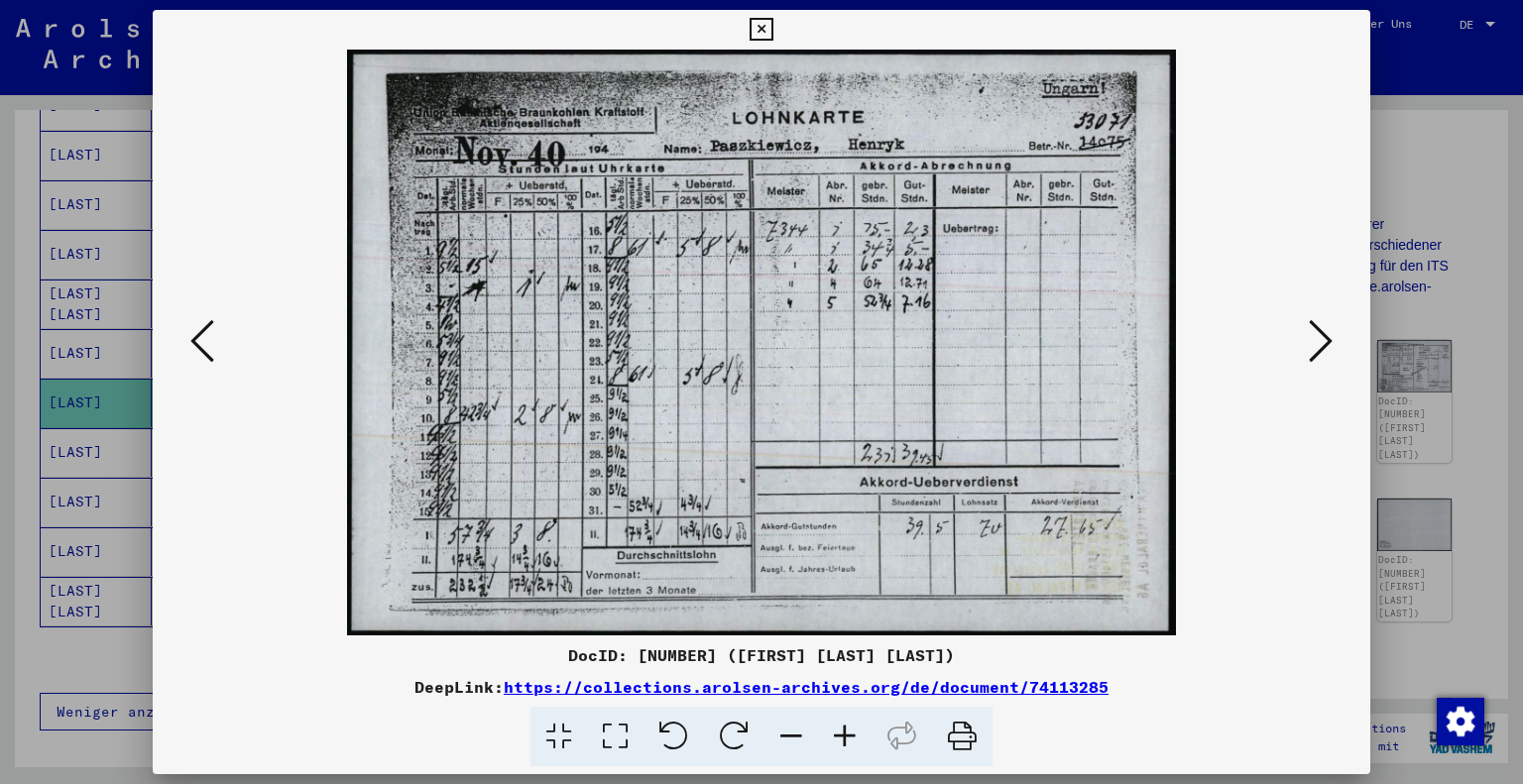 click at bounding box center [1321, 342] 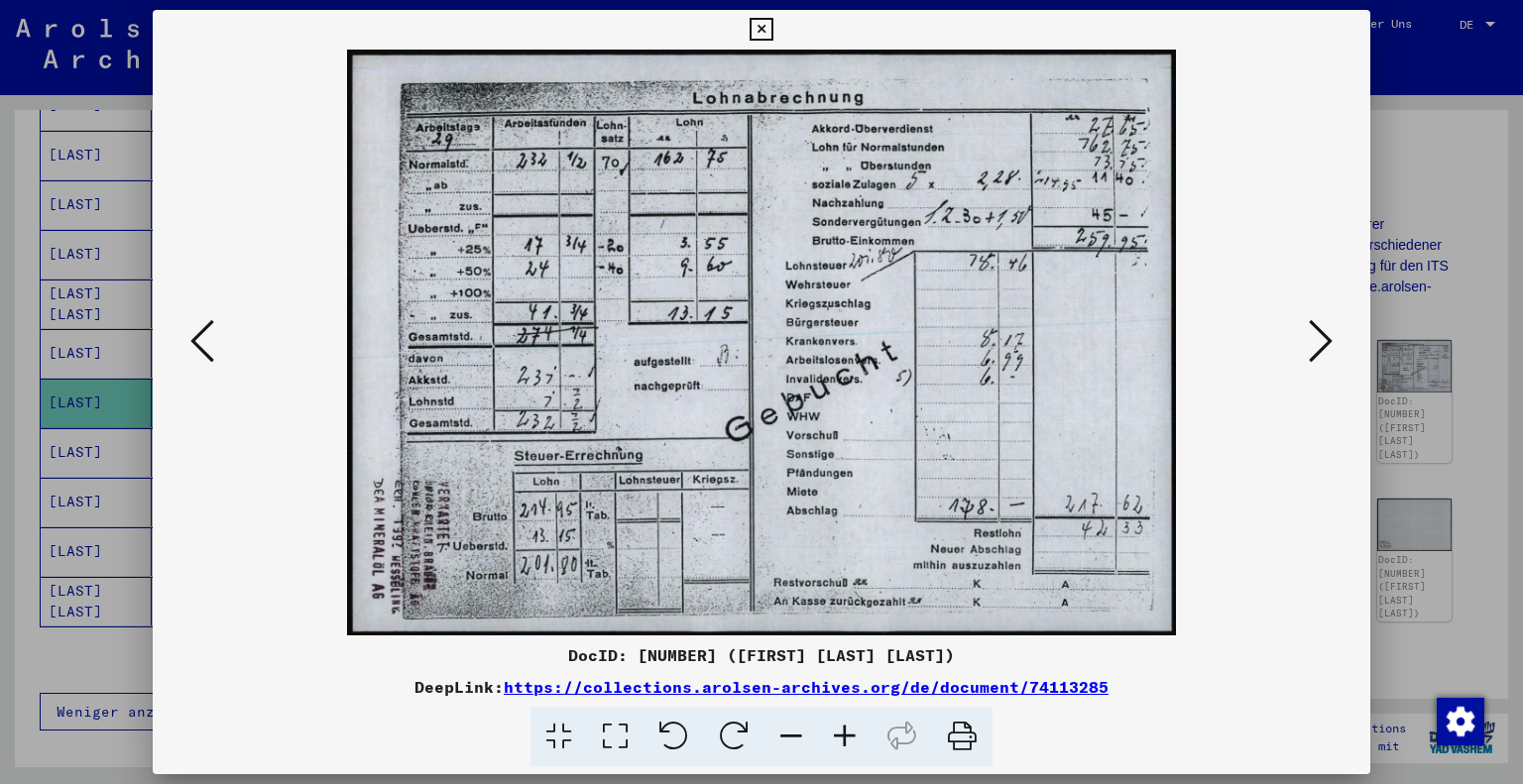 click at bounding box center (1321, 342) 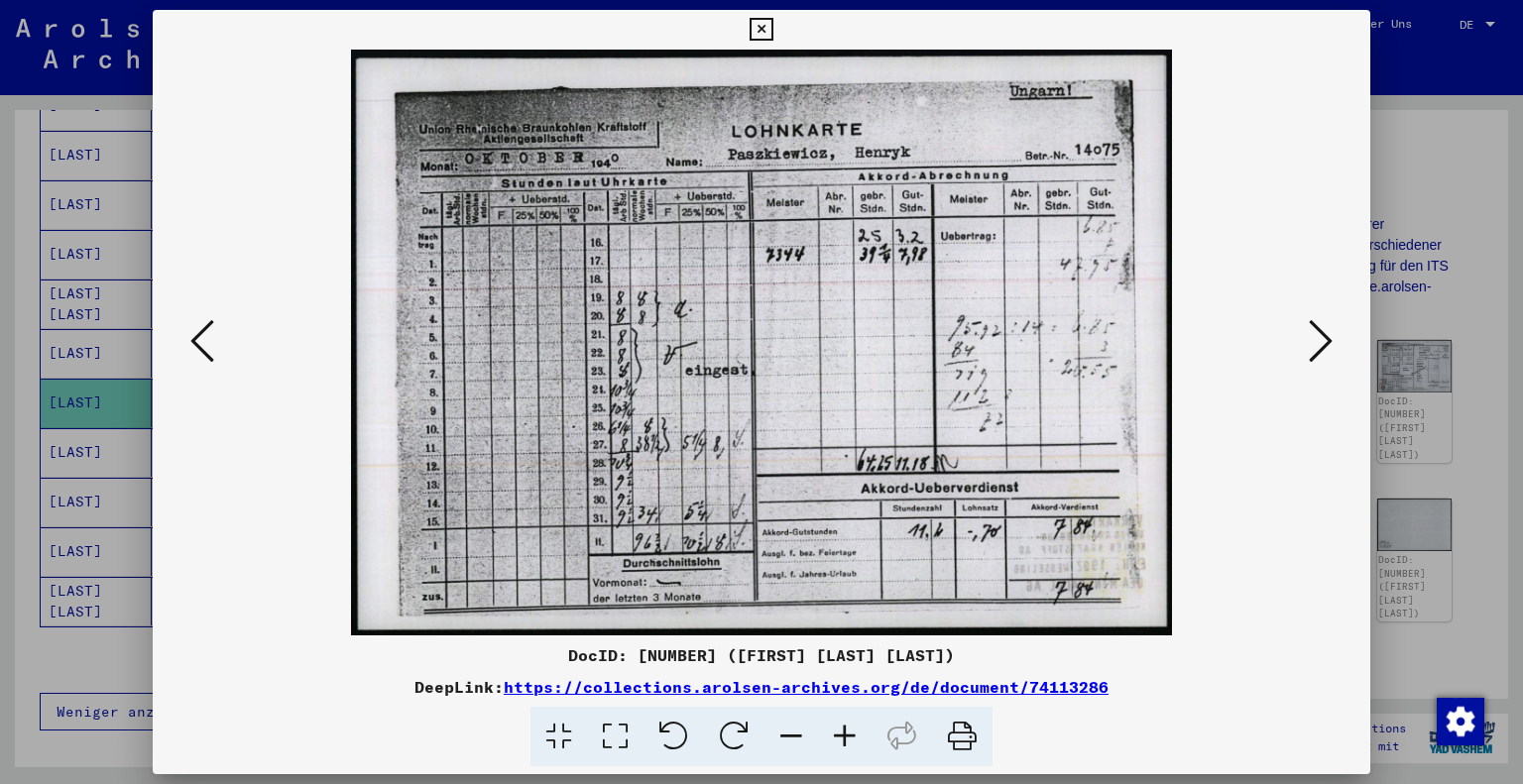 click at bounding box center (1321, 342) 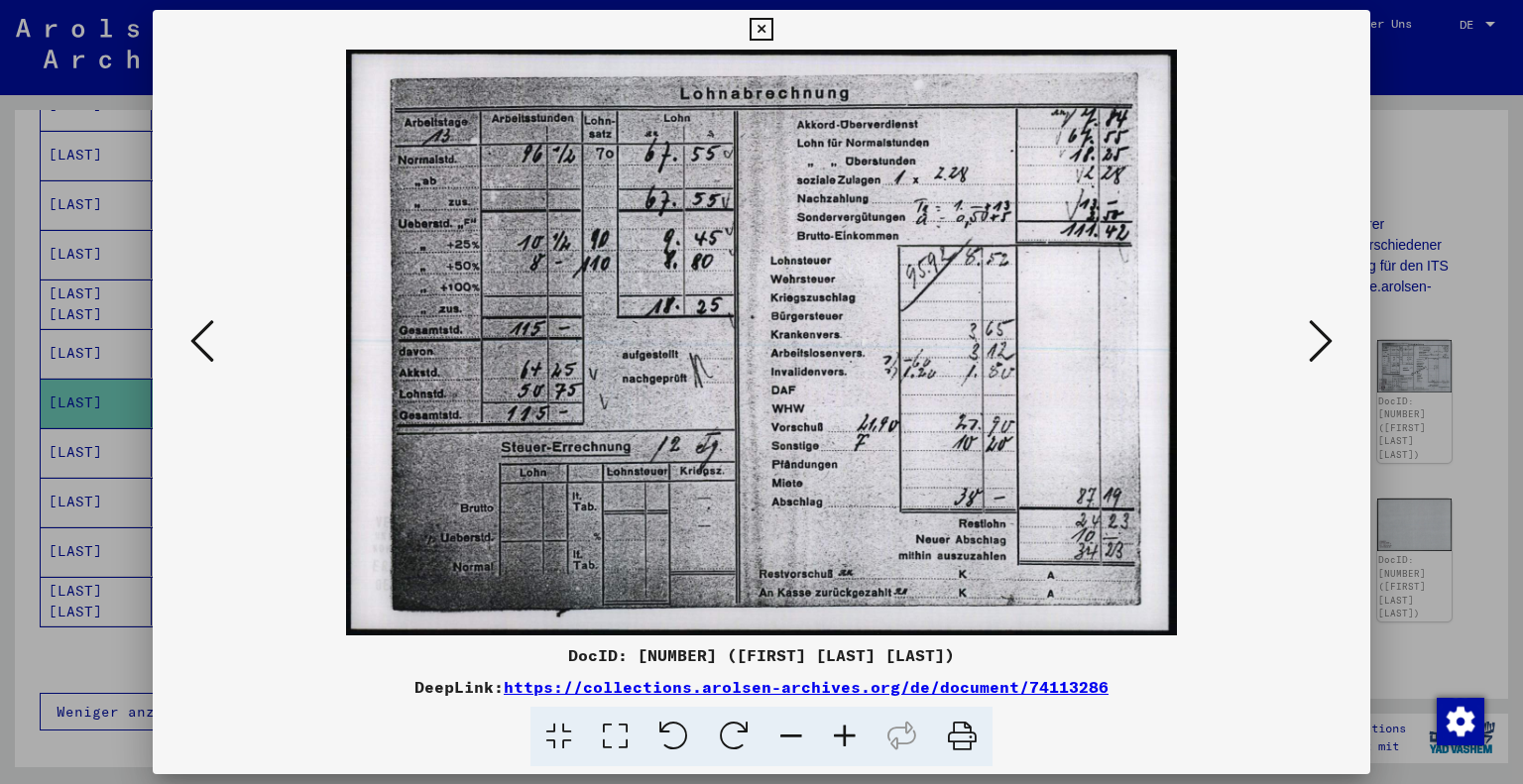 click at bounding box center (1321, 342) 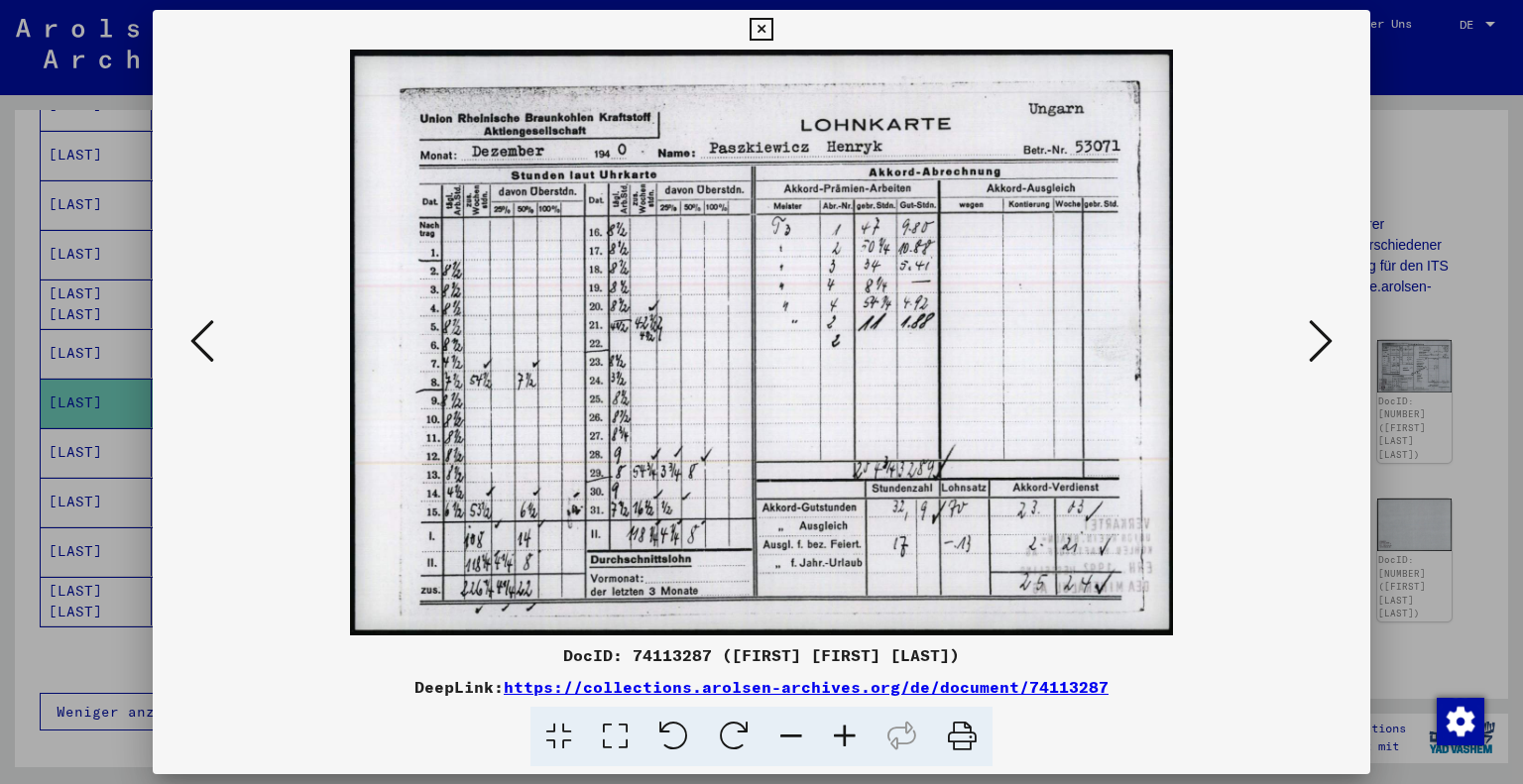 click at bounding box center [1321, 342] 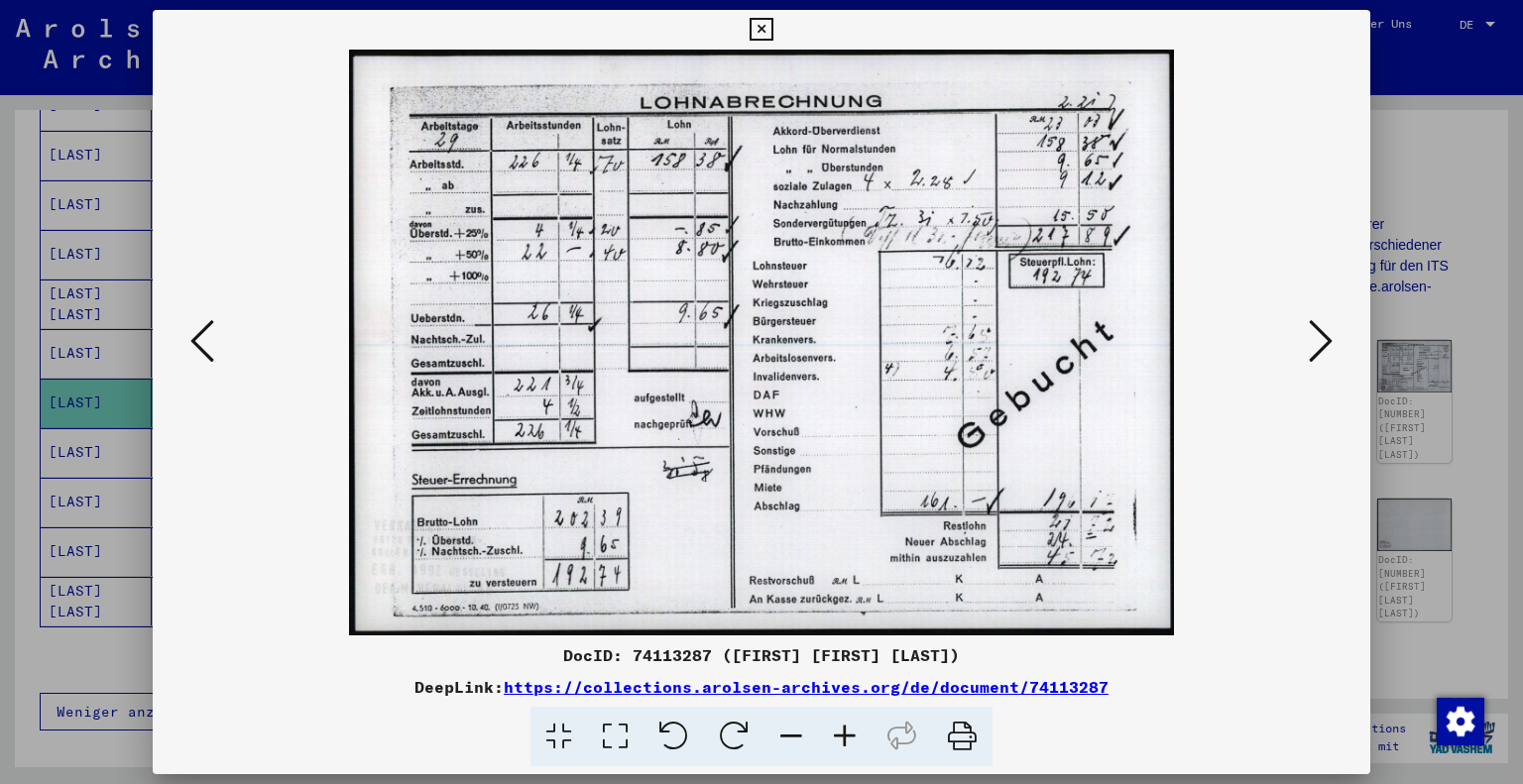 click at bounding box center (1321, 342) 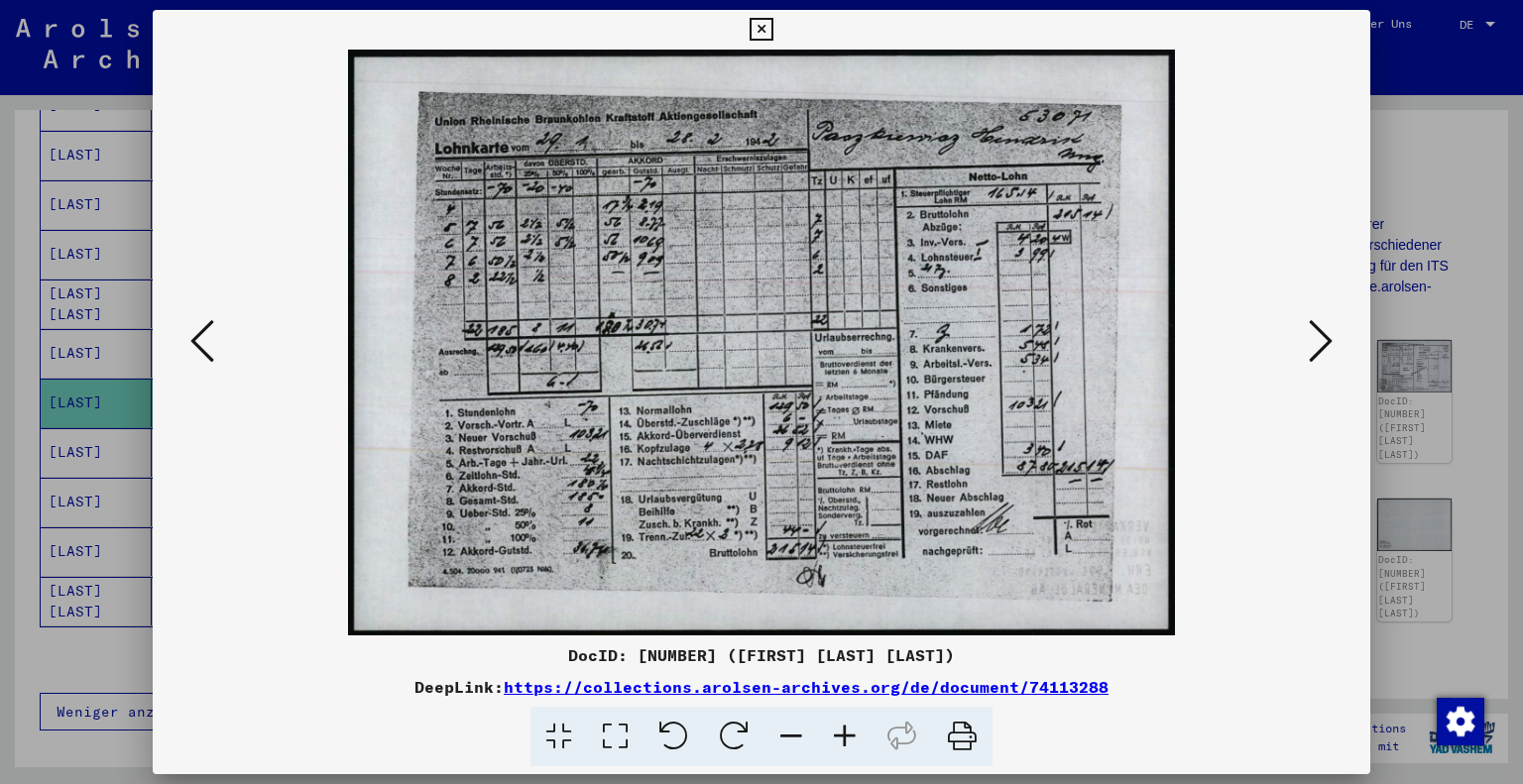 click at bounding box center (1321, 342) 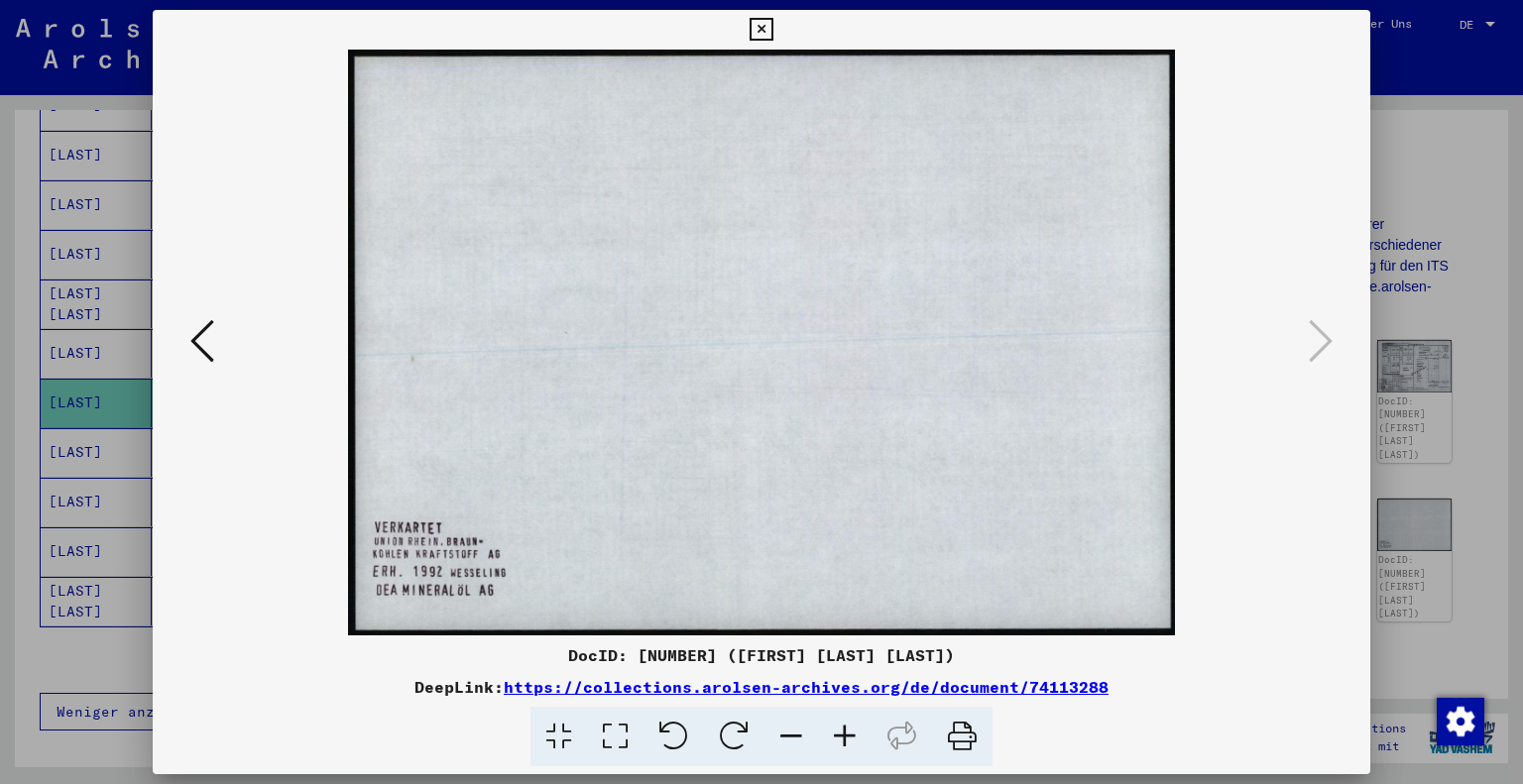 click at bounding box center [762, 342] 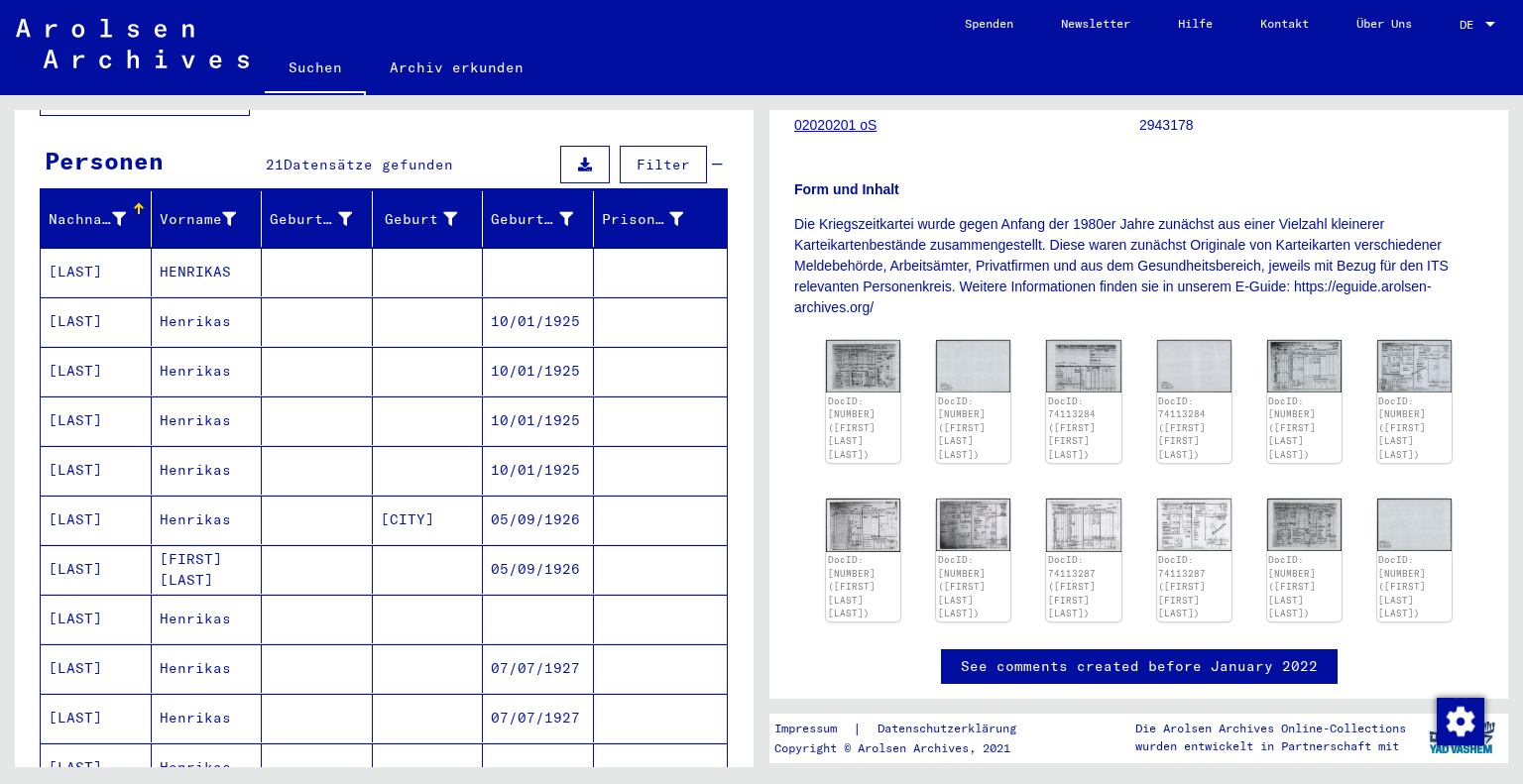 scroll, scrollTop: 169, scrollLeft: 0, axis: vertical 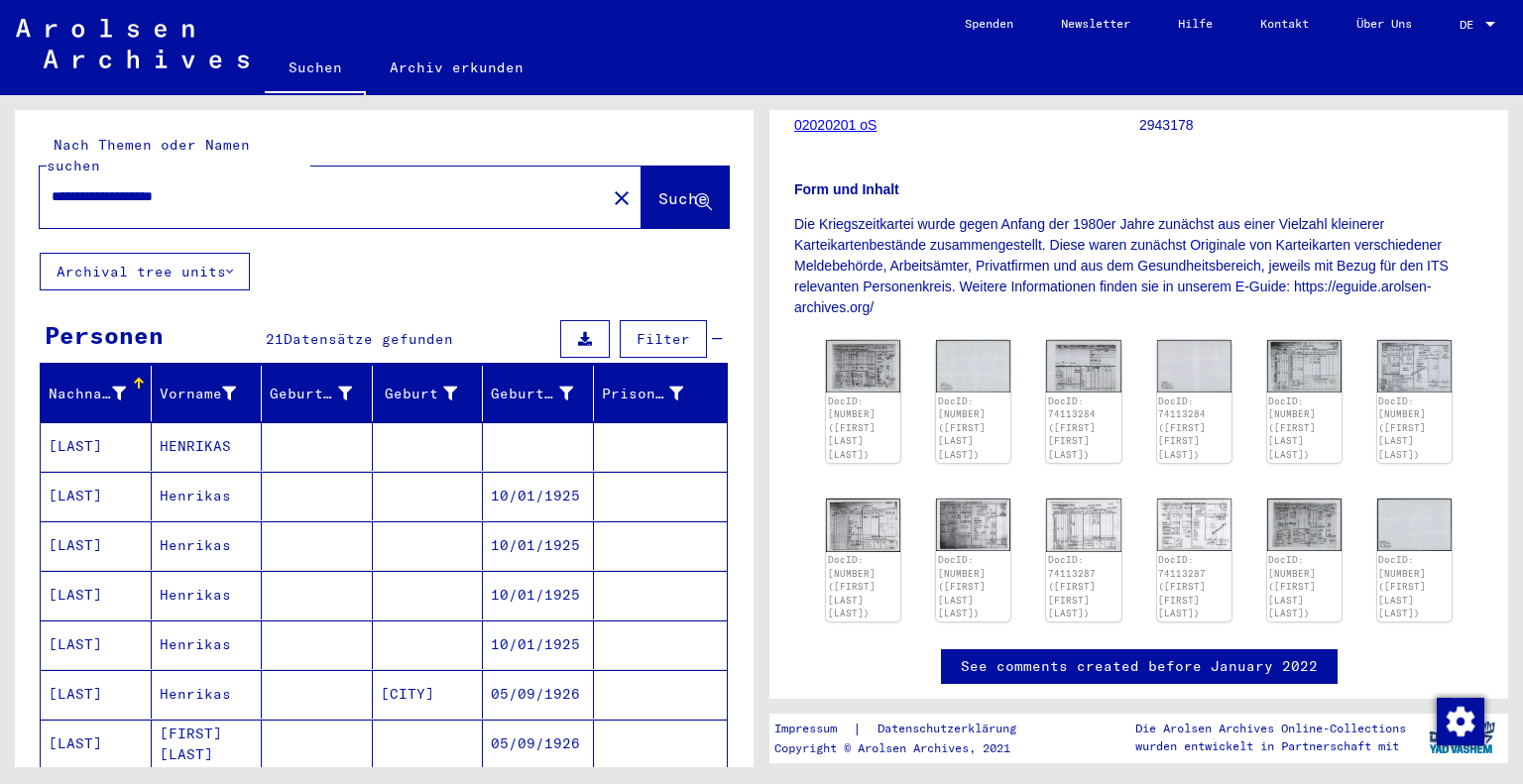 click on "**********" at bounding box center [322, 196] 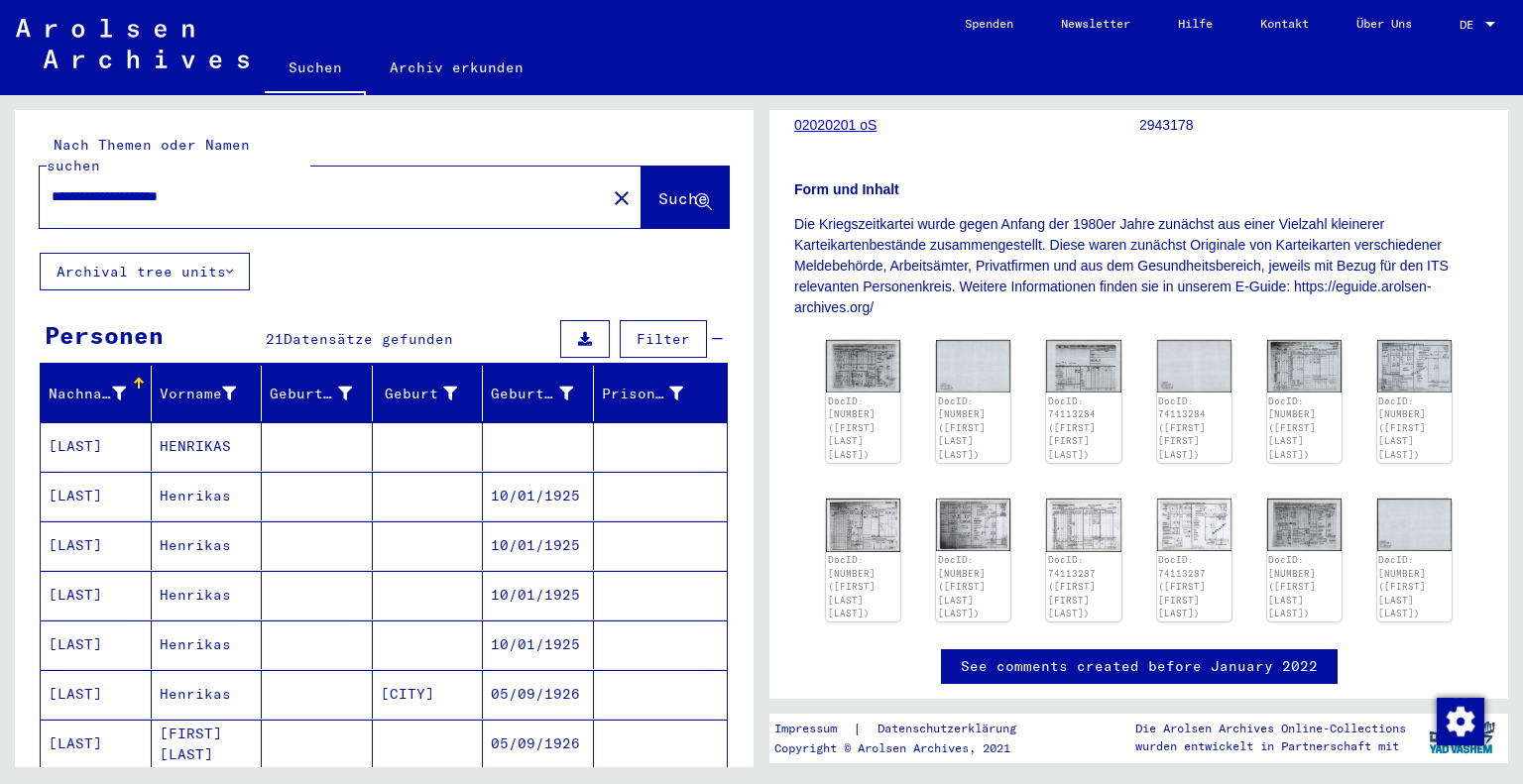 type on "**********" 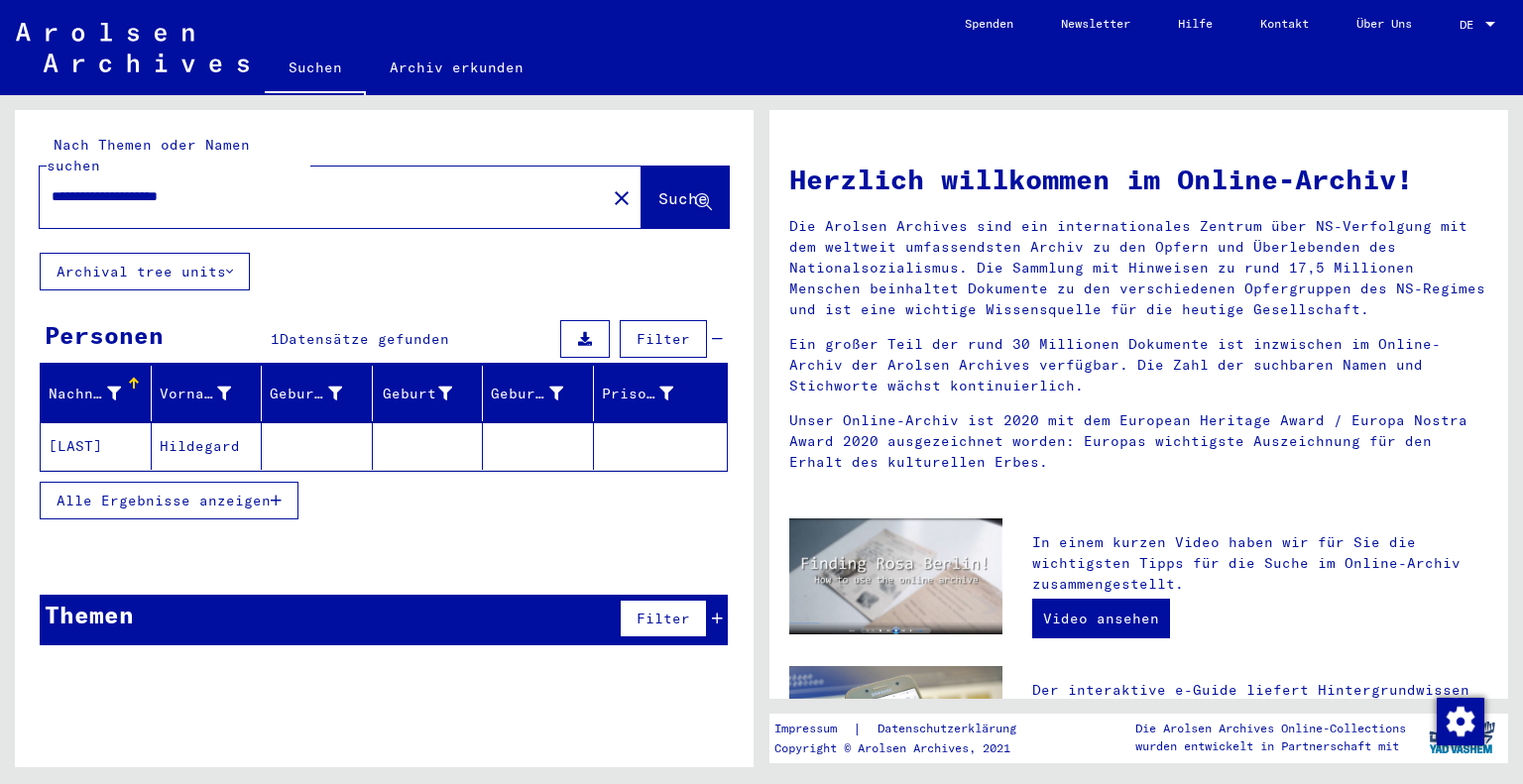 click on "[LAST]" 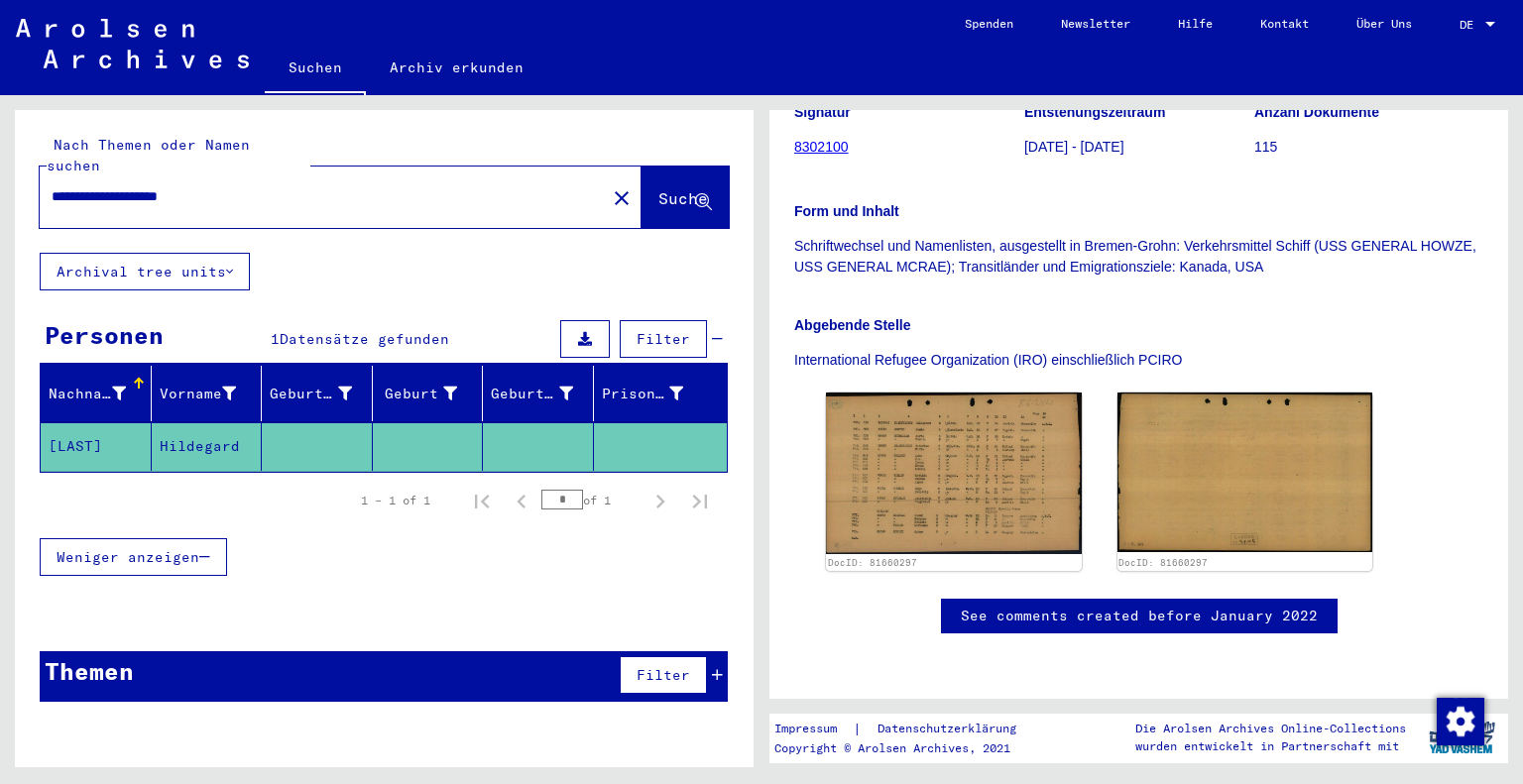 scroll, scrollTop: 358, scrollLeft: 0, axis: vertical 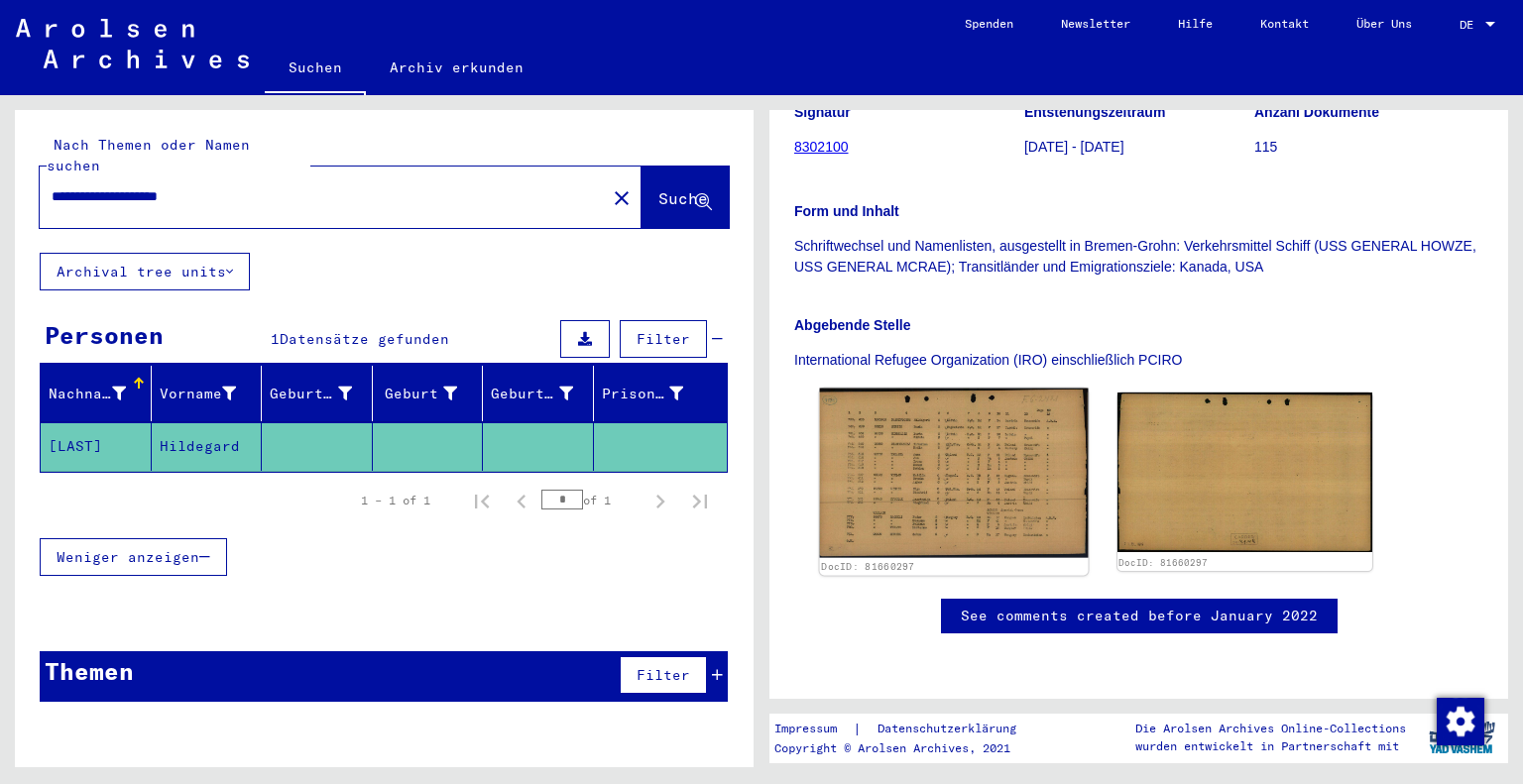 click 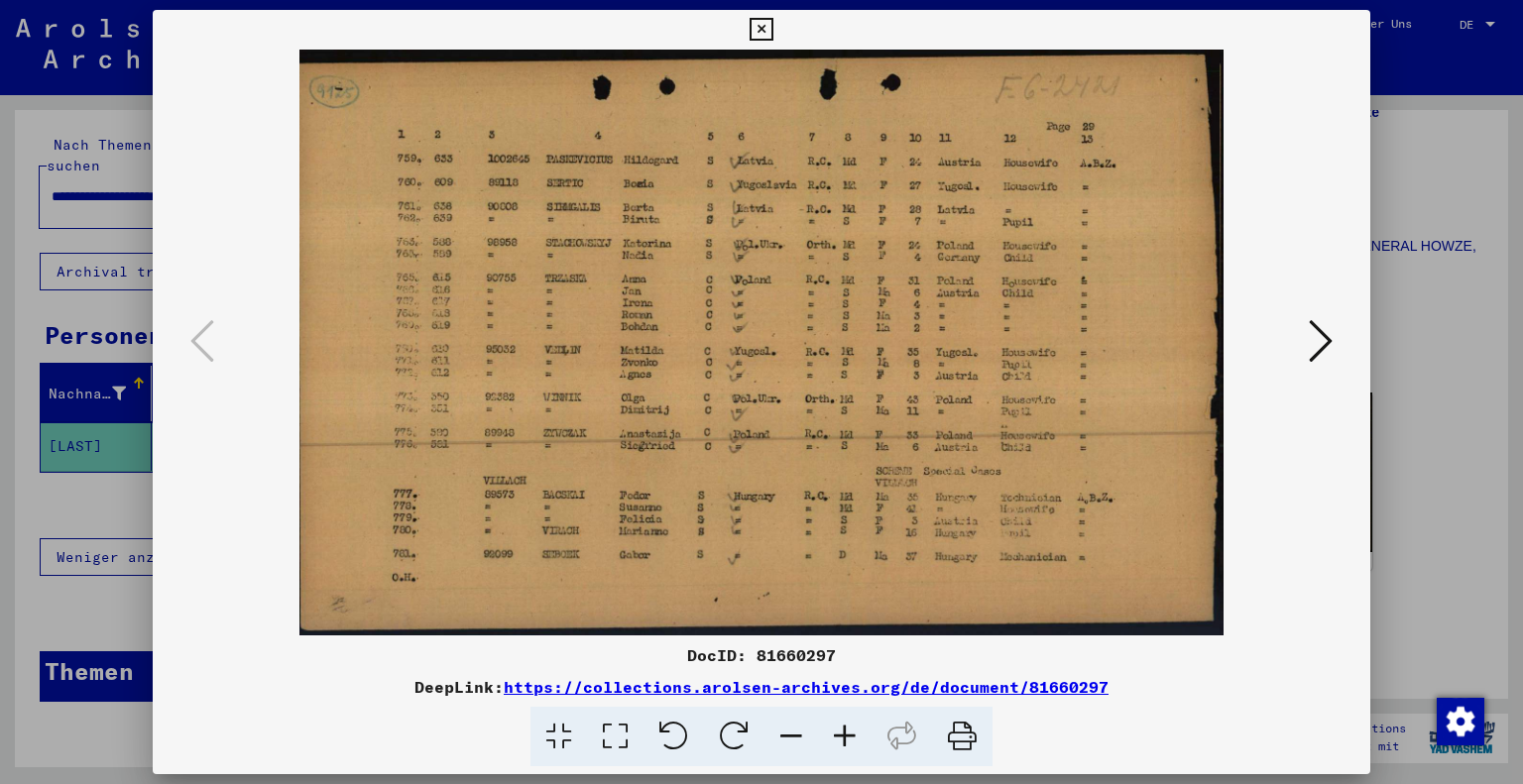 click at bounding box center [761, 30] 